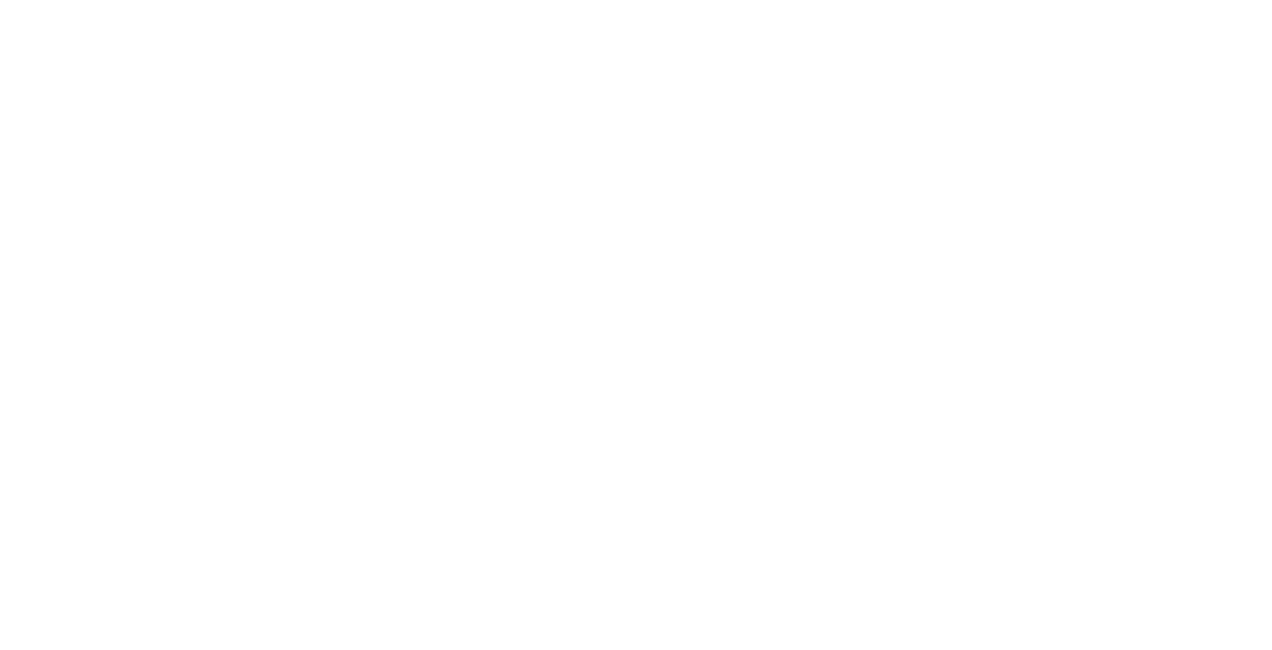scroll, scrollTop: 0, scrollLeft: 0, axis: both 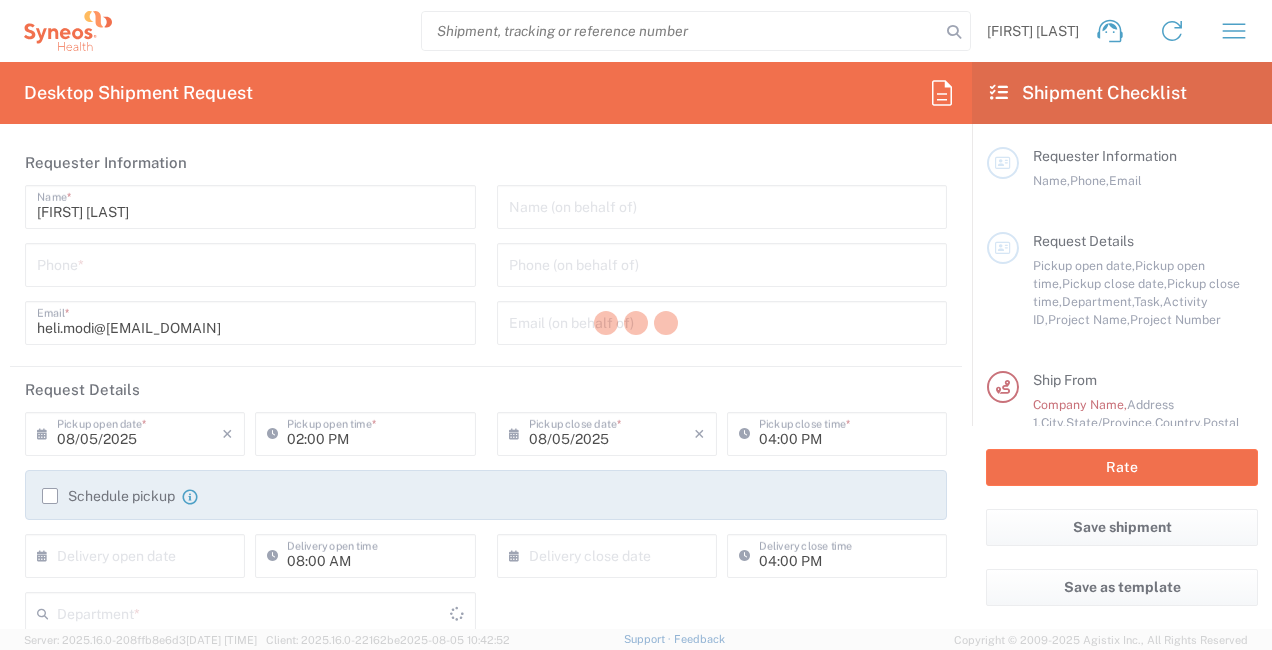 type on "North Carolina" 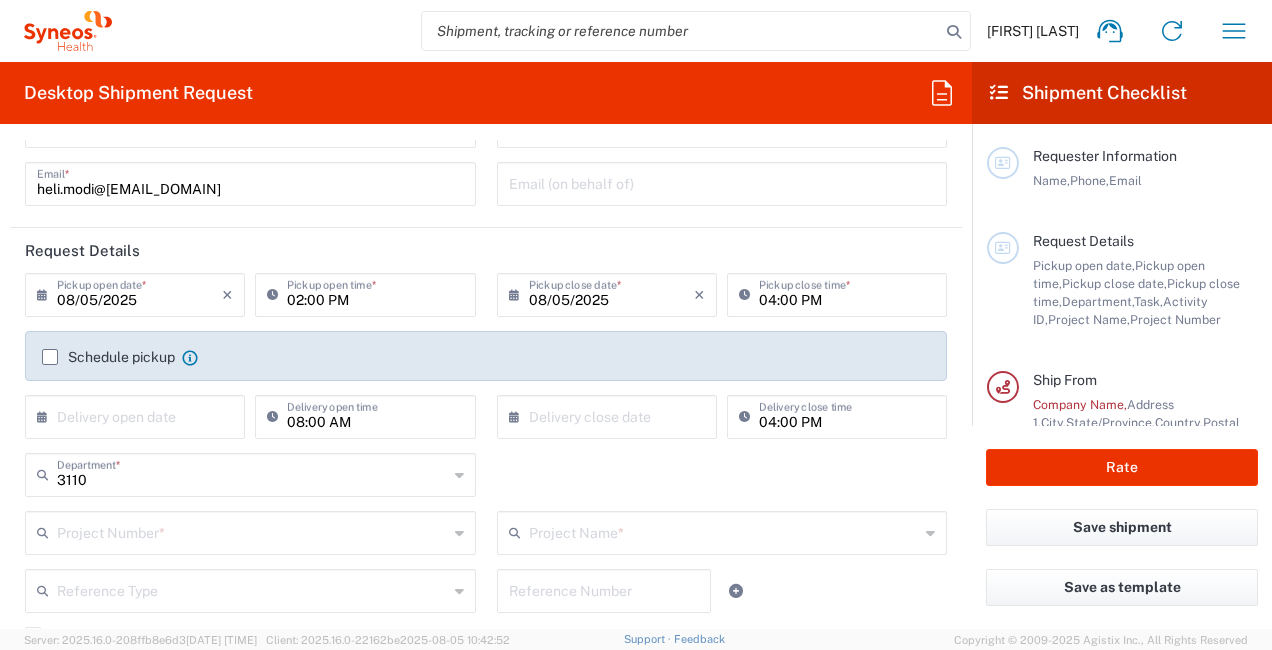 type on "Syneos Health, LLC-Morrisville NC US" 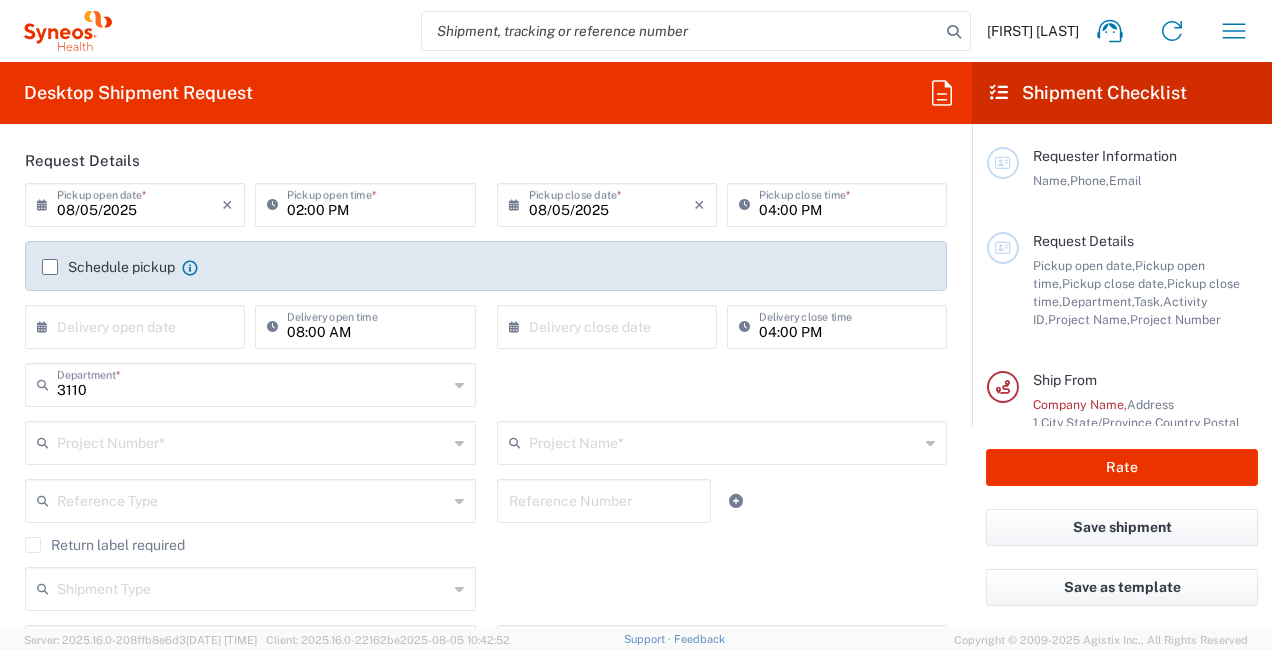 scroll, scrollTop: 228, scrollLeft: 0, axis: vertical 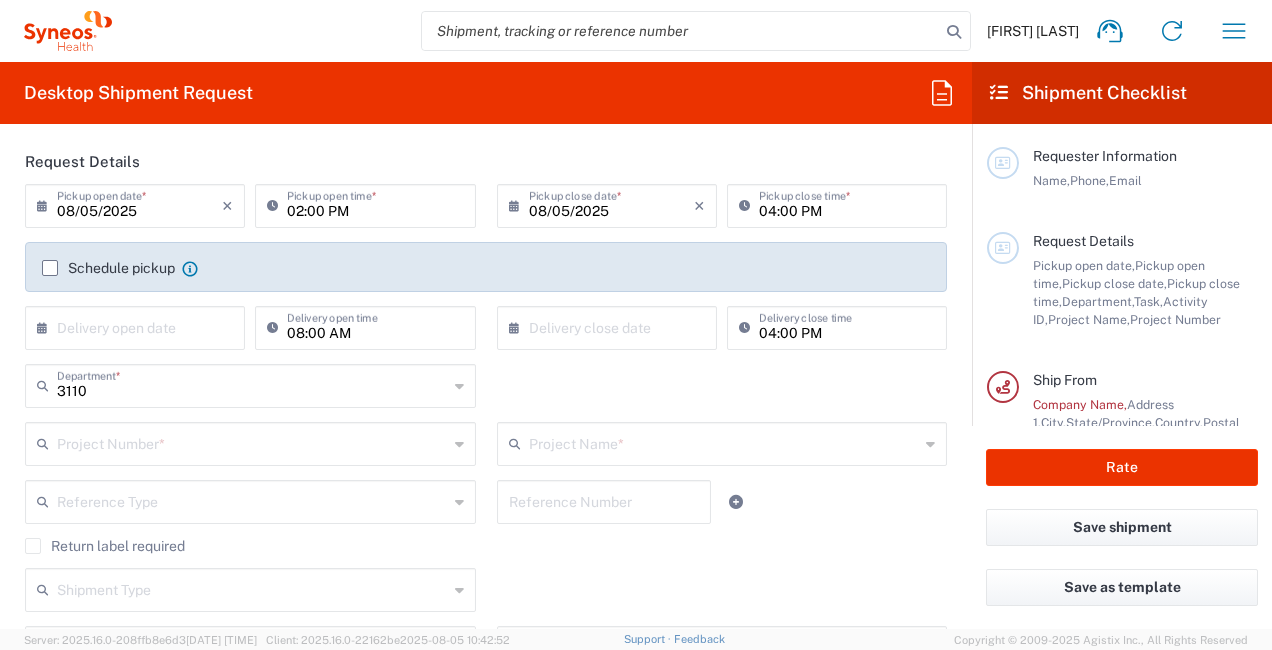 click on "02:00 PM" at bounding box center (375, 204) 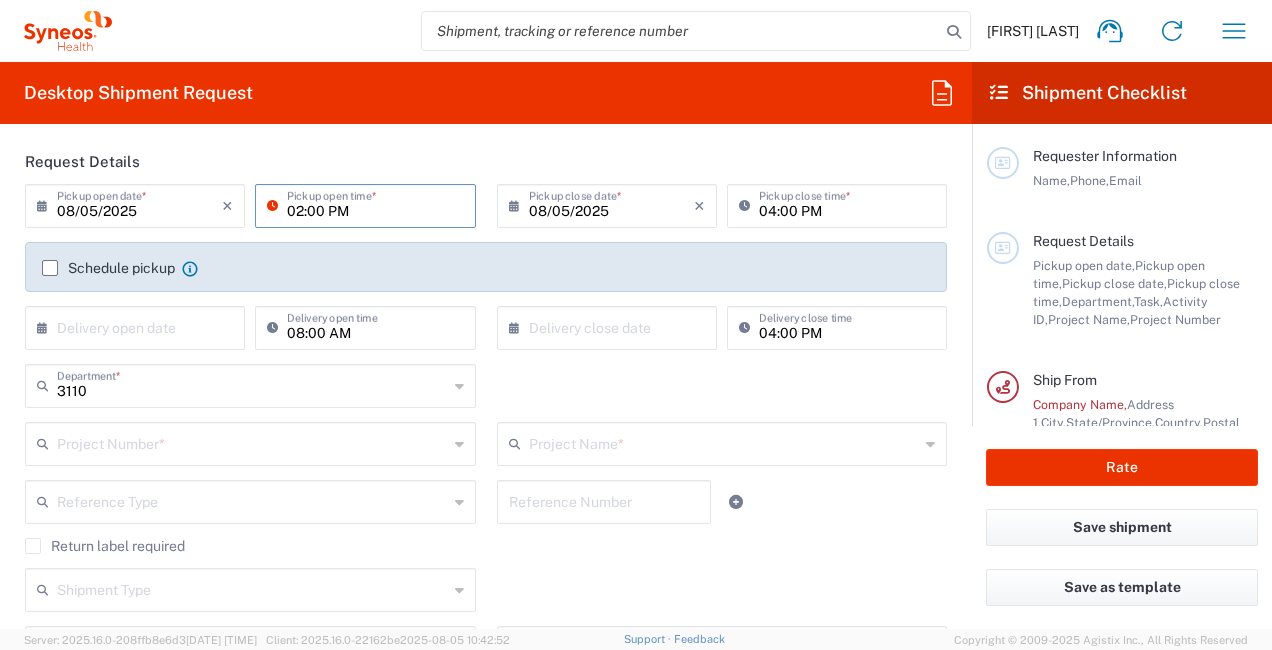 click on "02:00 PM" at bounding box center [375, 204] 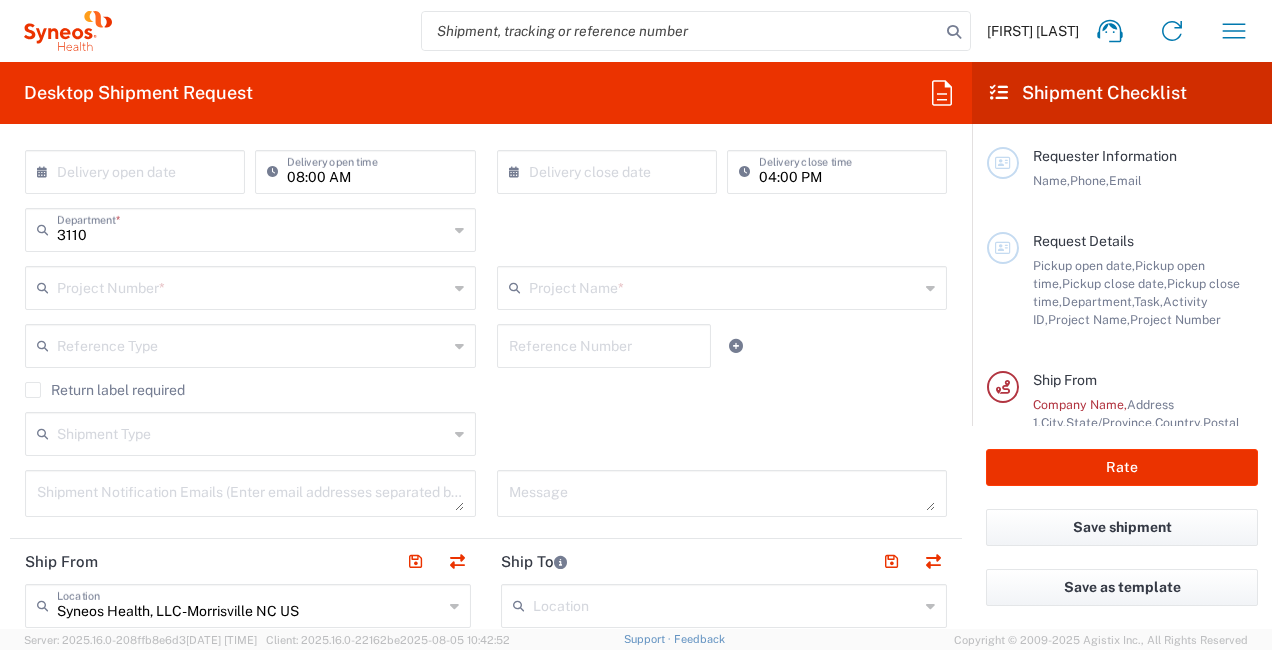 scroll, scrollTop: 390, scrollLeft: 0, axis: vertical 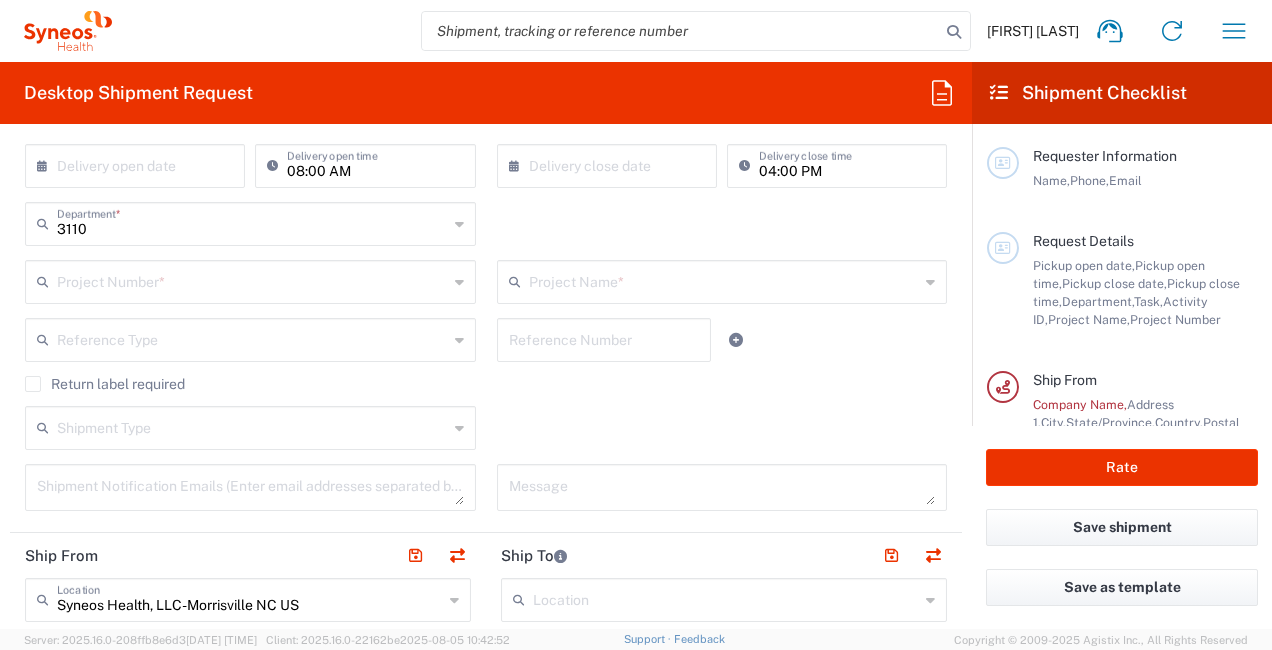 click 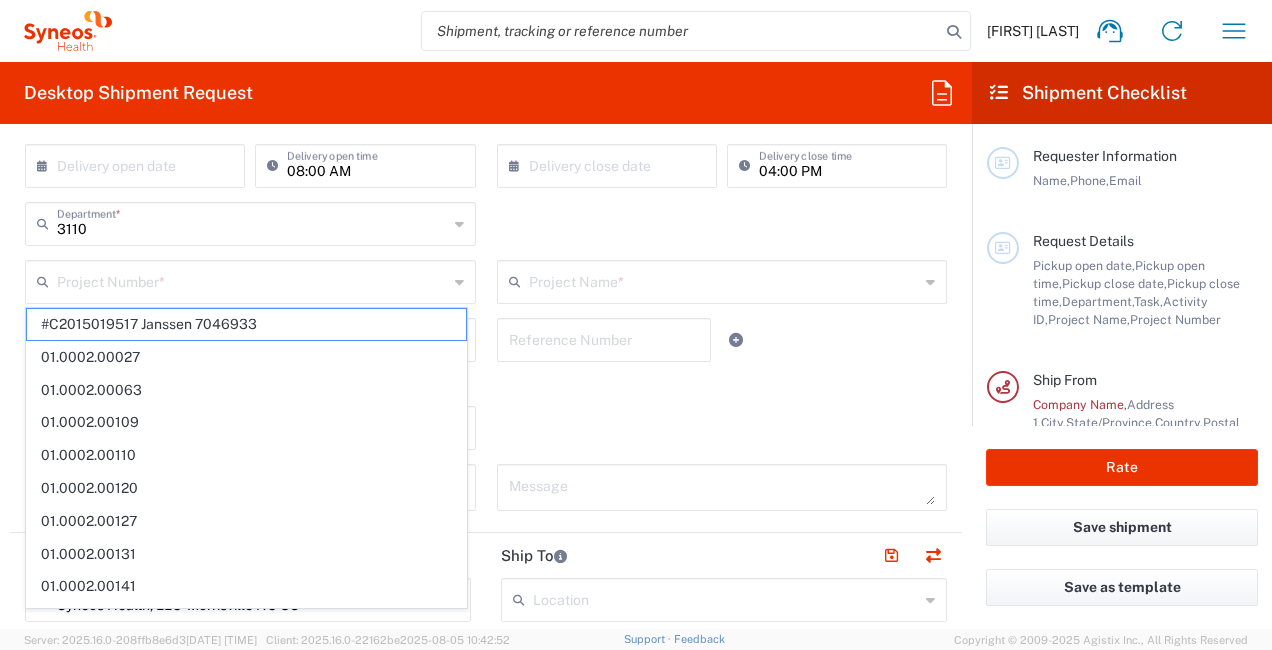 click 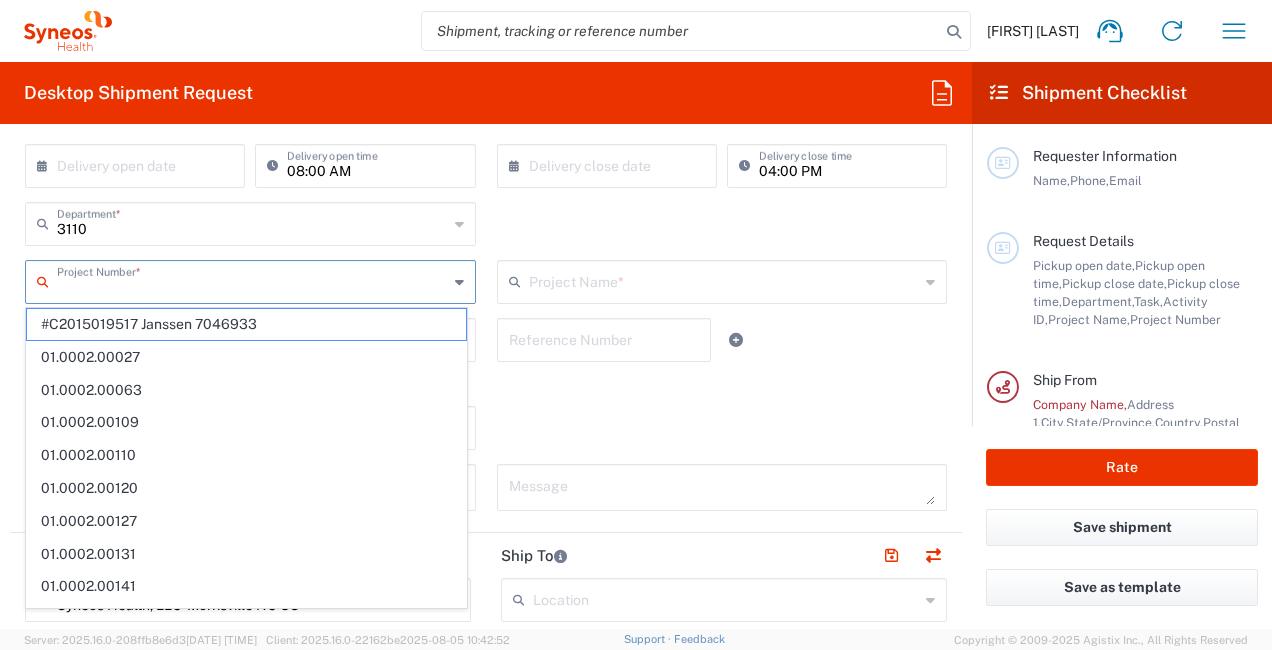 click on "3110  Department  * 3110 3000 3100 3109 3111 3112 3125 3130 3135 3136 3150 3155 3165 3171 3172 3190 3191 3192 3193 3194 3200 3201 3202 3210 3211 Dept 3212 3213 3214 3215 3216 3218 3220 3221 3222 3223 3225 3226 3227 3228 3229 3230 3231 3232 3233 3234 3235 3236 3237 3238 3240 3241" 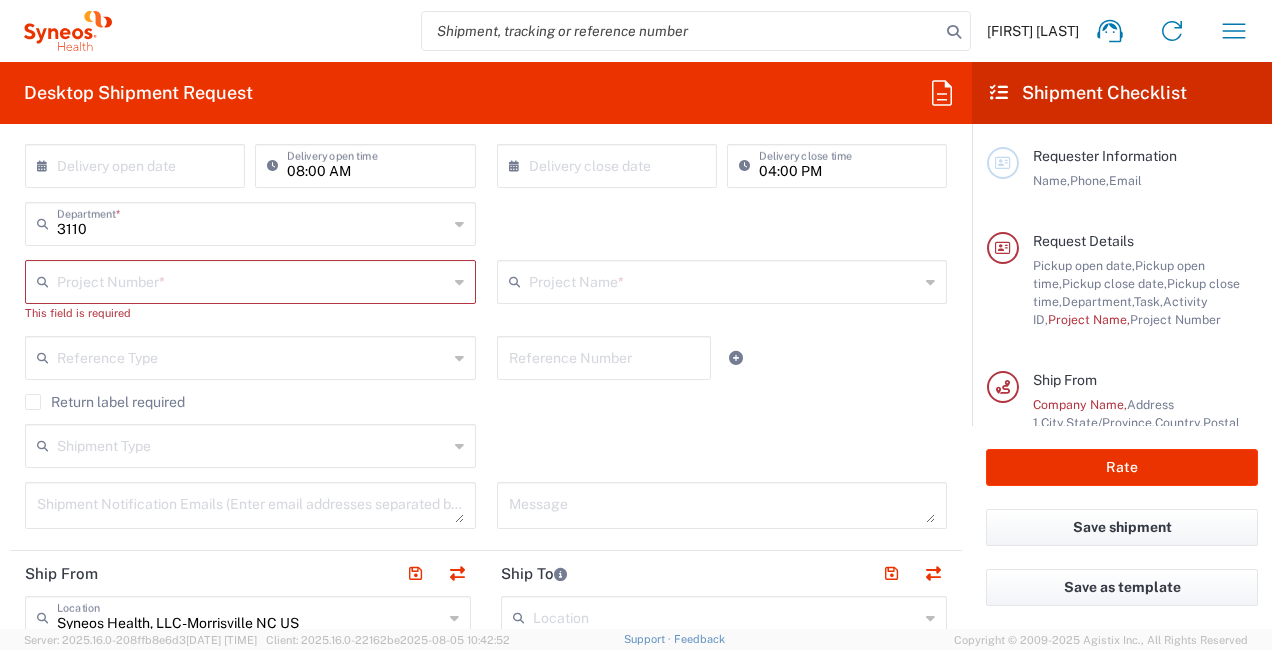 click 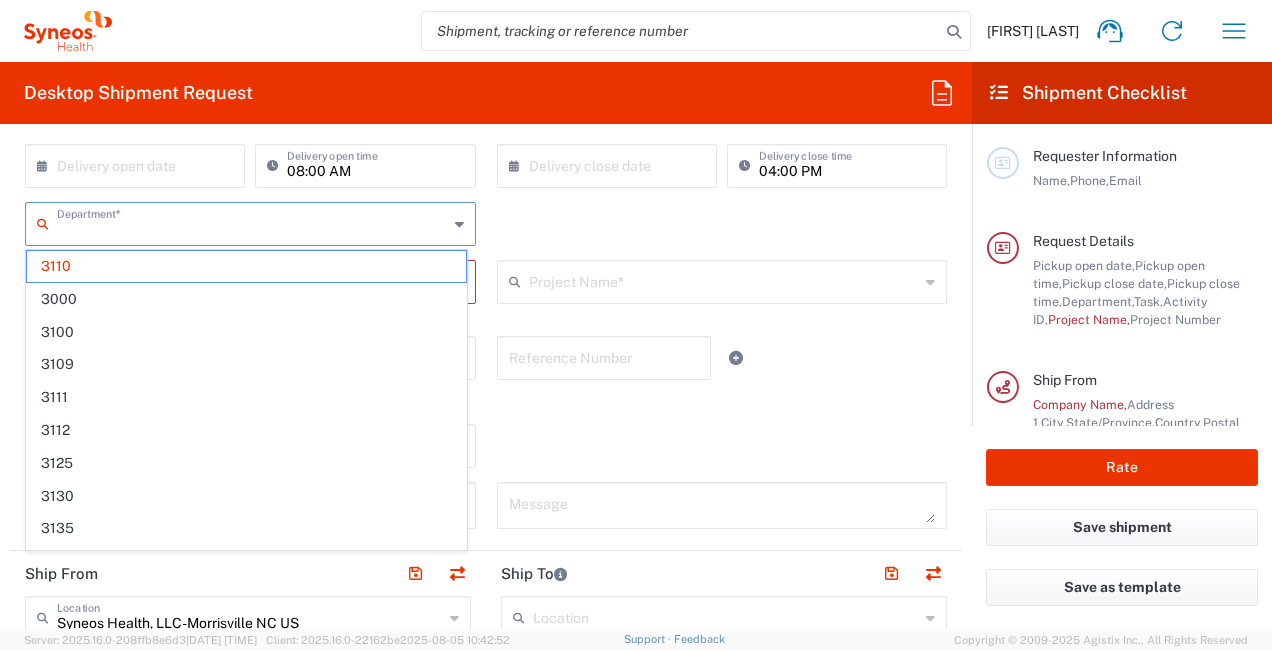 click 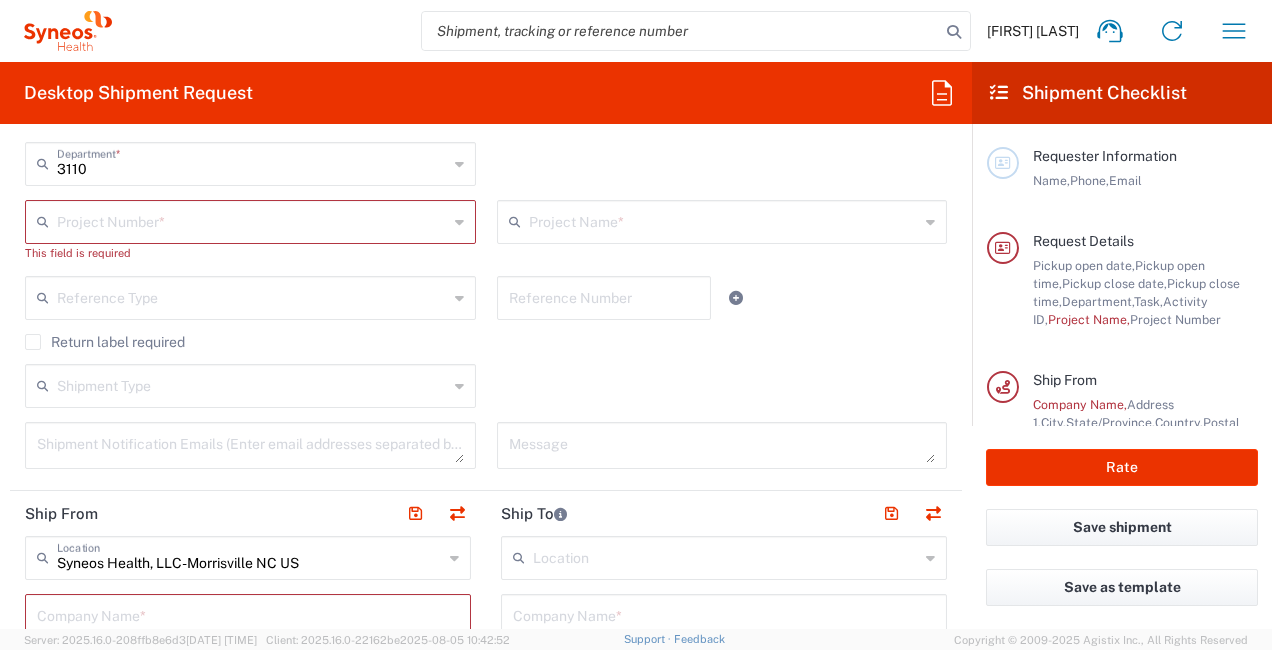 scroll, scrollTop: 451, scrollLeft: 0, axis: vertical 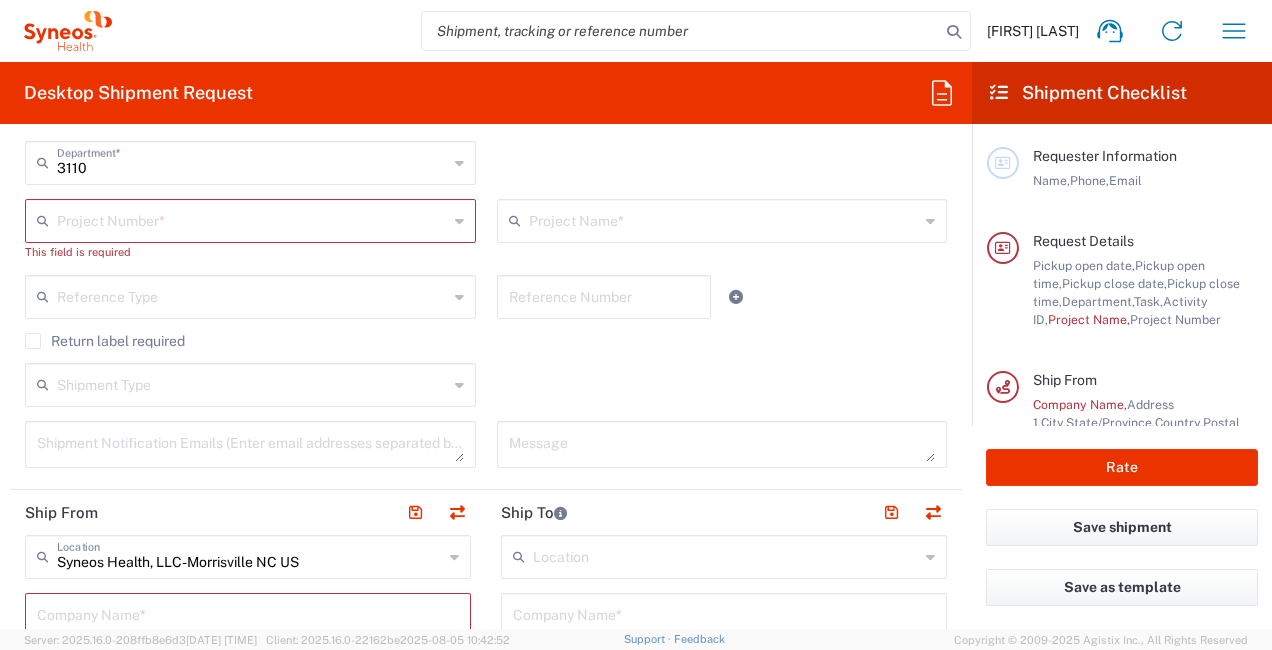 click 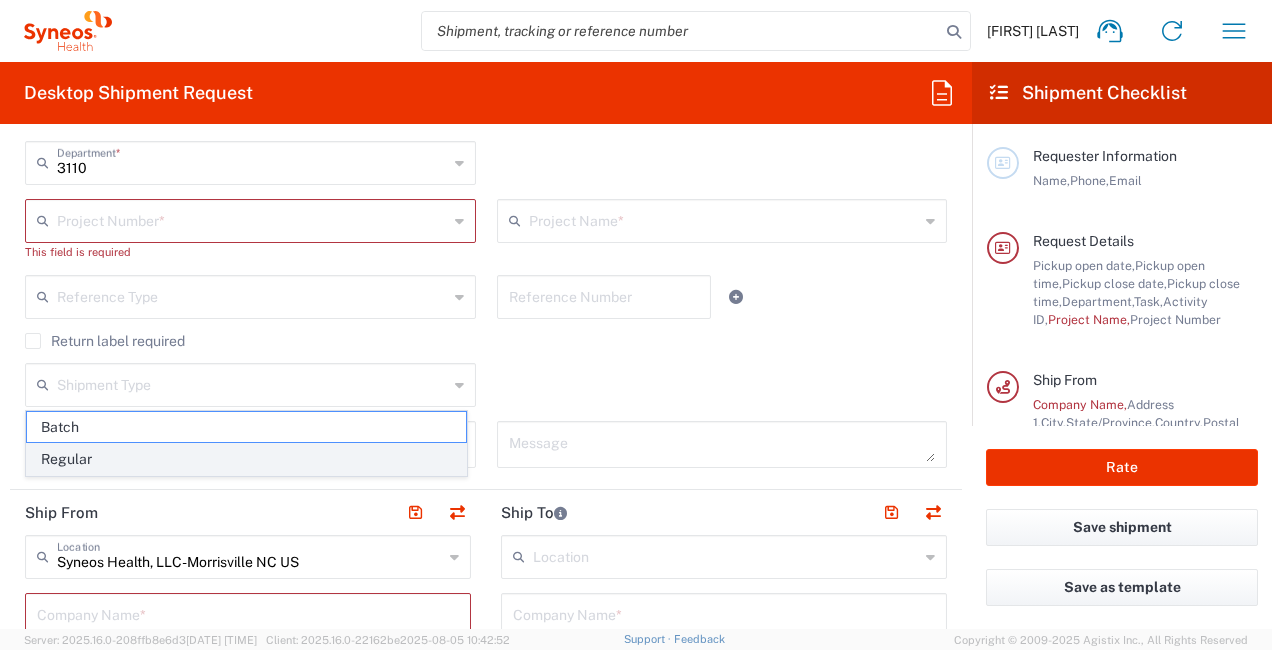 click on "Regular" 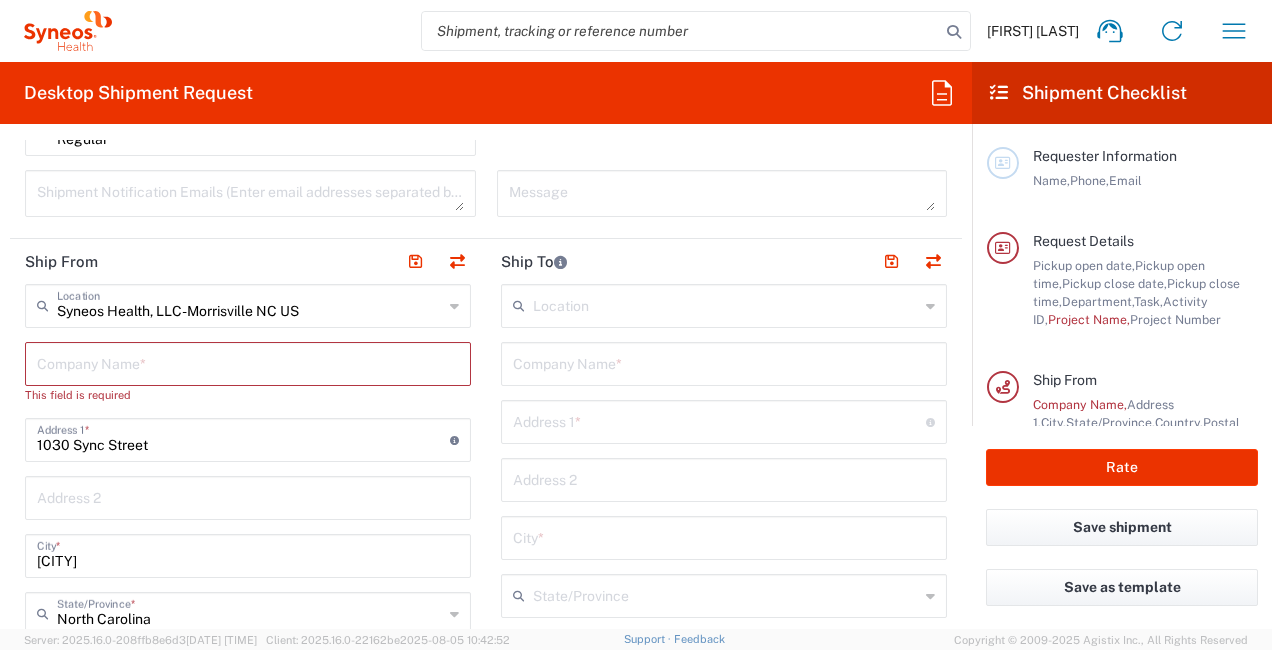 scroll, scrollTop: 682, scrollLeft: 0, axis: vertical 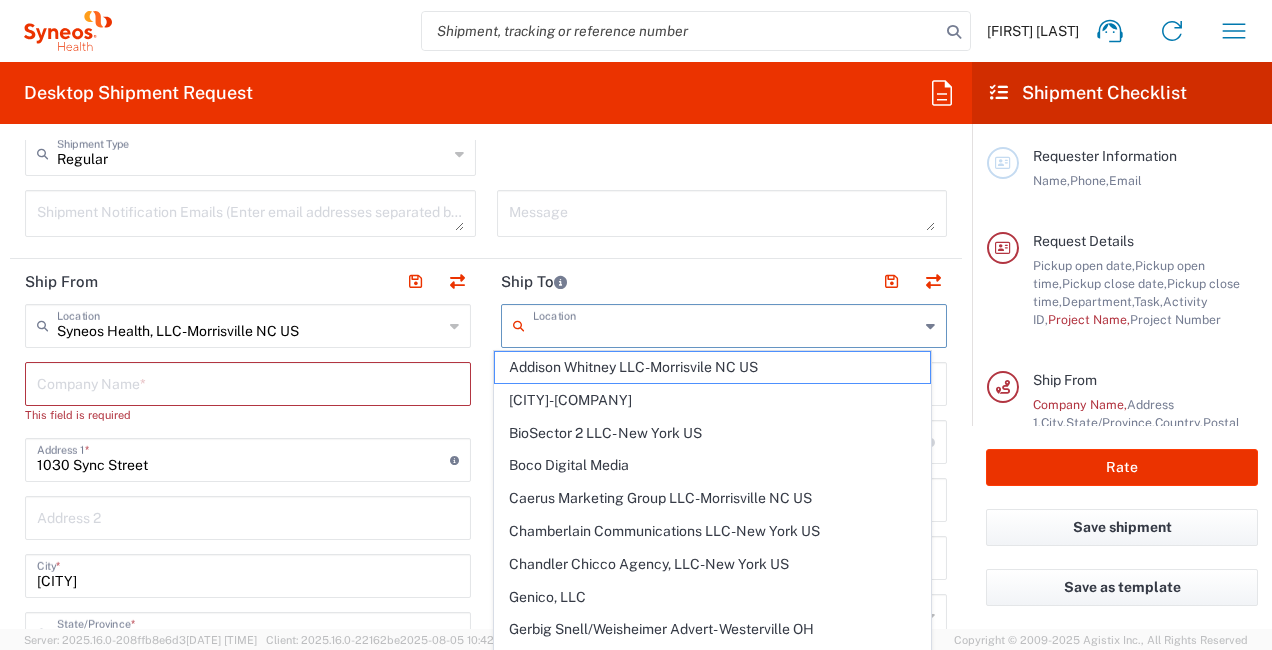 click at bounding box center [726, 324] 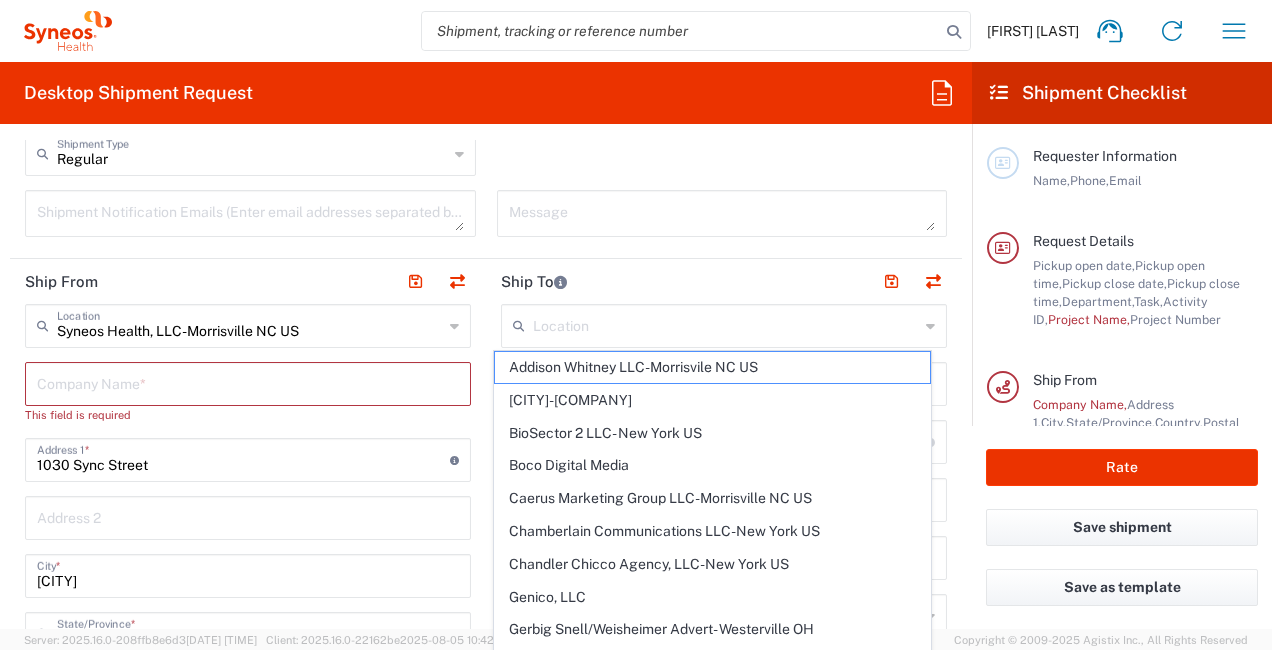 click on "Ship To" 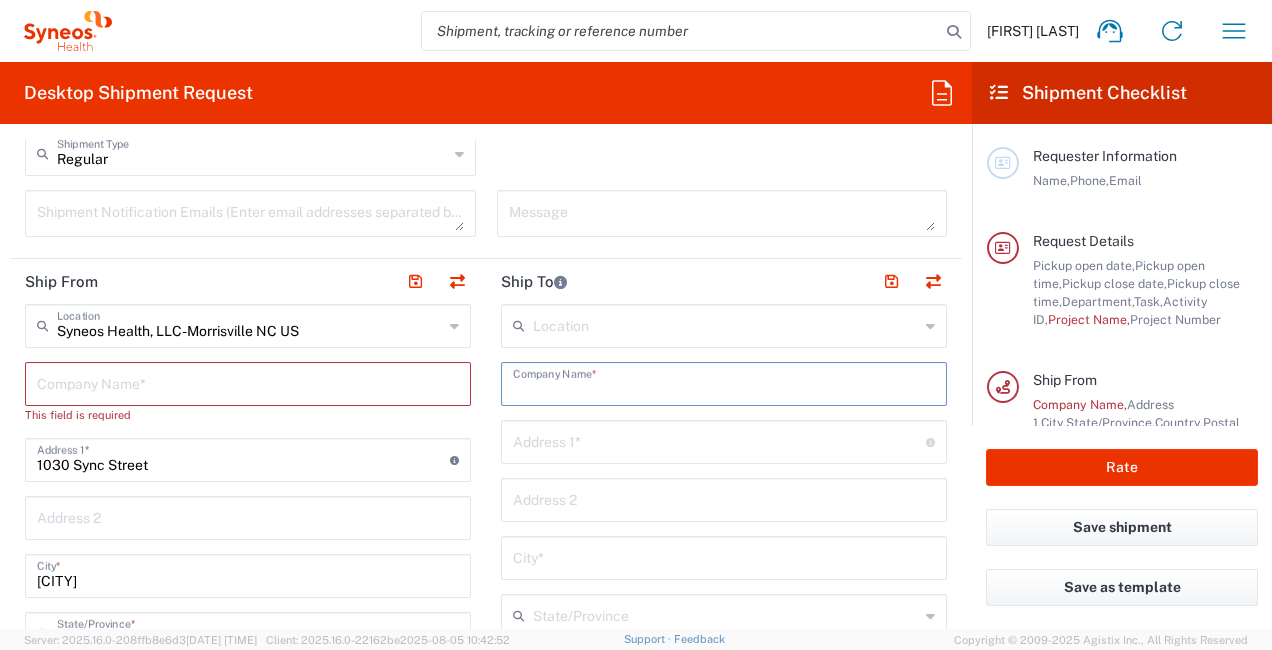 click at bounding box center [724, 382] 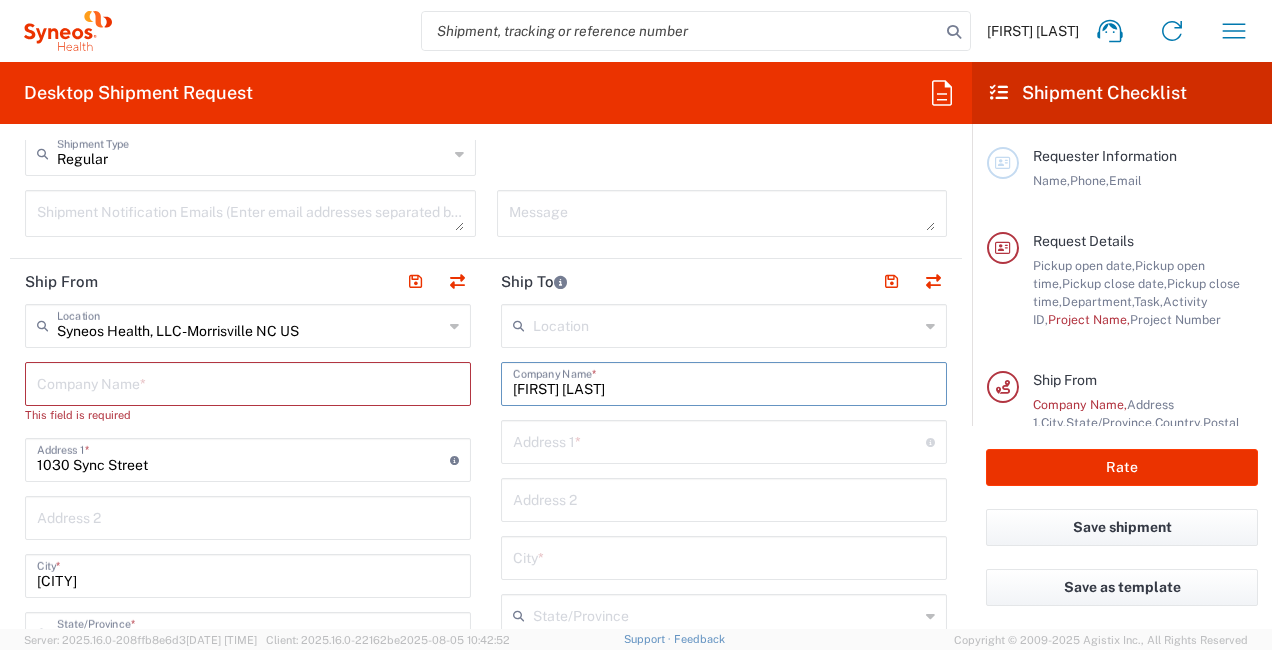 type on "[FIRST] [LAST]" 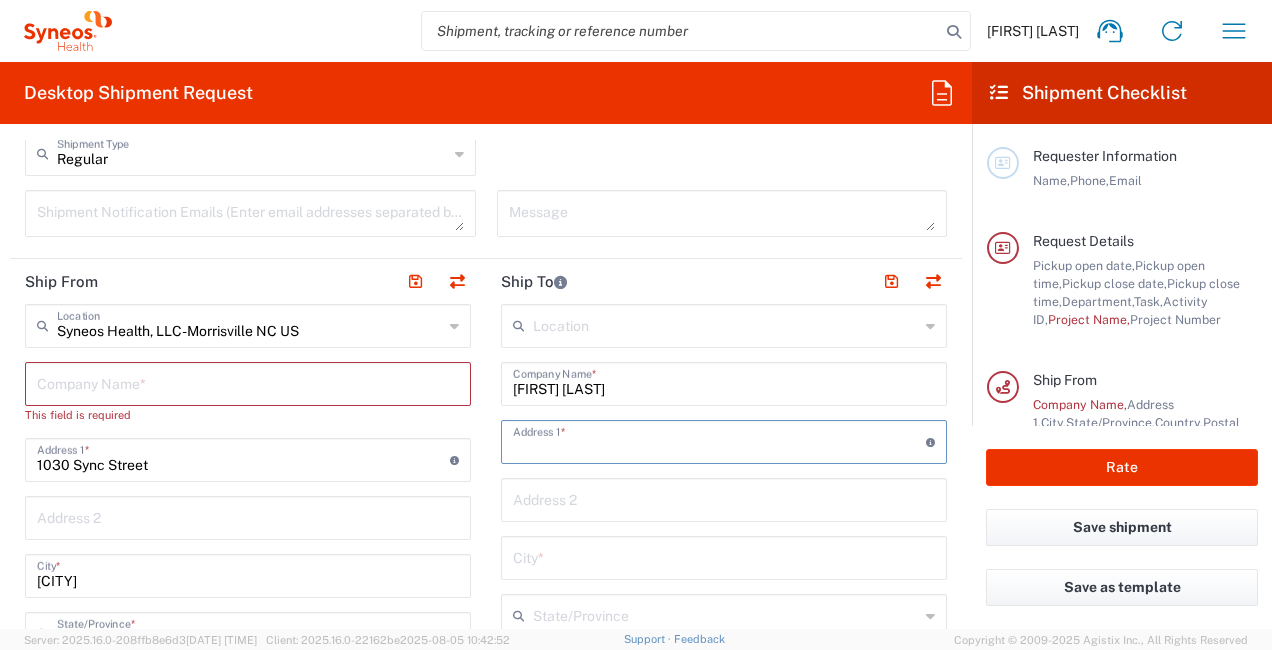 click at bounding box center [719, 440] 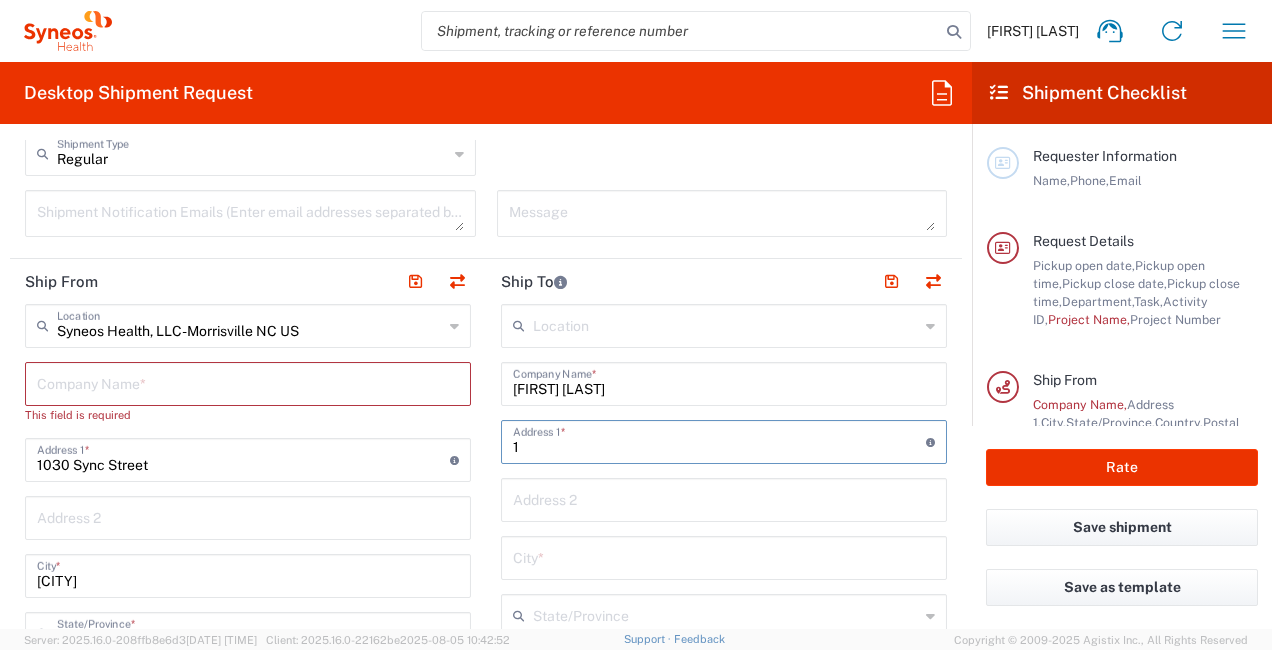 type on "[NUMBER] [STREET]" 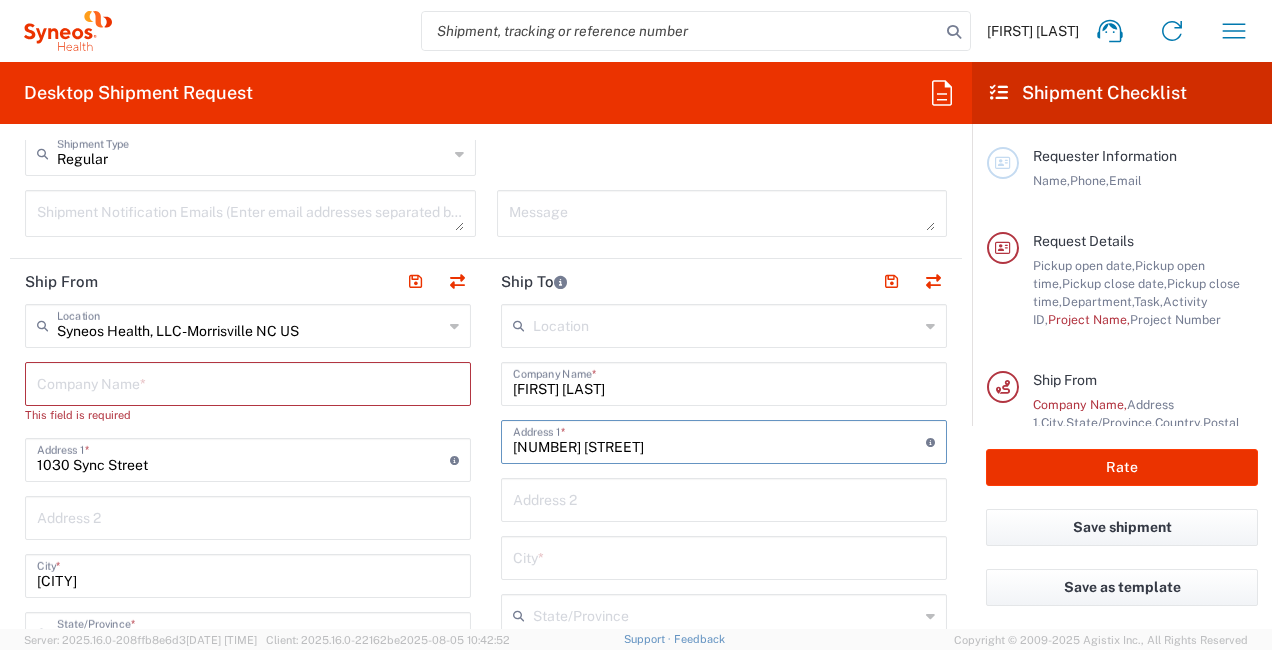 type on "[CITY]" 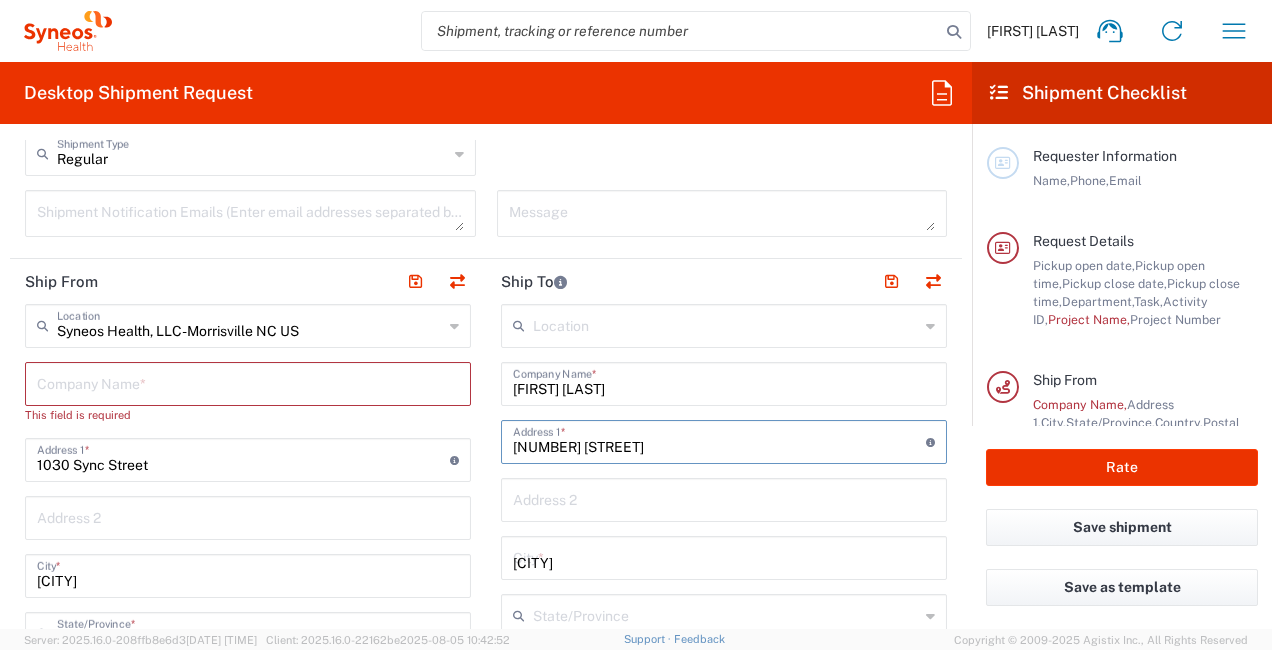 type on "[STATE]" 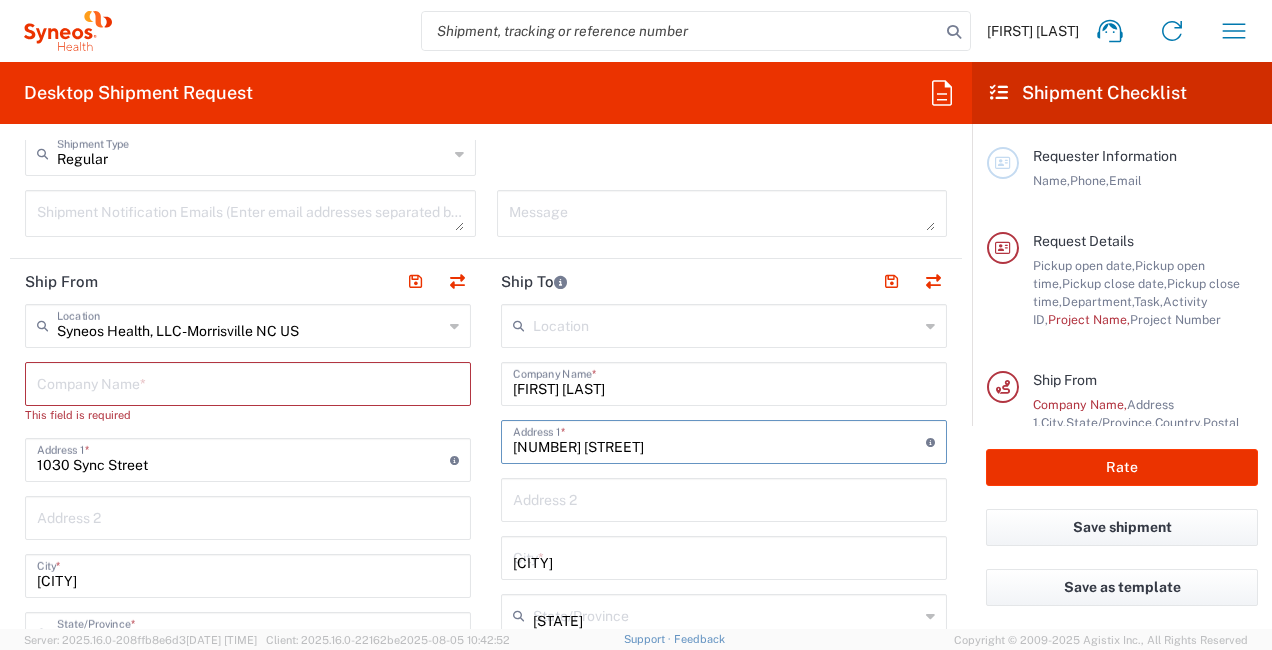 type on "United States" 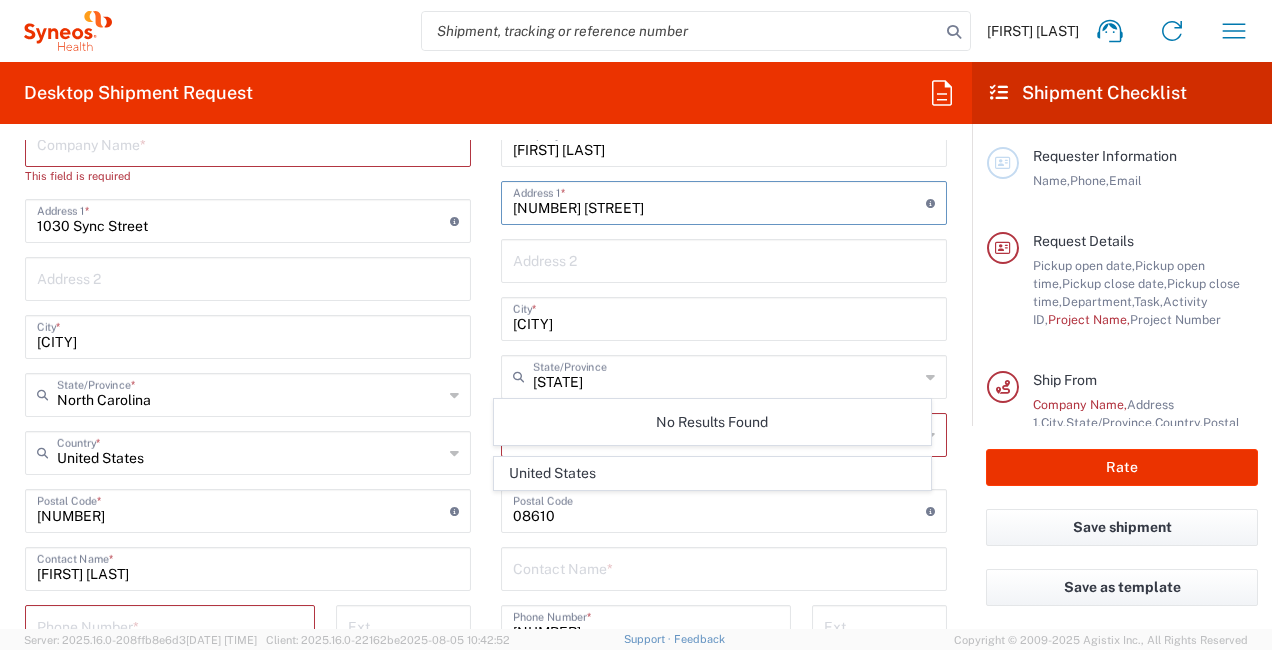 scroll, scrollTop: 925, scrollLeft: 0, axis: vertical 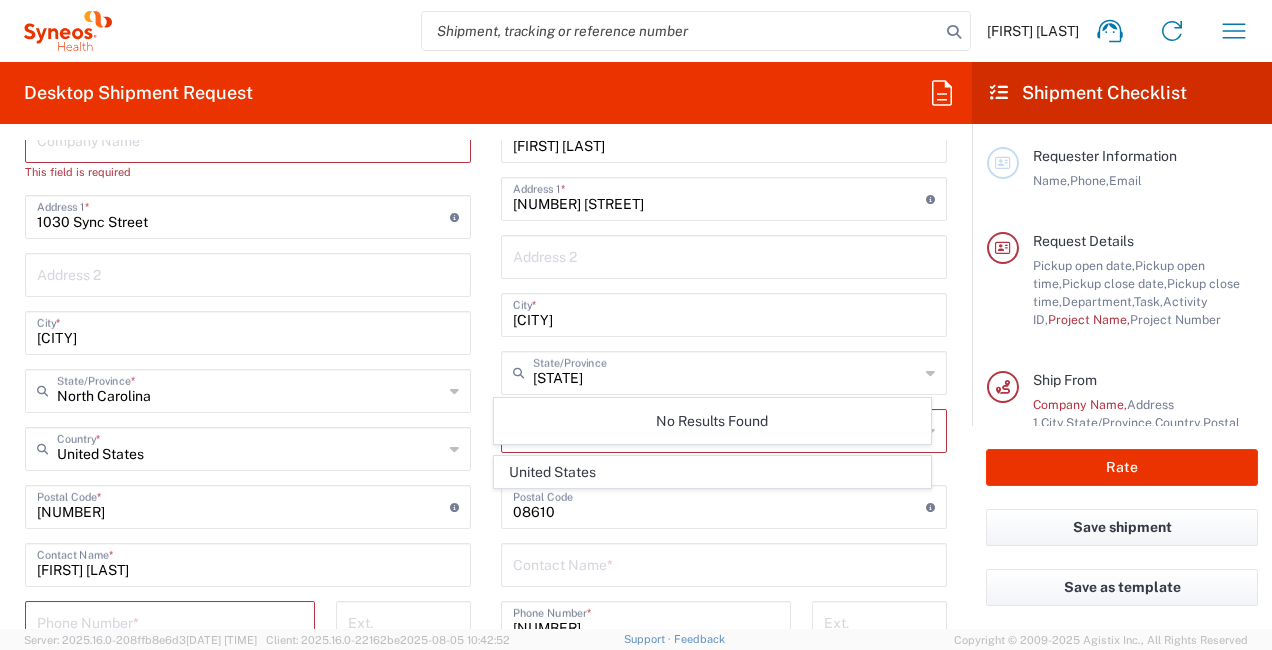 click on "Requester Information  Heli Modi  Name  *  Phone  * heli.modi@[EMAIL_DOMAIN]  Email  *  Name (on behalf of)   Phone (on behalf of)   Email (on behalf of)   Request Details  08/05/2025 ×  Pickup open date  * Cancel Apply 02:00 PM  Pickup open time  * 08/05/2025 ×  Pickup close date  * Cancel Apply 04:00 PM  Pickup close time  *  Schedule pickup  When scheduling a pickup please be sure to meet the following criteria:
1. Pickup window should start at least 2 hours after current time.
2.Pickup window needs to be at least 2 hours.
3.Pickup close time should not exceed business hours.
×  Delivery open date  Cancel Apply 08:00 AM  Delivery open time  ×  Delivery close date  Cancel Apply 04:00 PM  Delivery close time  3110  Department  * 3110 3000 3100 3109 3111 3112 3125 3130 3135 3136 3150 3155 3165 3171 3172 3190 3191 3192 3193 3194 3200 3201 3202 3210 3211 Dept 3212 3213 3214 3215 3216 3218 3220 3221 3222 3223 3225 3226 3227 3228 3229 3230 3231 3232 3233 3234 3235 3236 3237 3238 3240 3241 * * Airline" 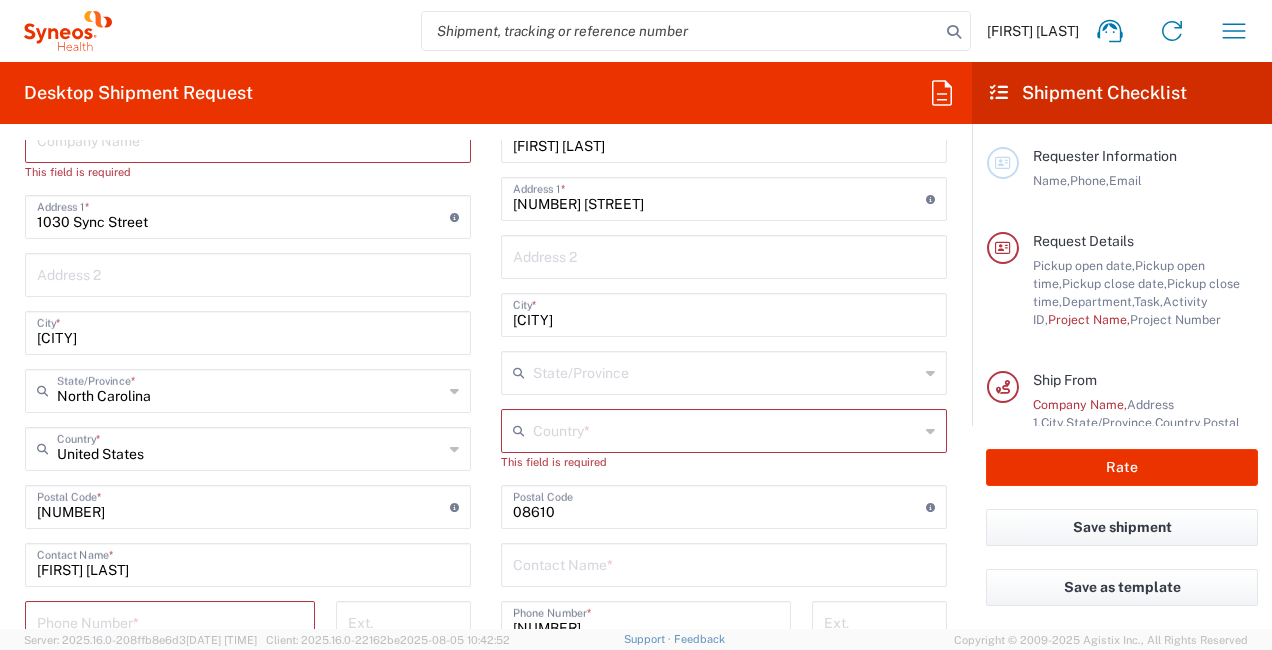 click at bounding box center [726, 429] 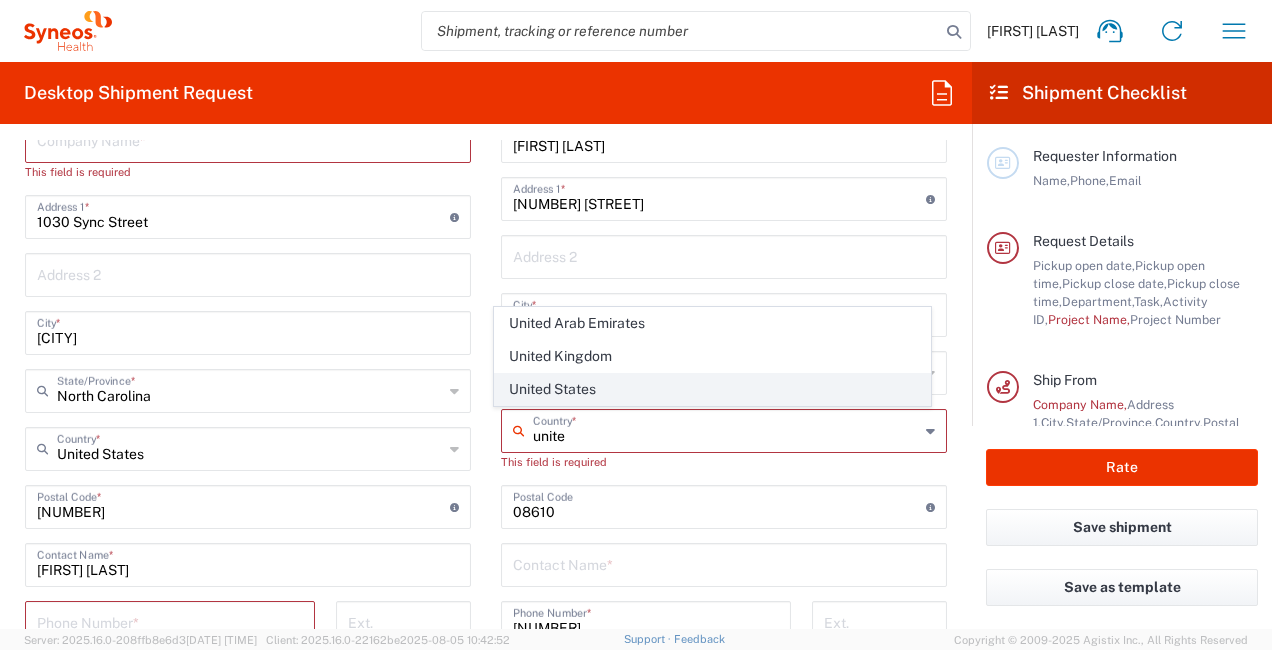 click on "United States" 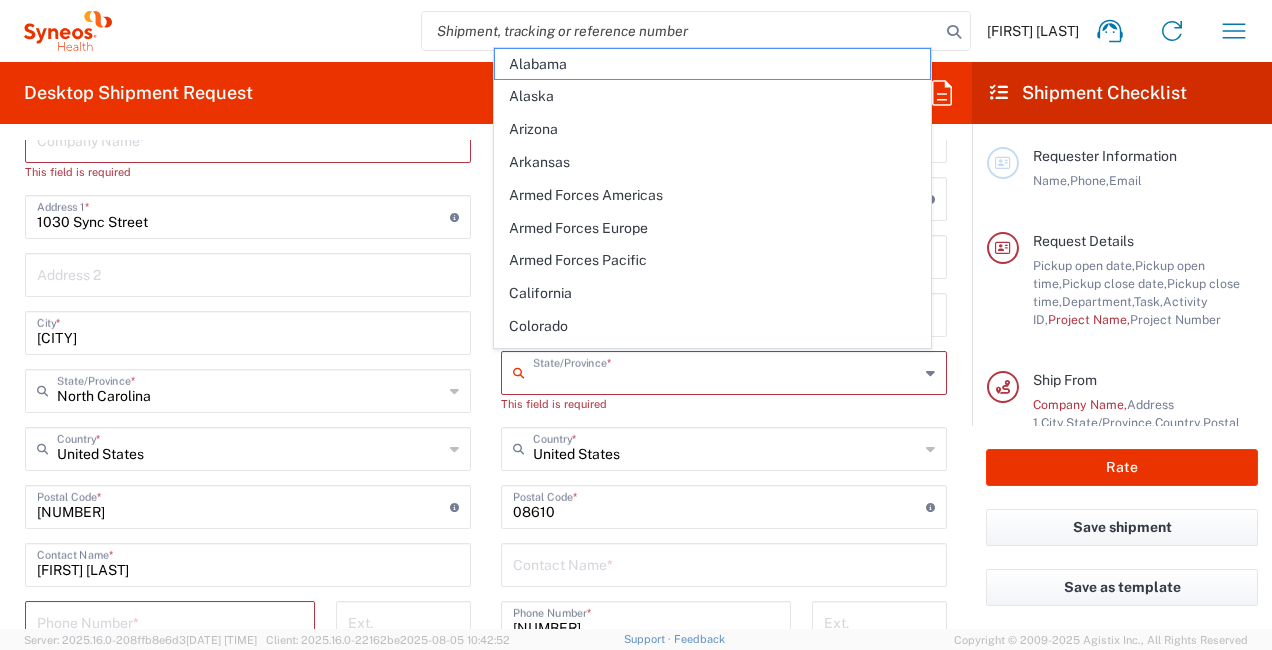 click at bounding box center (726, 371) 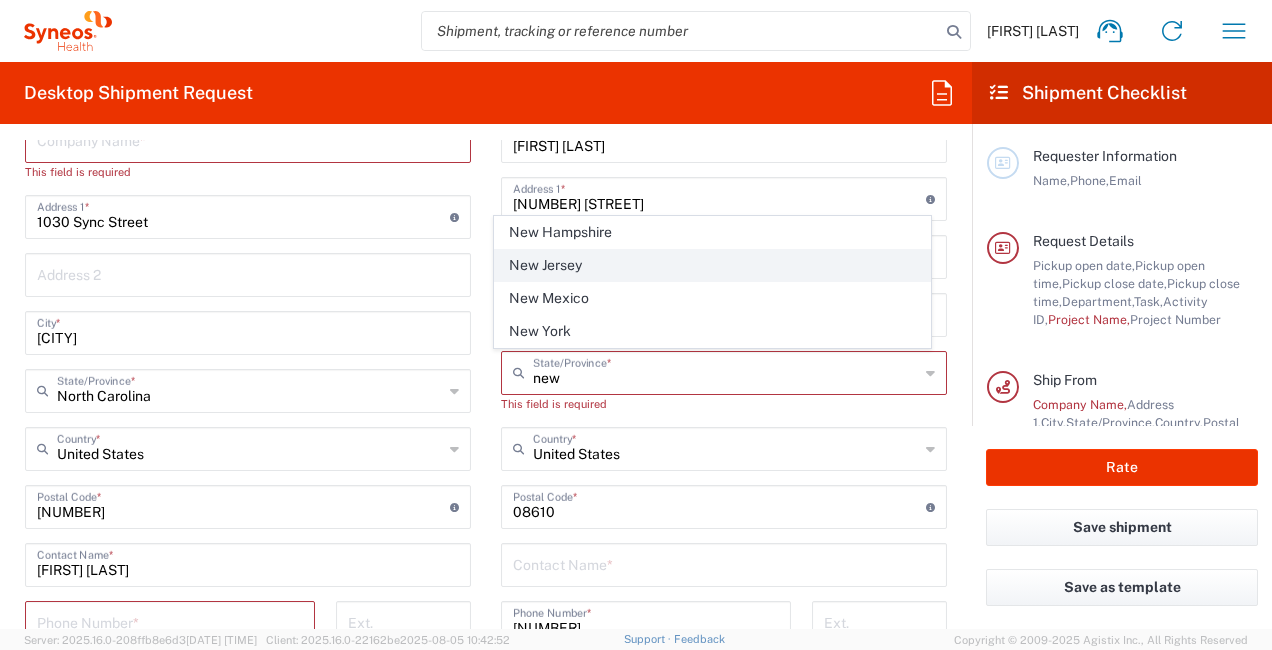 click on "New Jersey" 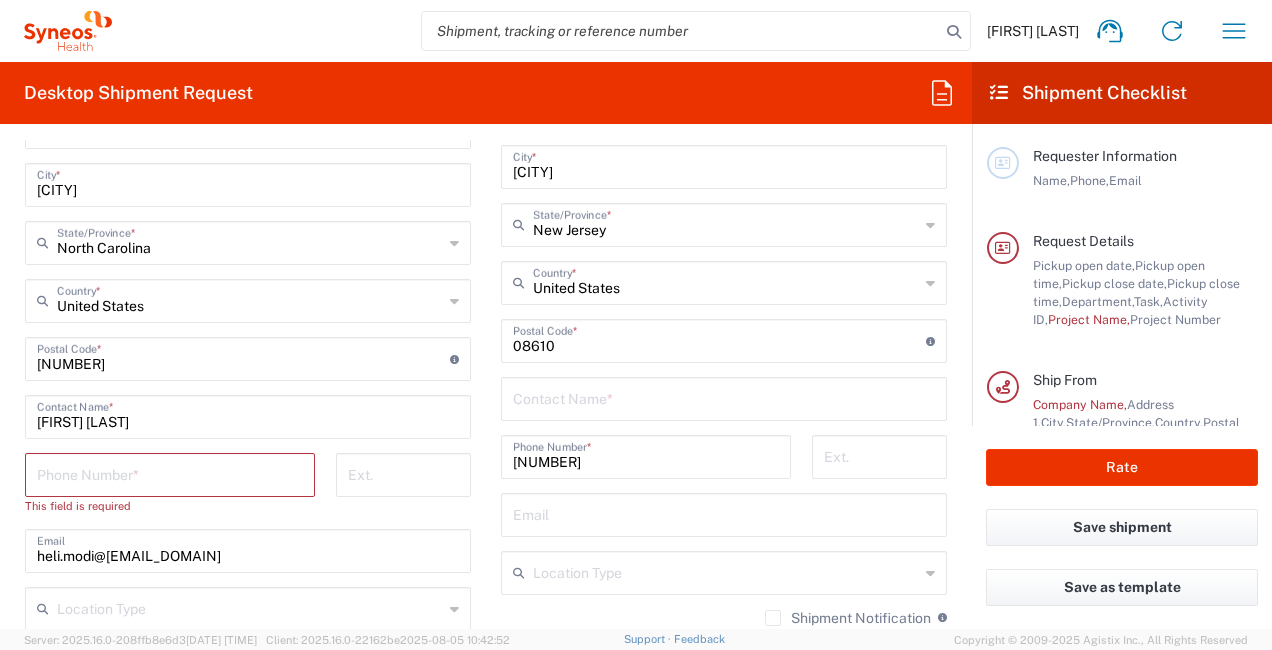 scroll, scrollTop: 1088, scrollLeft: 0, axis: vertical 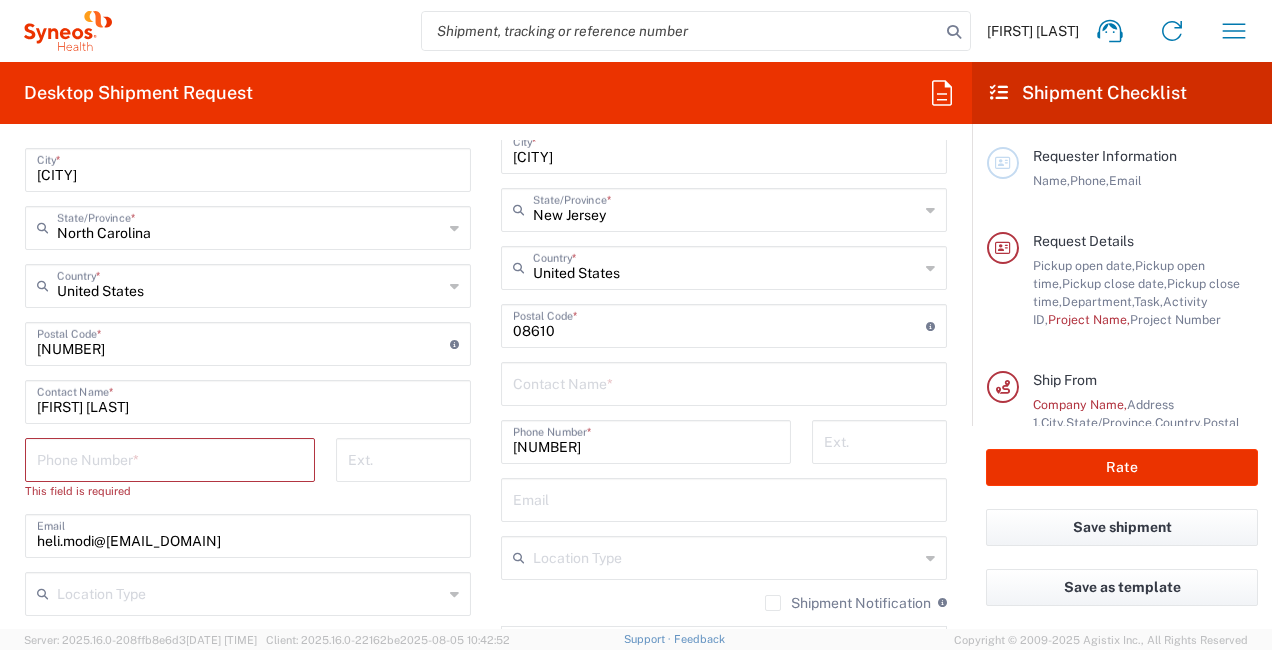click at bounding box center (724, 382) 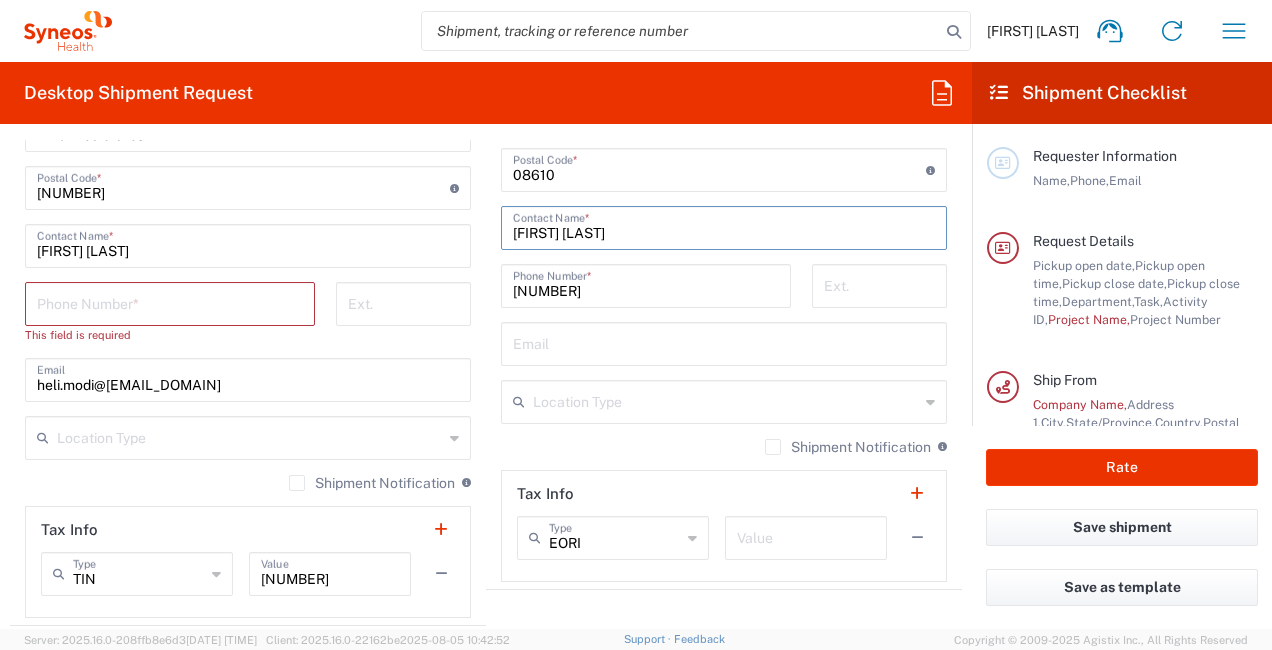 scroll, scrollTop: 1245, scrollLeft: 0, axis: vertical 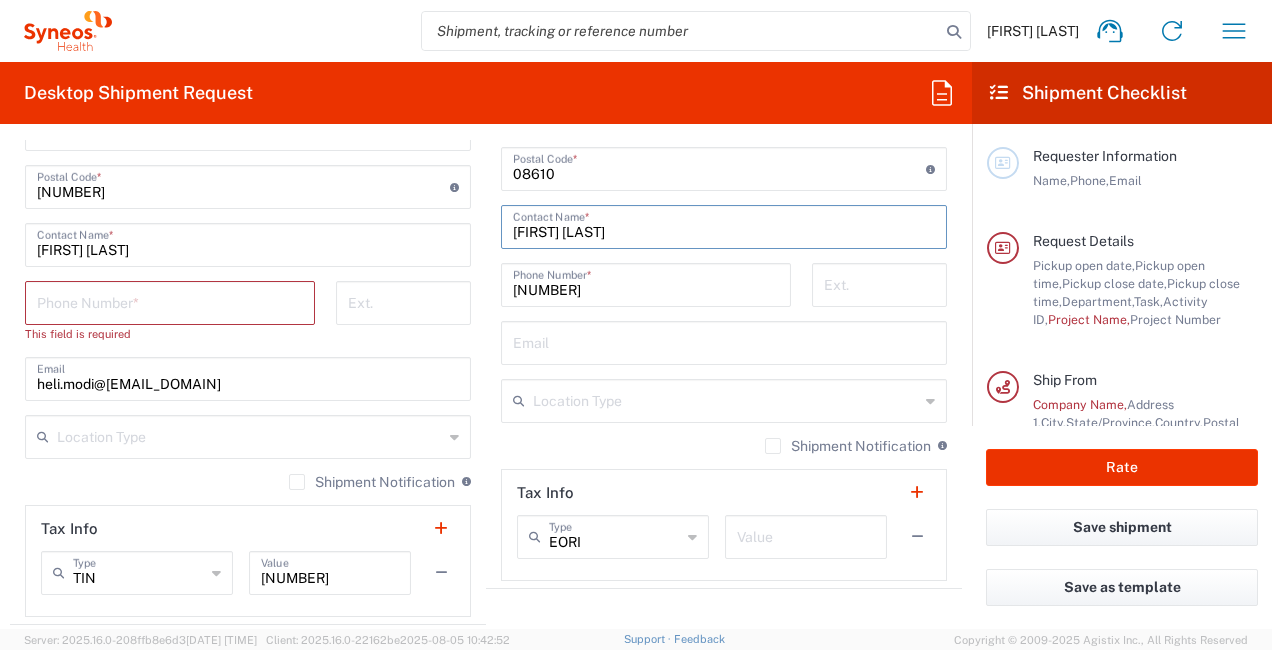 type on "[FIRST] [LAST]" 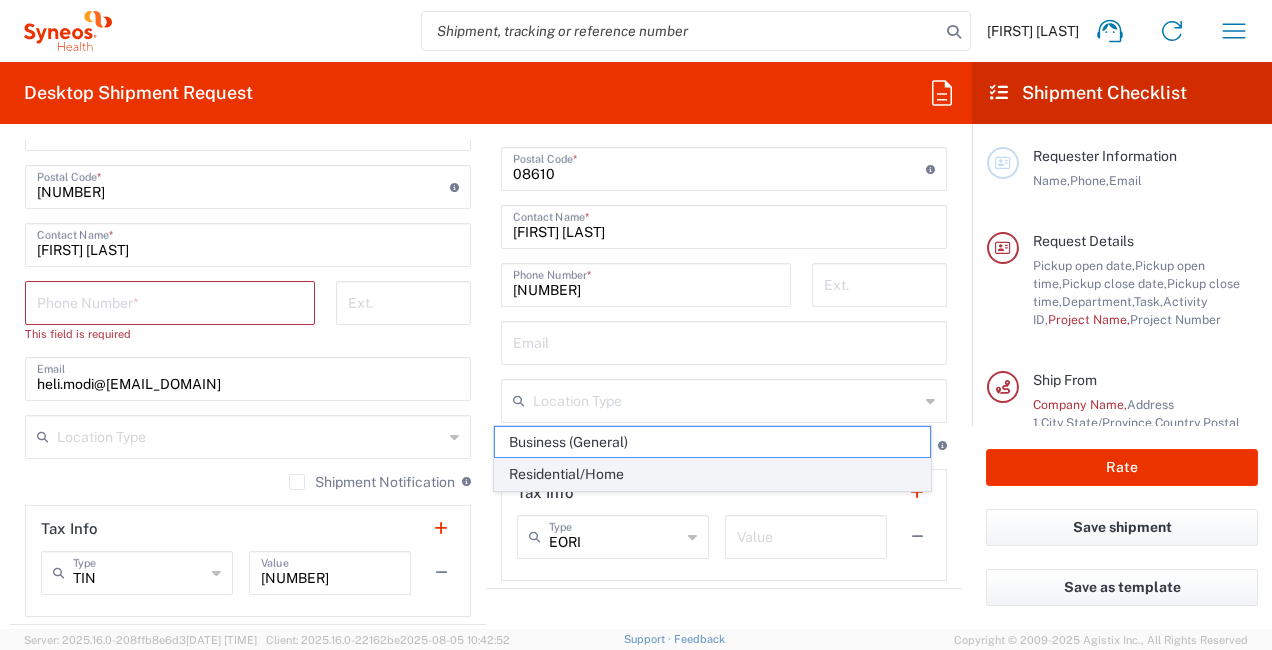 click on "Residential/Home" 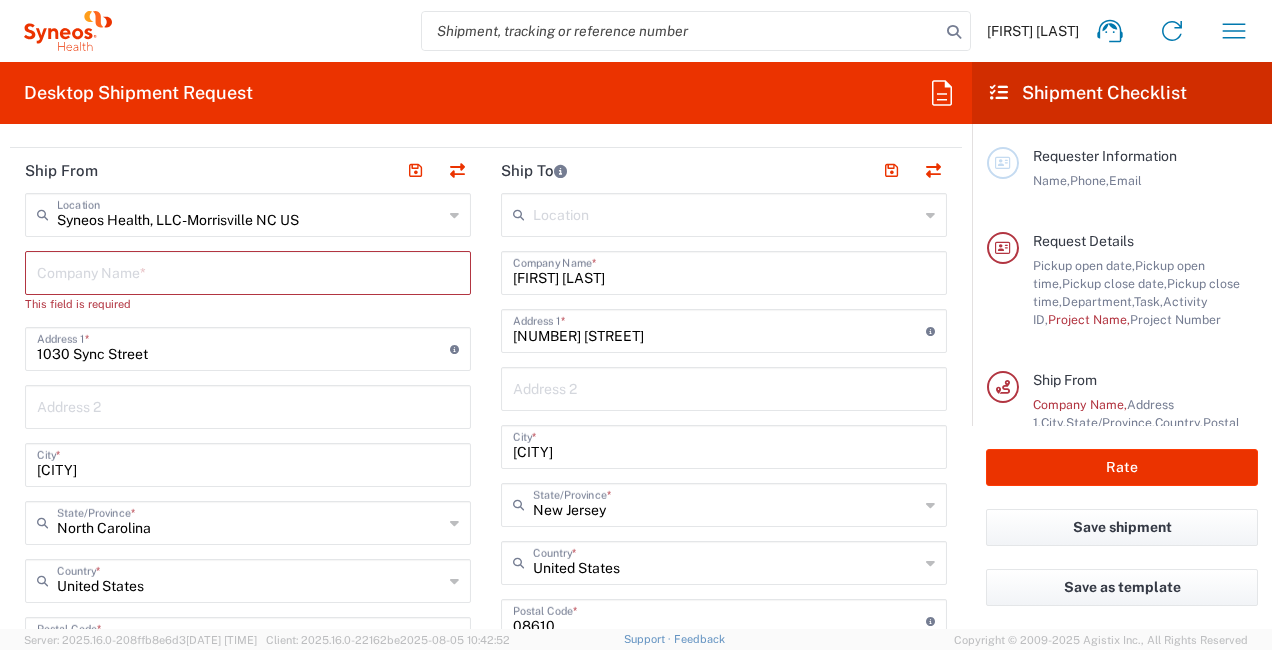 scroll, scrollTop: 794, scrollLeft: 0, axis: vertical 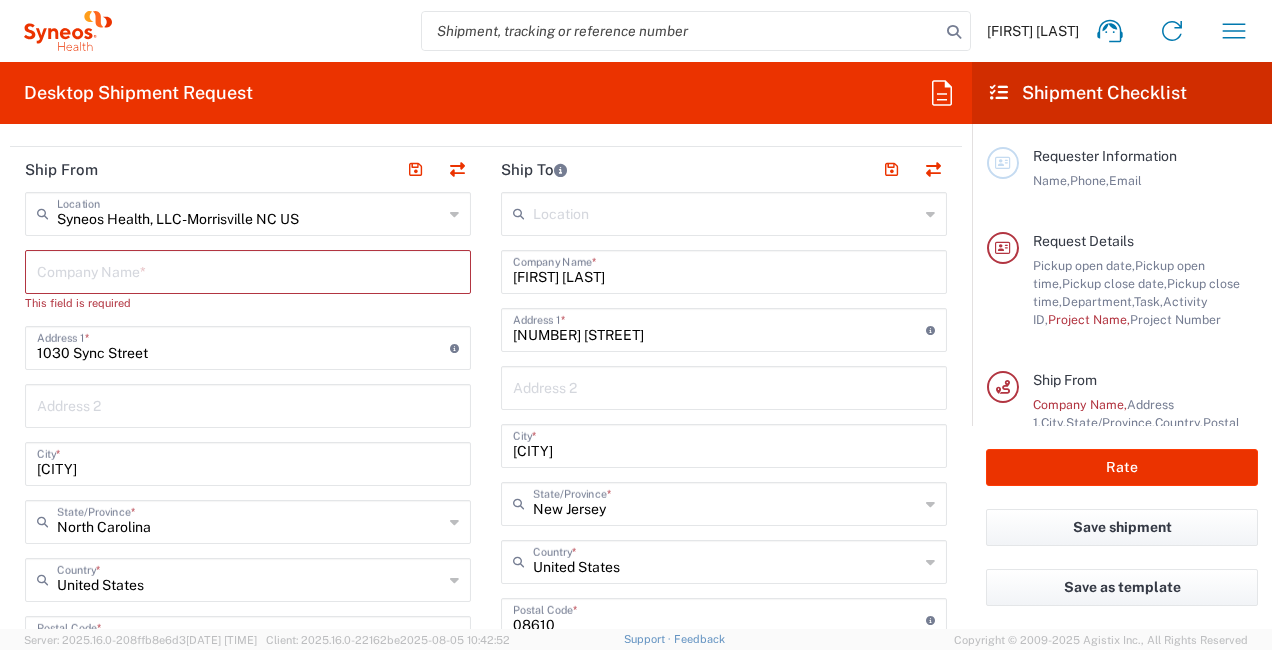 click at bounding box center (248, 270) 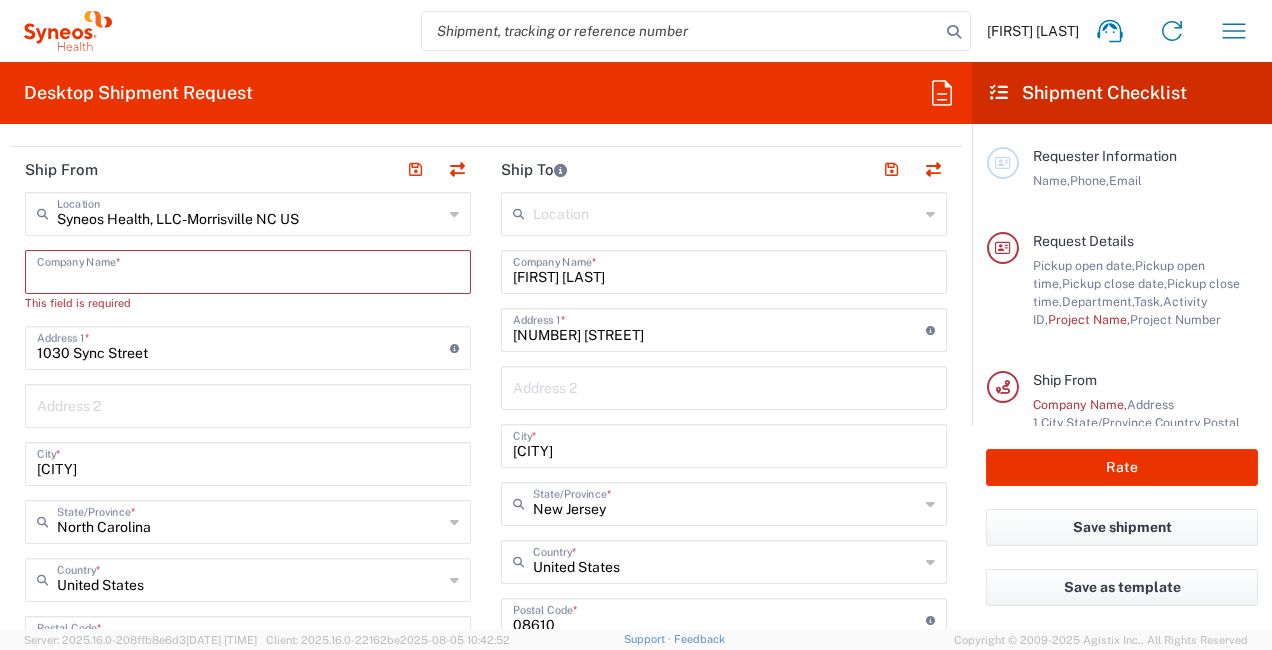 type on "S" 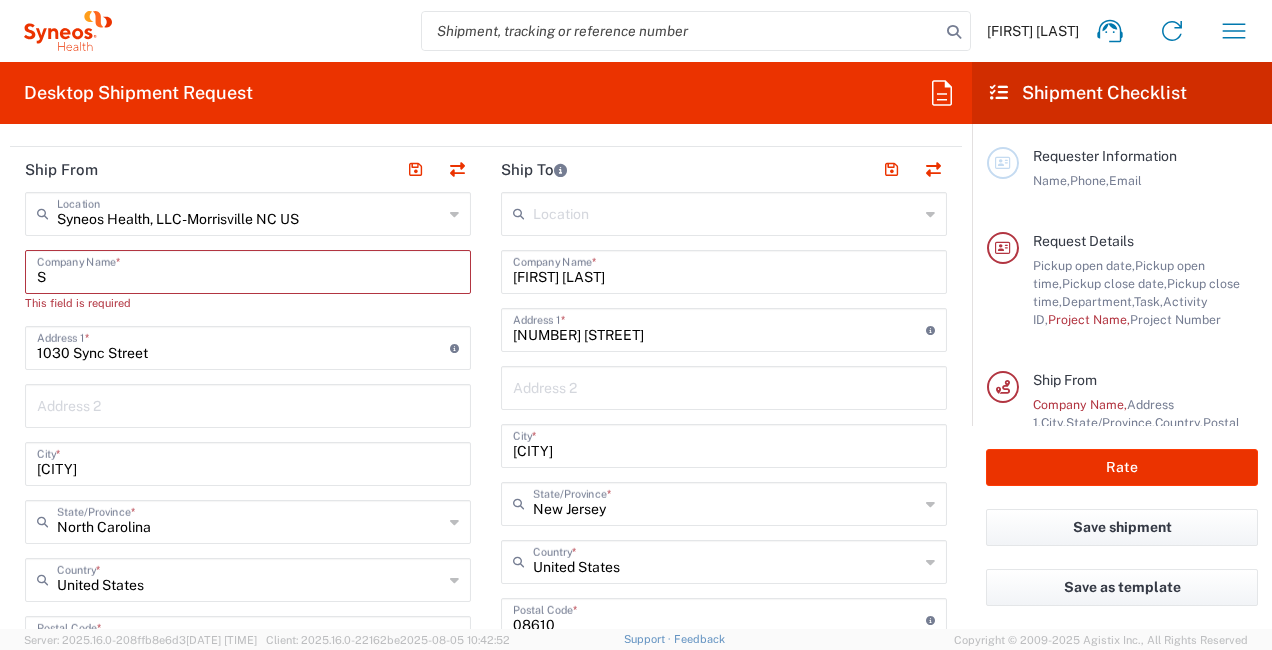 type 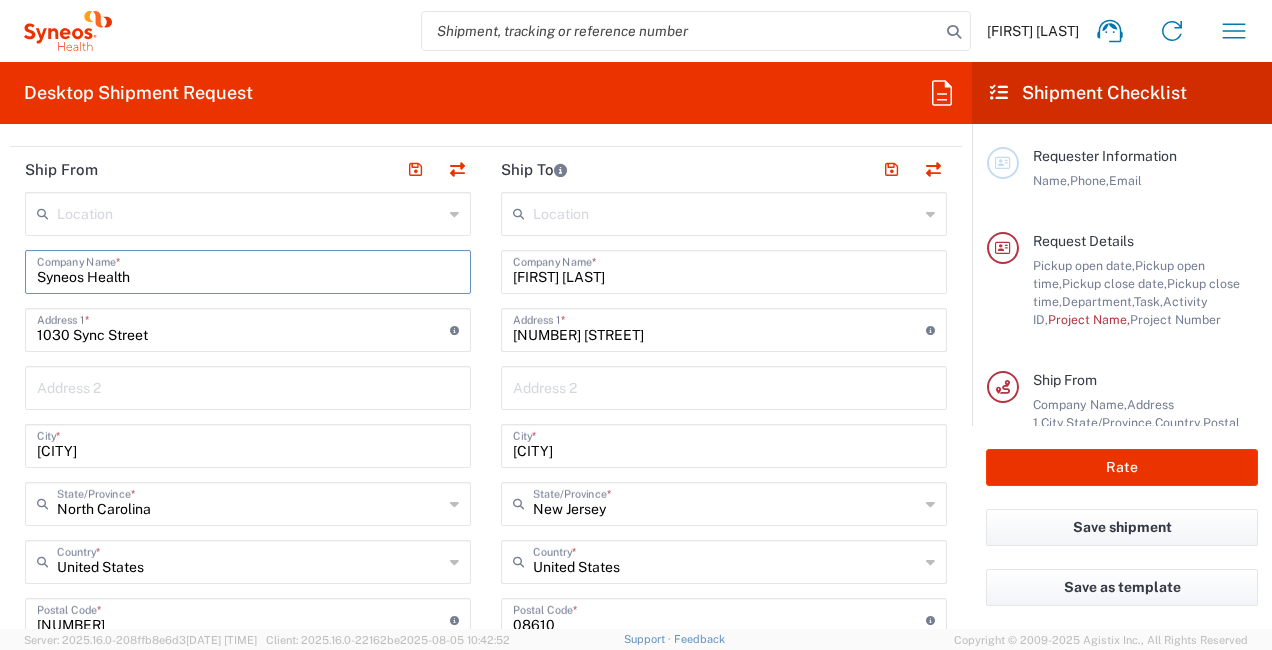 type on "Syneos Health" 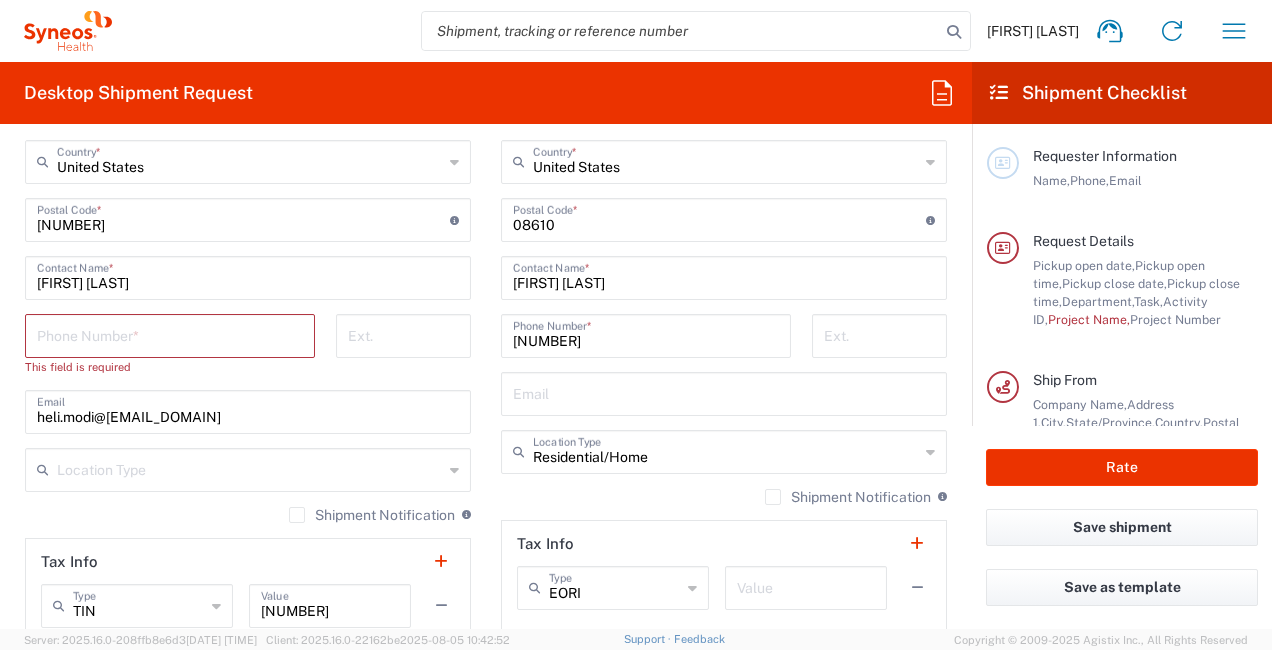 scroll, scrollTop: 1195, scrollLeft: 0, axis: vertical 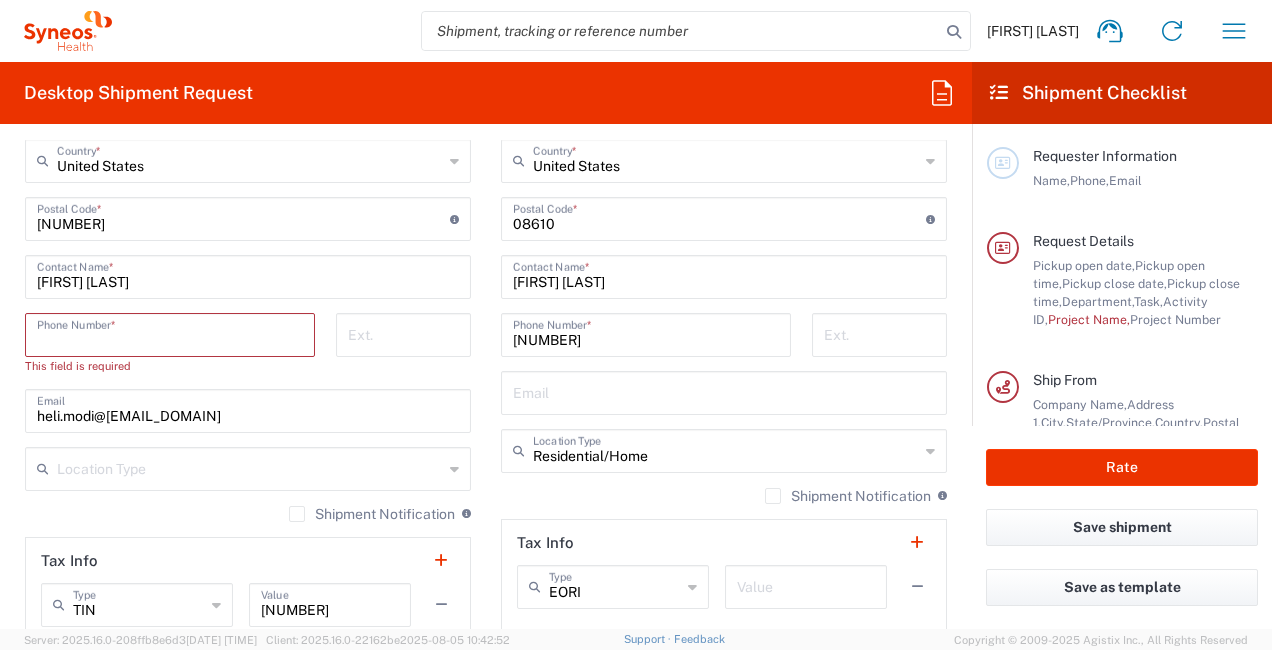 click at bounding box center [170, 333] 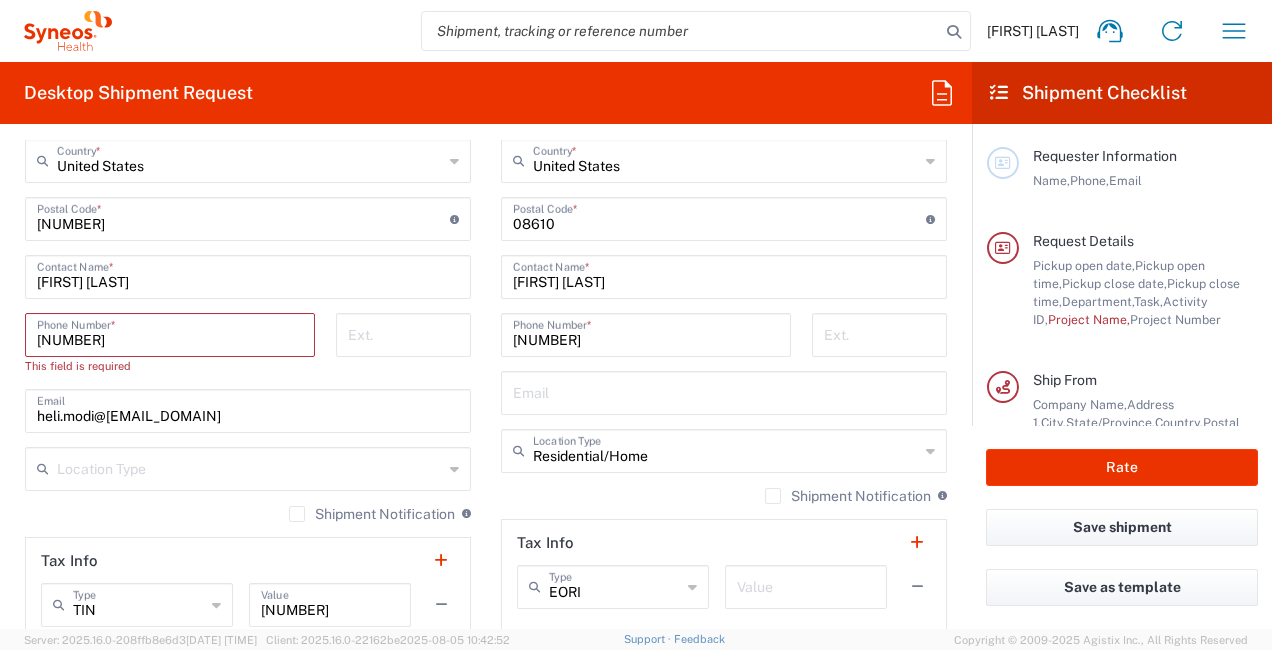 type on "heli.modi@[EMAIL_DOMAIN]" 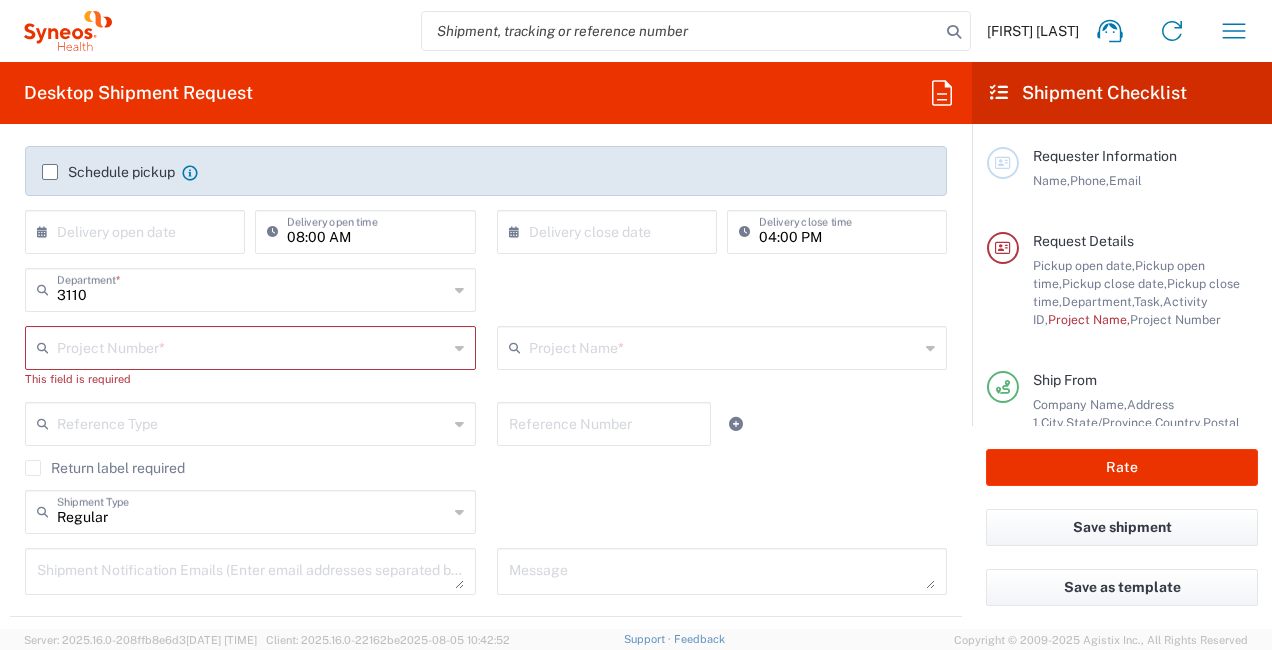 scroll, scrollTop: 326, scrollLeft: 0, axis: vertical 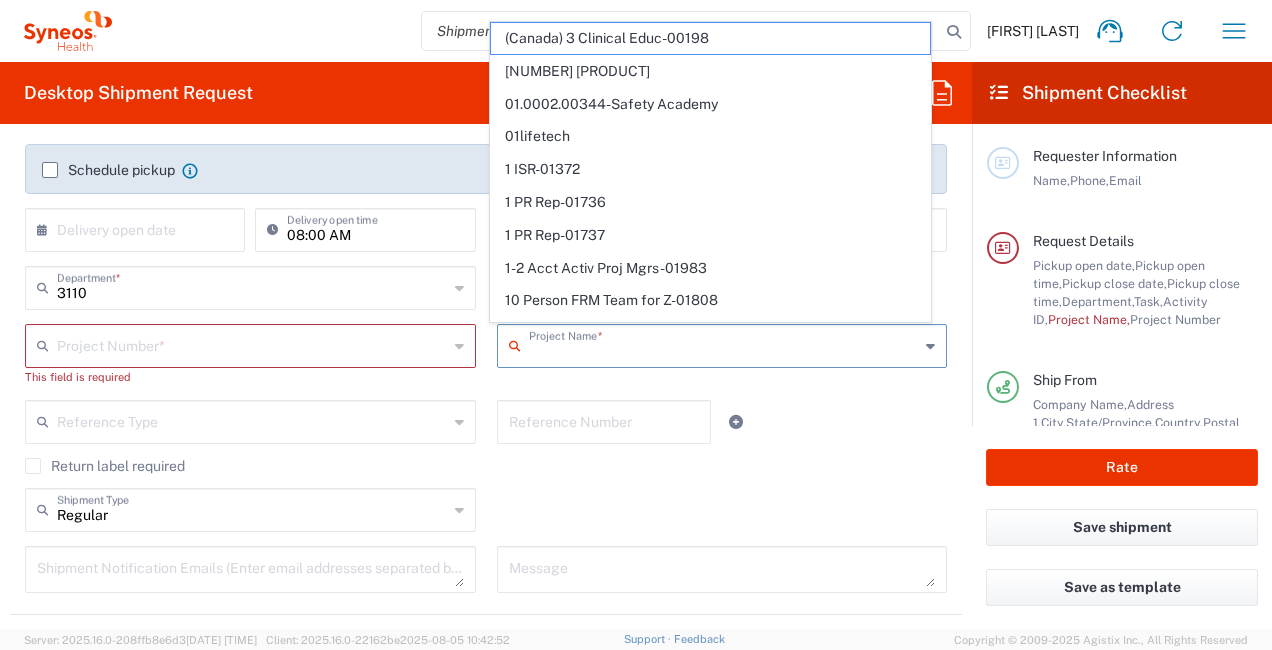 click at bounding box center [724, 344] 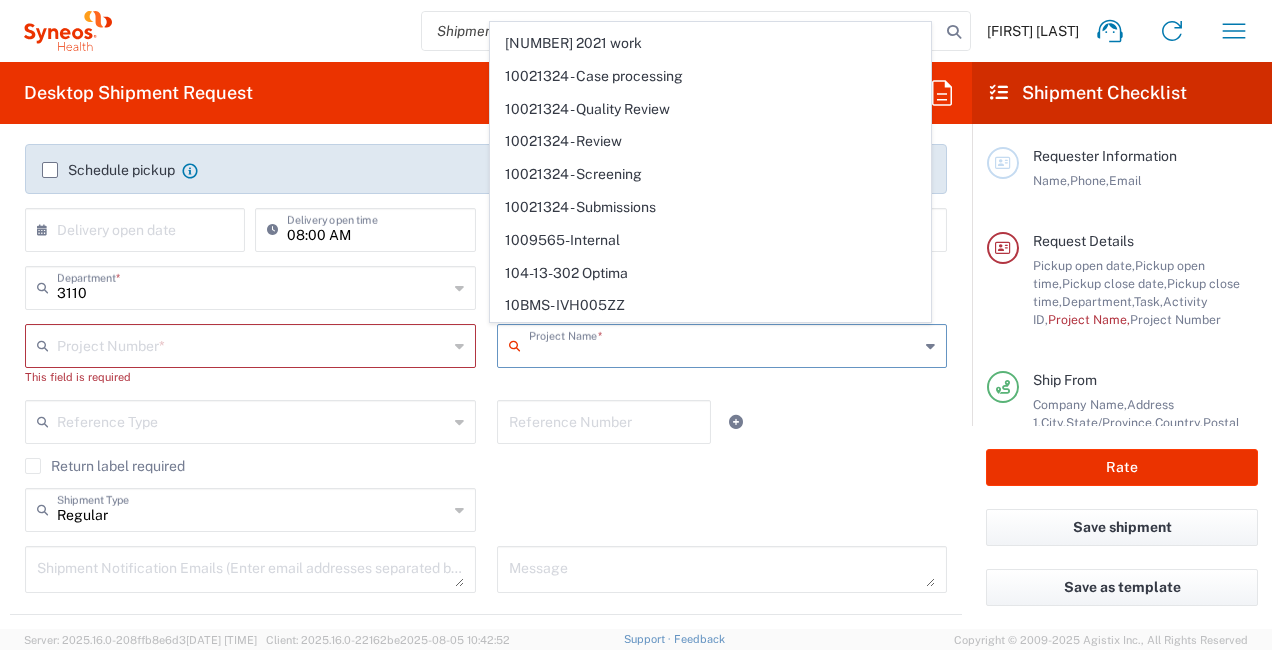 scroll, scrollTop: 0, scrollLeft: 0, axis: both 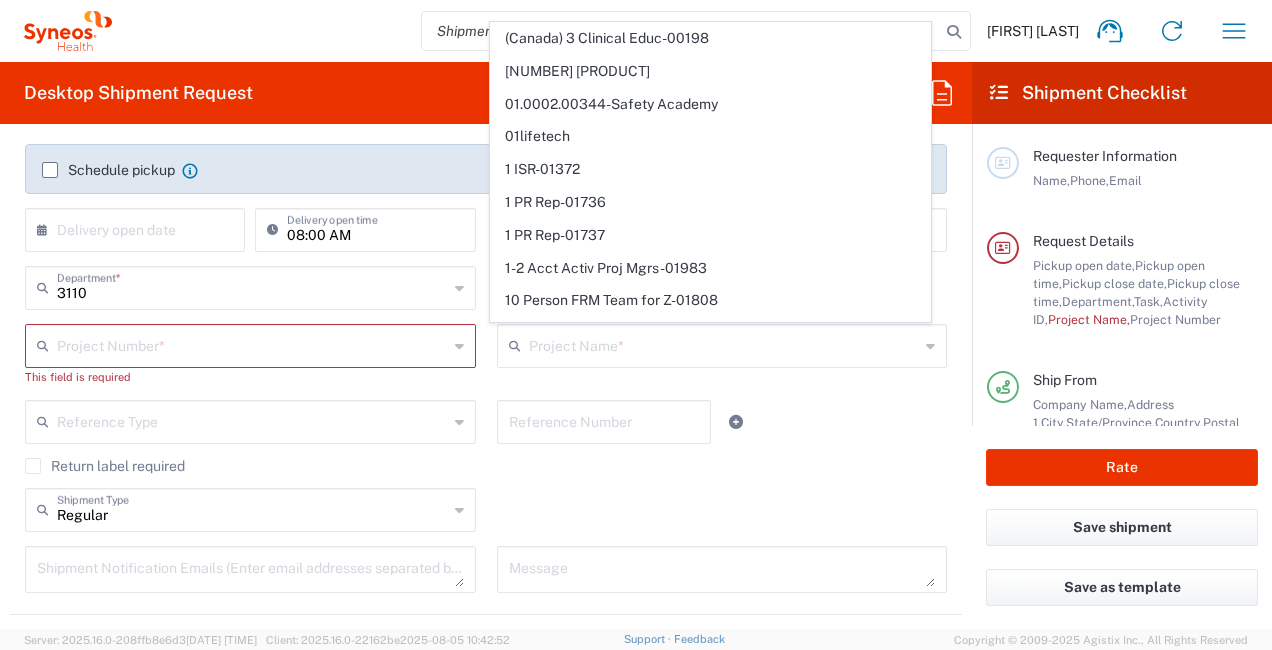 click on "Return label required" 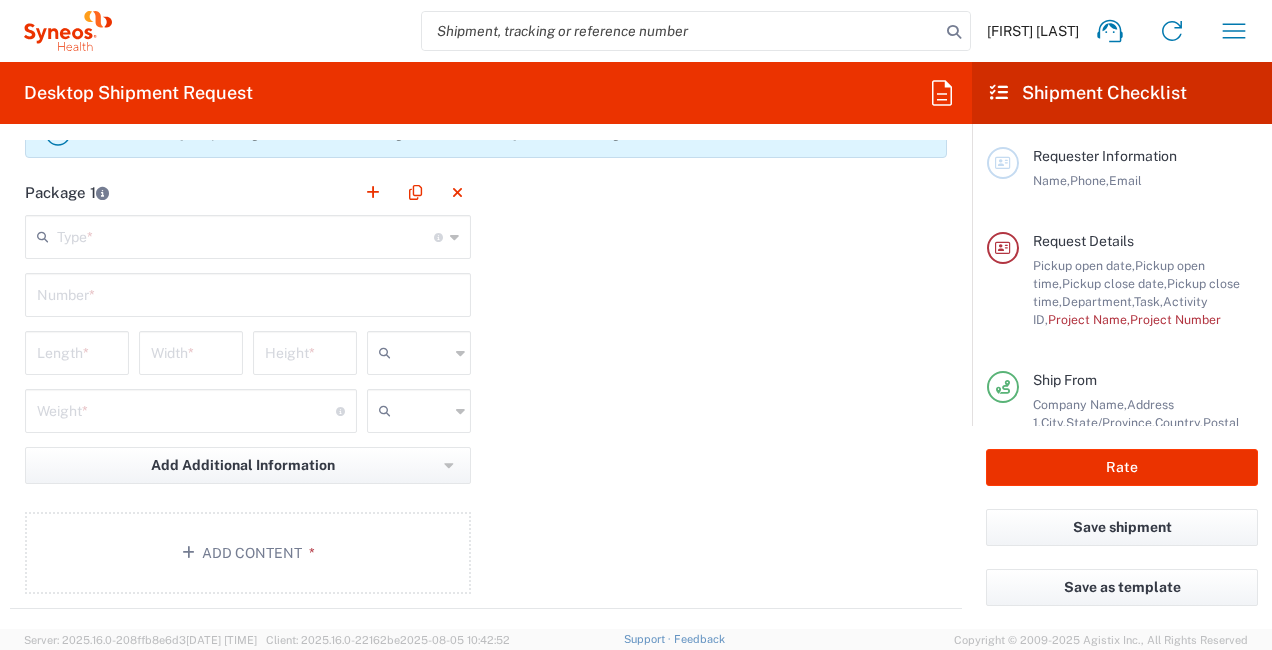 scroll, scrollTop: 1772, scrollLeft: 0, axis: vertical 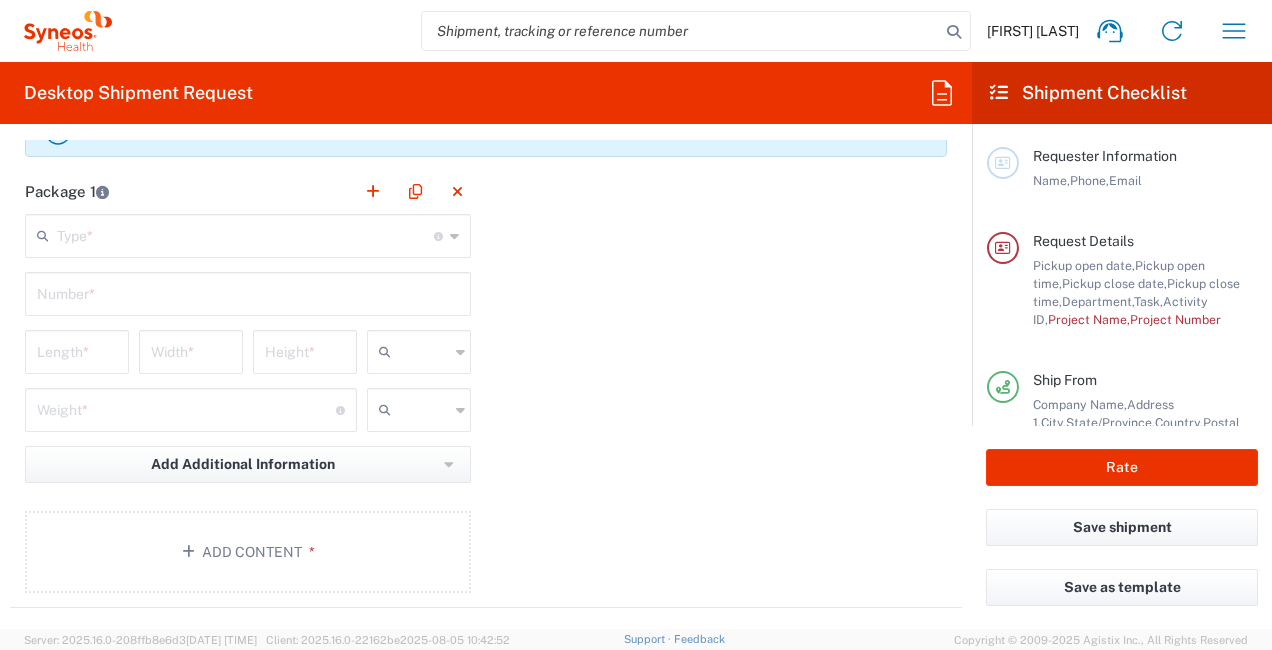 click 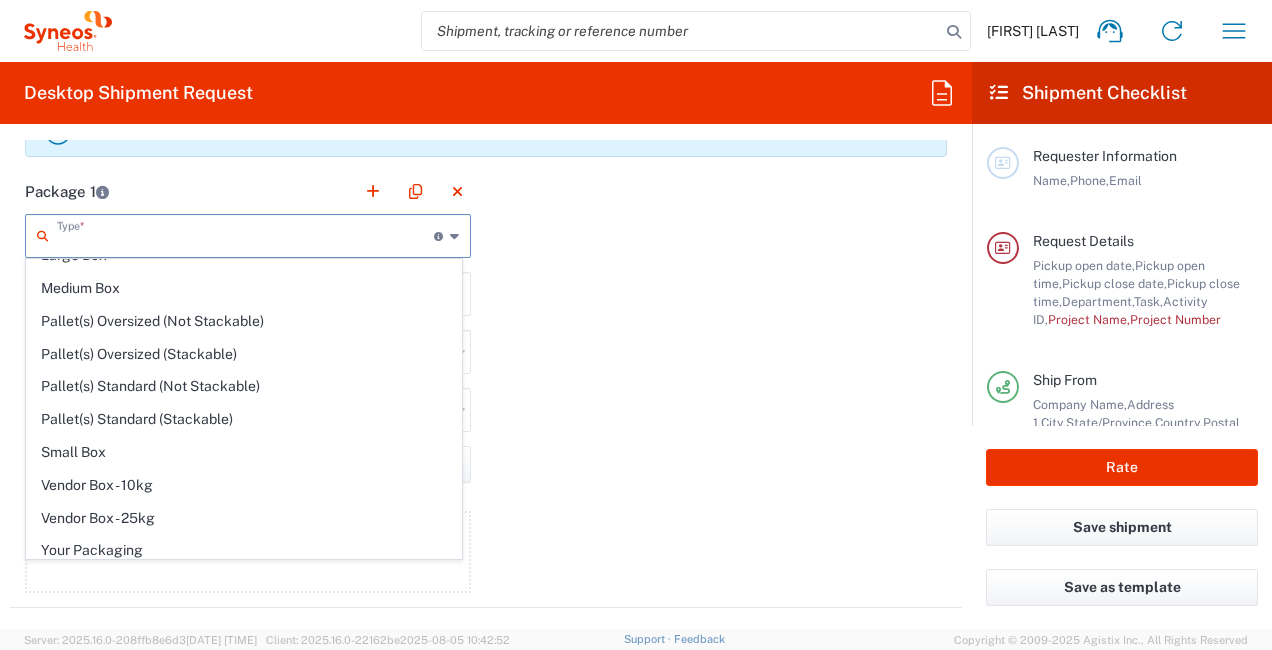 scroll, scrollTop: 0, scrollLeft: 0, axis: both 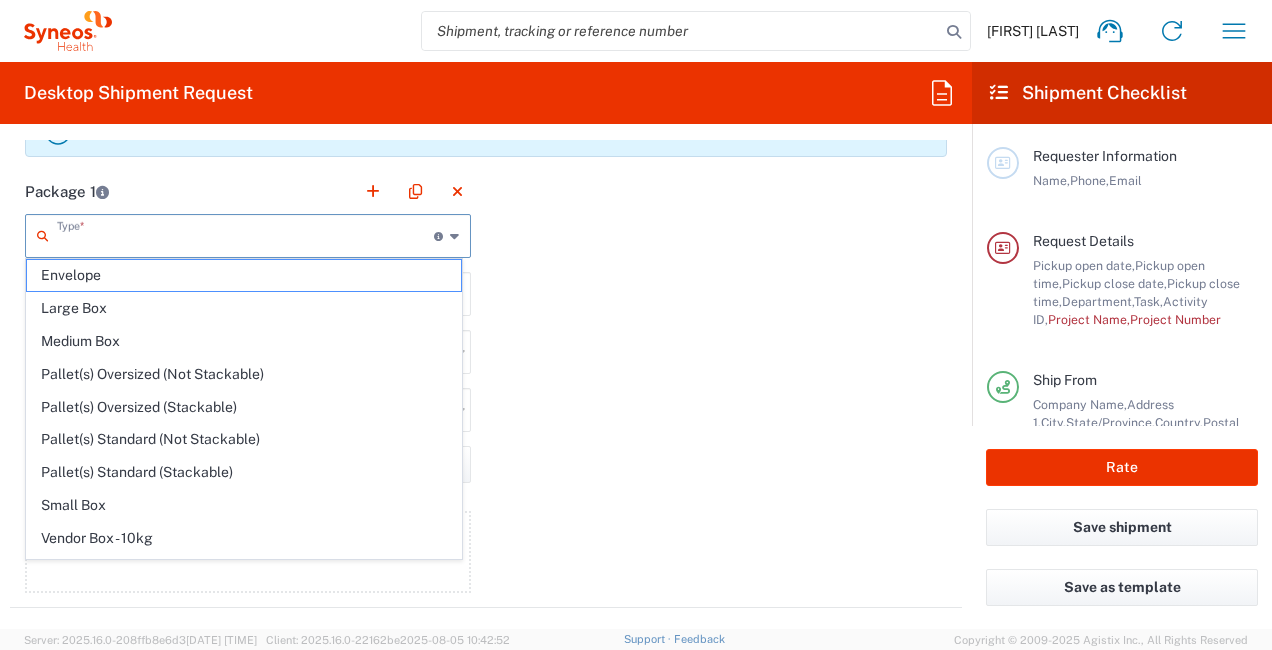 click on "Package 1   Type  * Material used to package goods Envelope Large Box Medium Box Pallet(s) Oversized (Not Stackable) Pallet(s) Oversized (Stackable) Pallet(s) Standard (Not Stackable) Pallet(s) Standard (Stackable) Small Box Vendor Box - 10kg Vendor Box - 25kg Your Packaging  Number  *  Length  *  Width  *  Height  * cm ft in  Weight  * Total weight of package(s) in pounds or kilograms kgs lbs Add Additional Information  Package material   Package temperature   Temperature device  Add Content *" 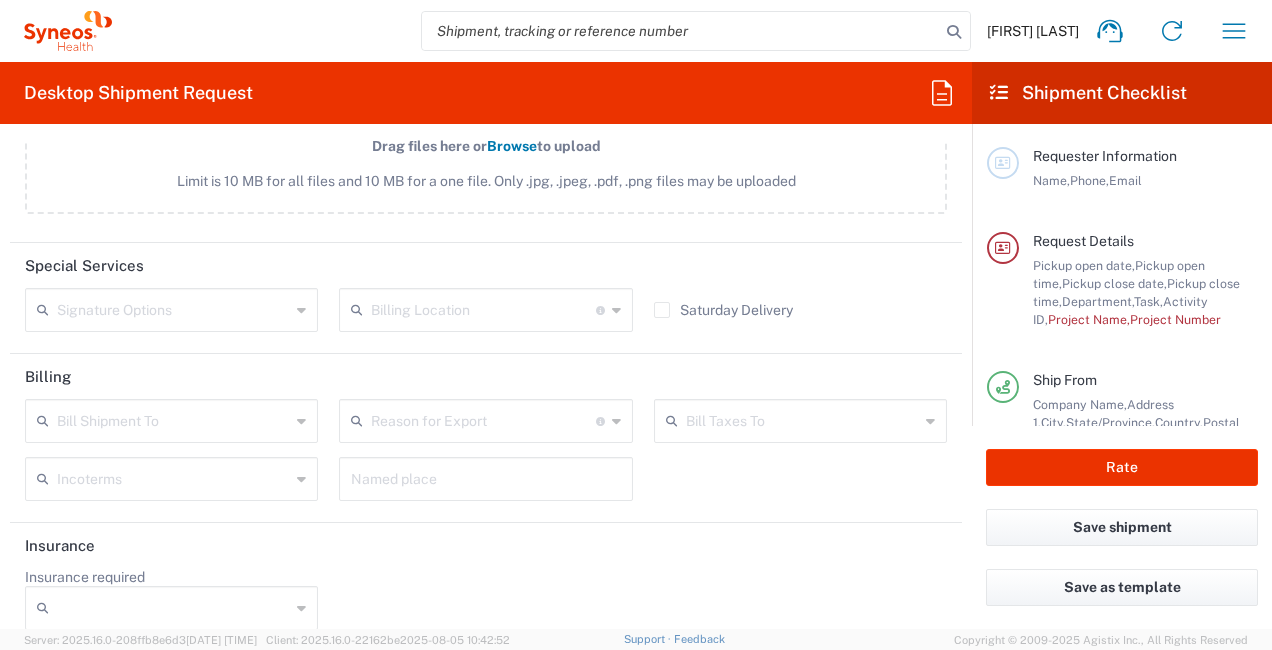 scroll, scrollTop: 2450, scrollLeft: 0, axis: vertical 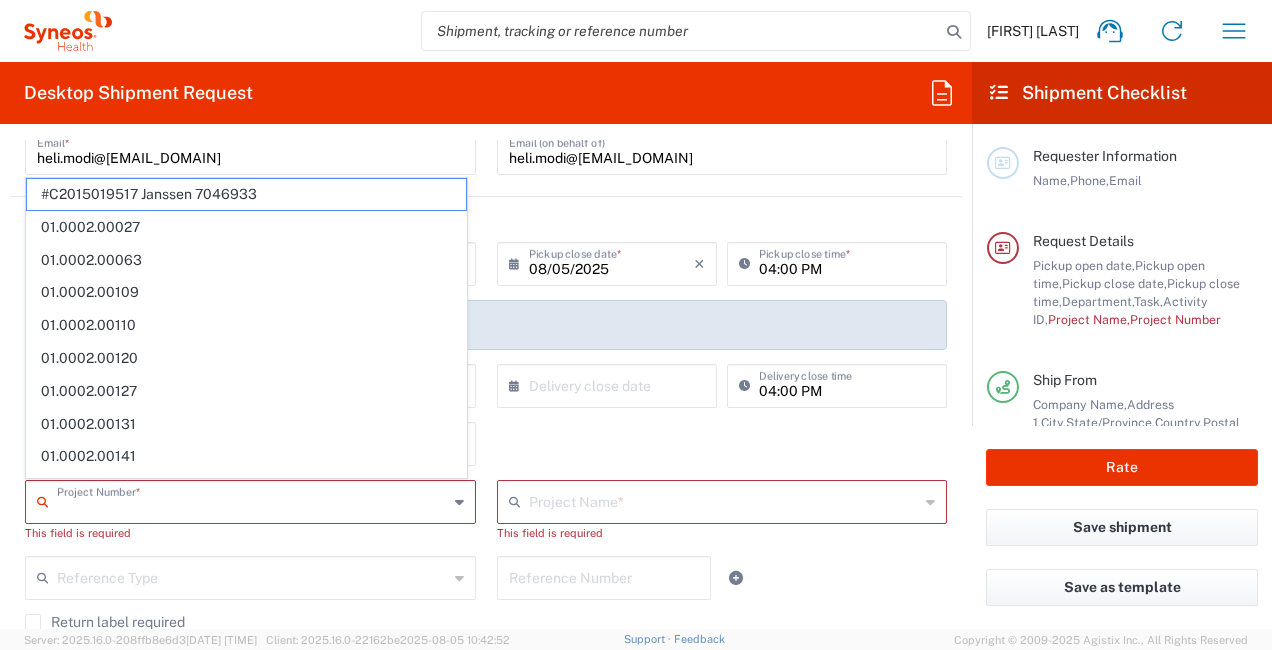 click at bounding box center (252, 500) 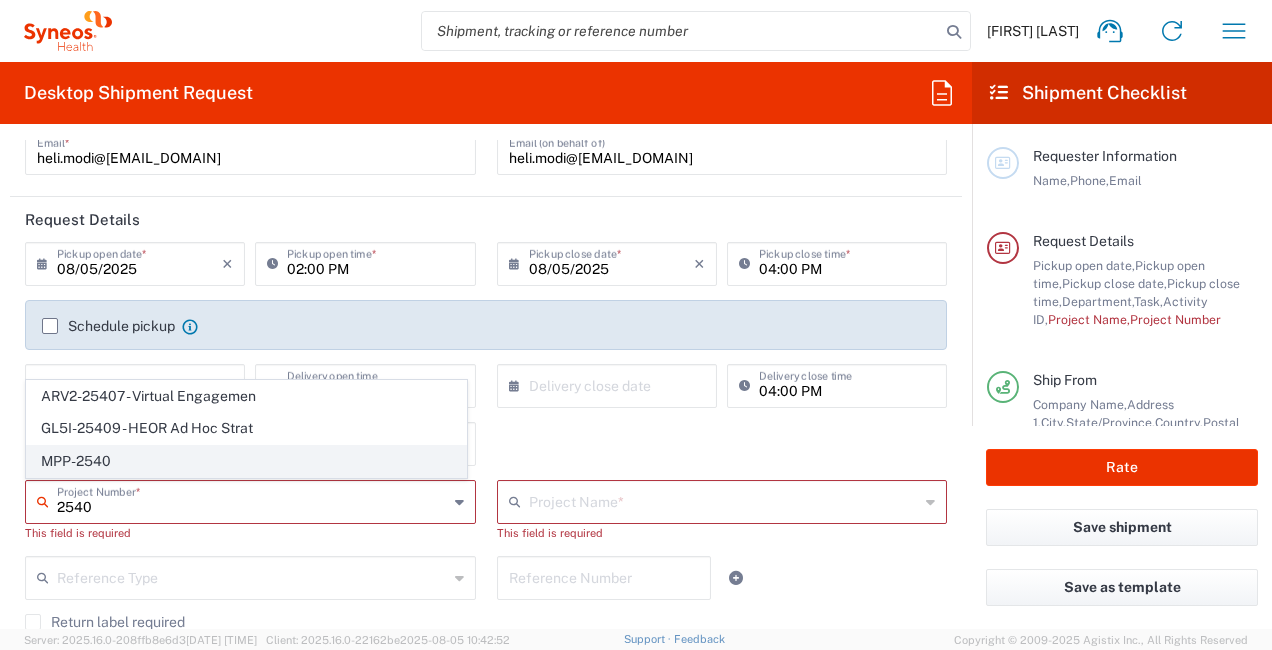 click on "MPP-2540" 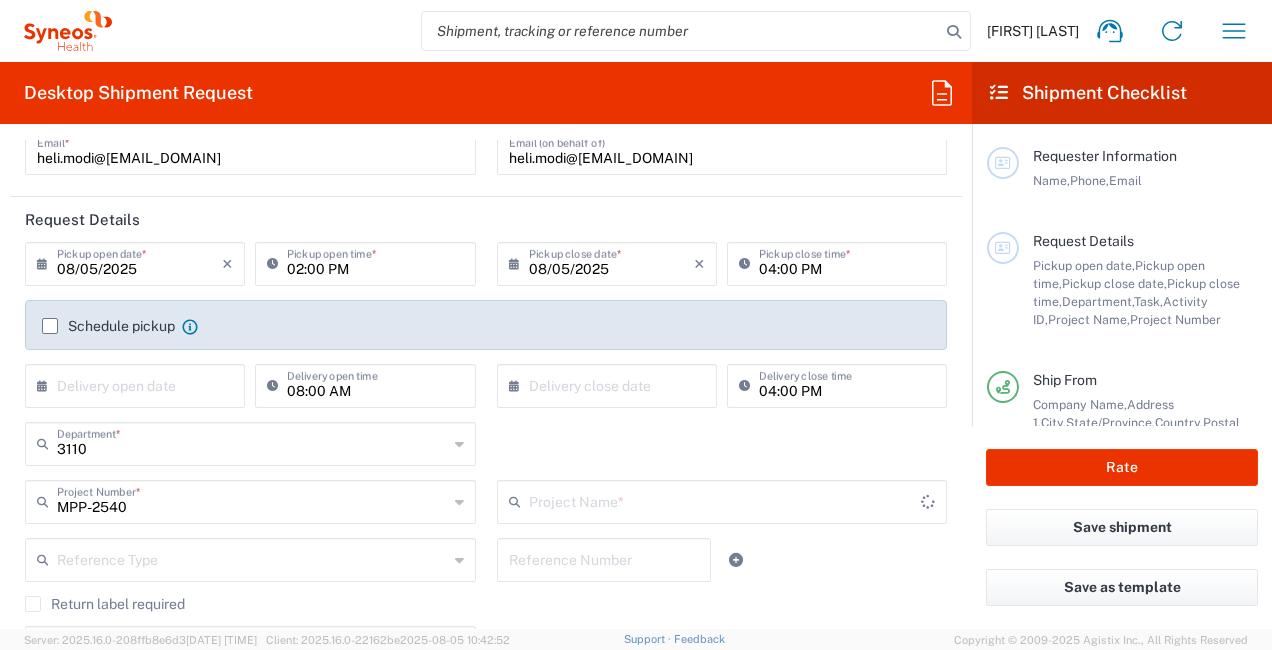 type on "CV Application" 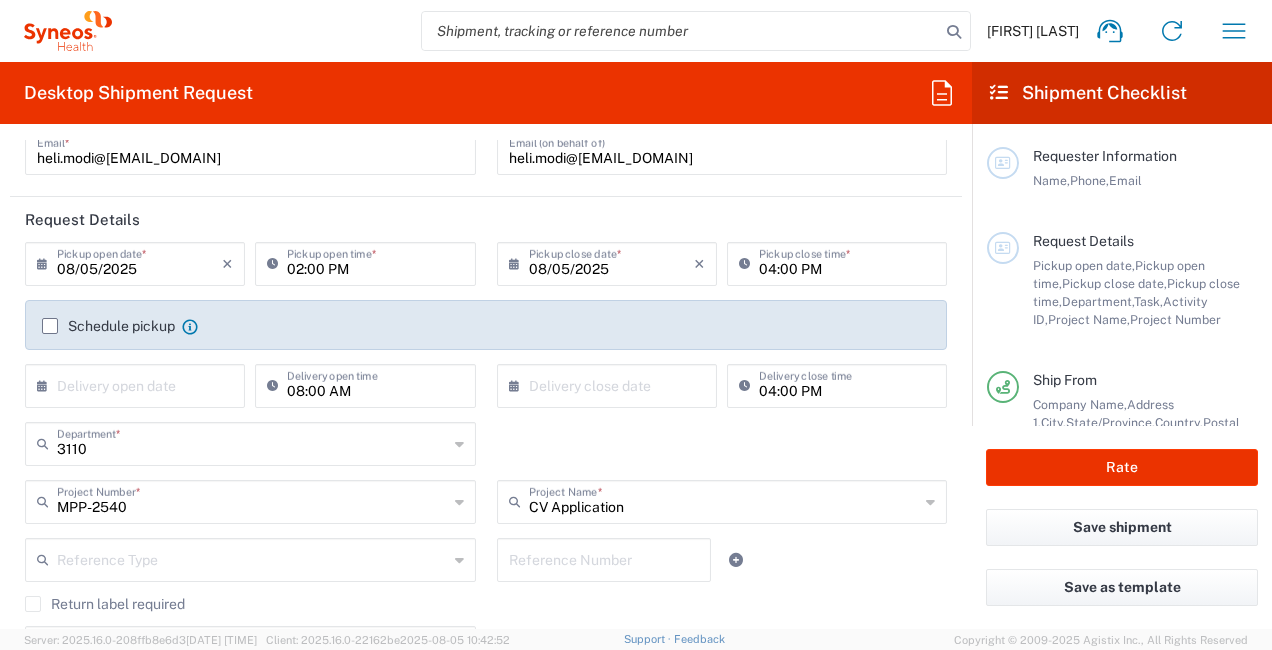 scroll, scrollTop: 278, scrollLeft: 0, axis: vertical 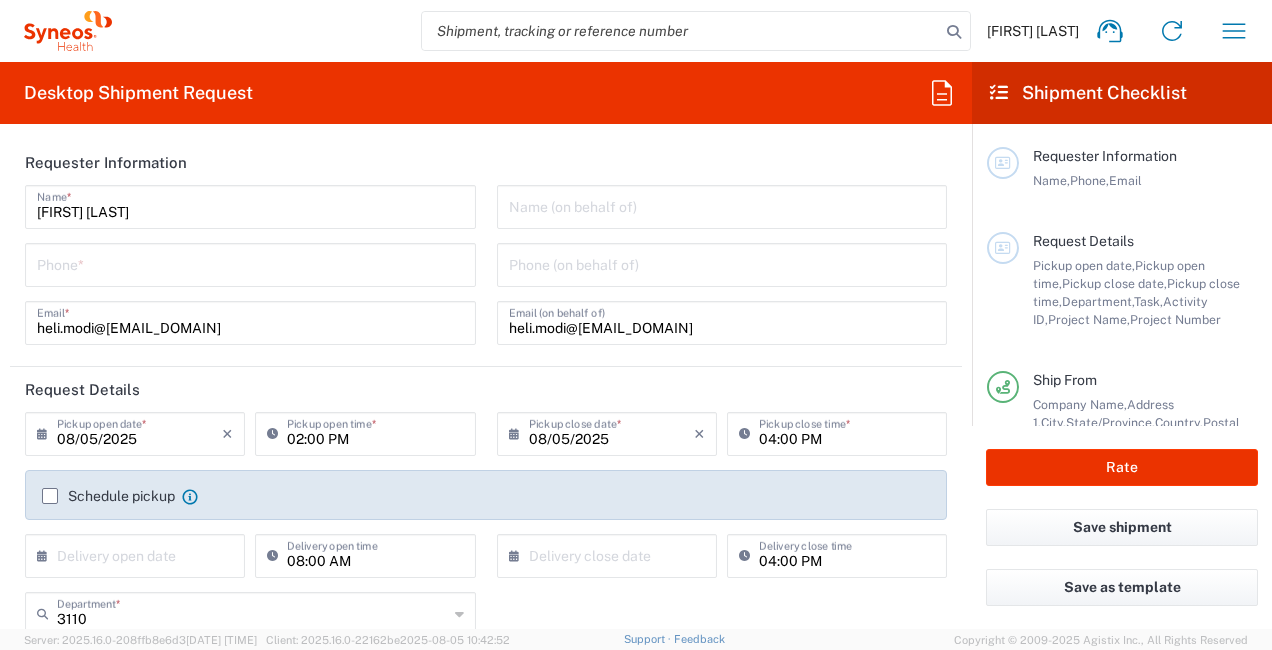 click on "04:00 PM" at bounding box center [847, 432] 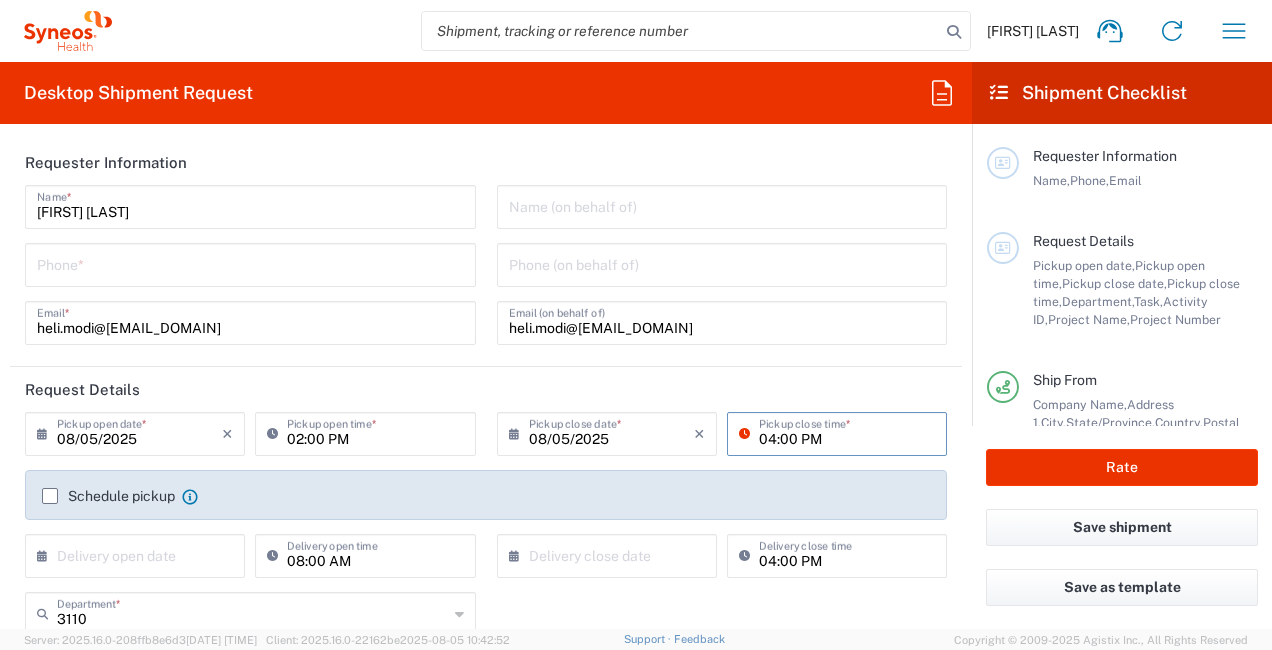 click 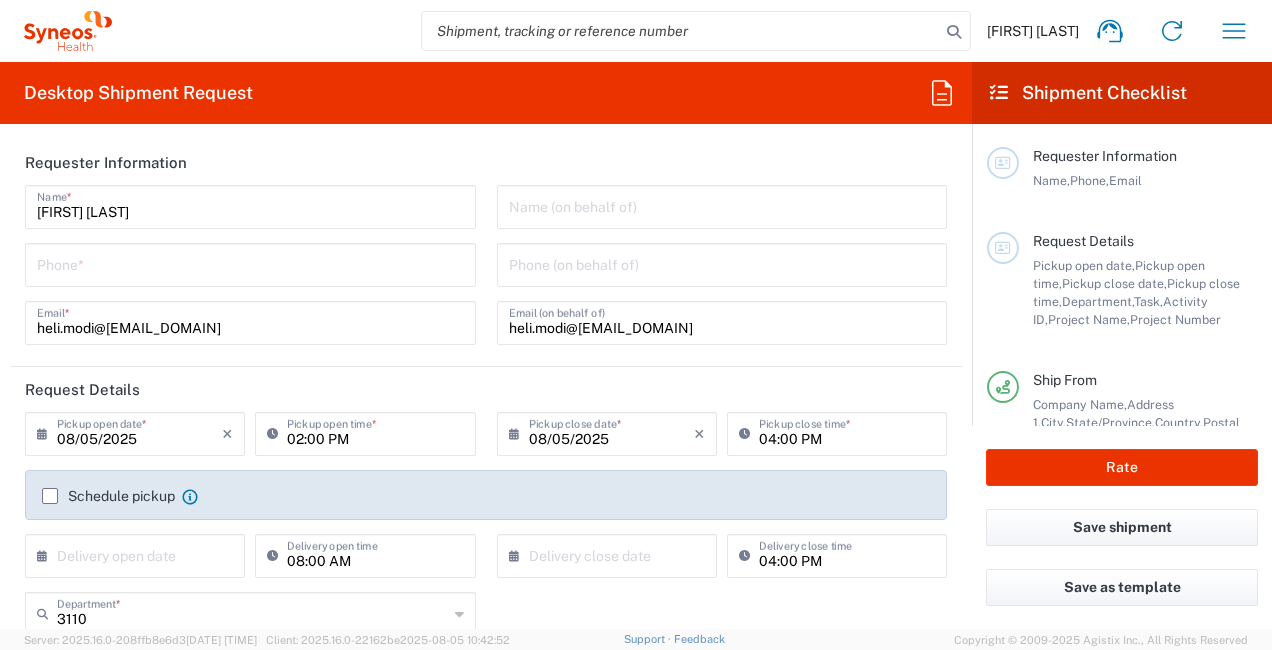 drag, startPoint x: 732, startPoint y: 431, endPoint x: 654, endPoint y: 373, distance: 97.20082 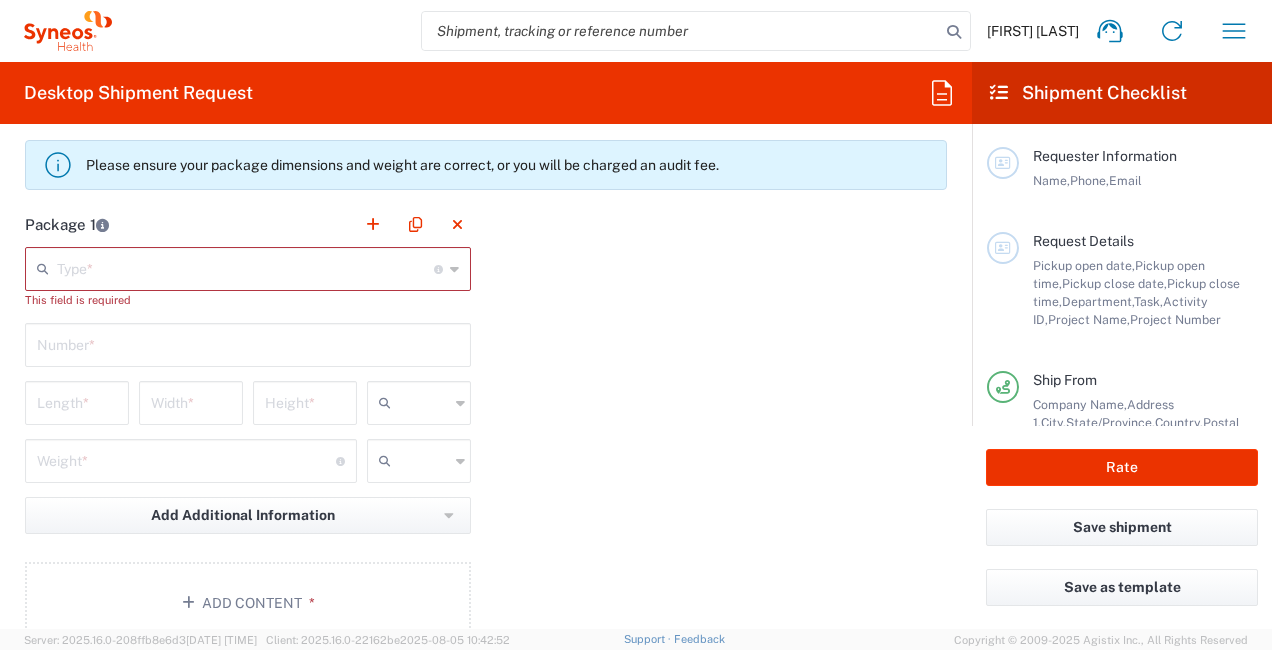 scroll, scrollTop: 1719, scrollLeft: 0, axis: vertical 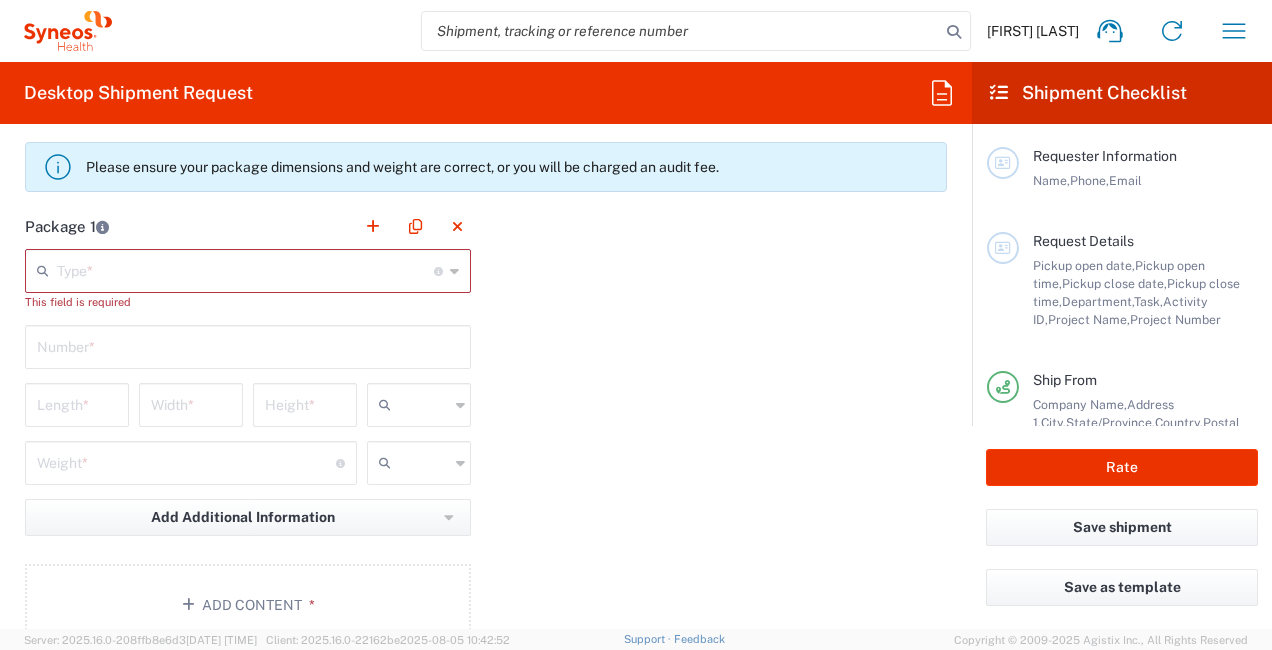 click 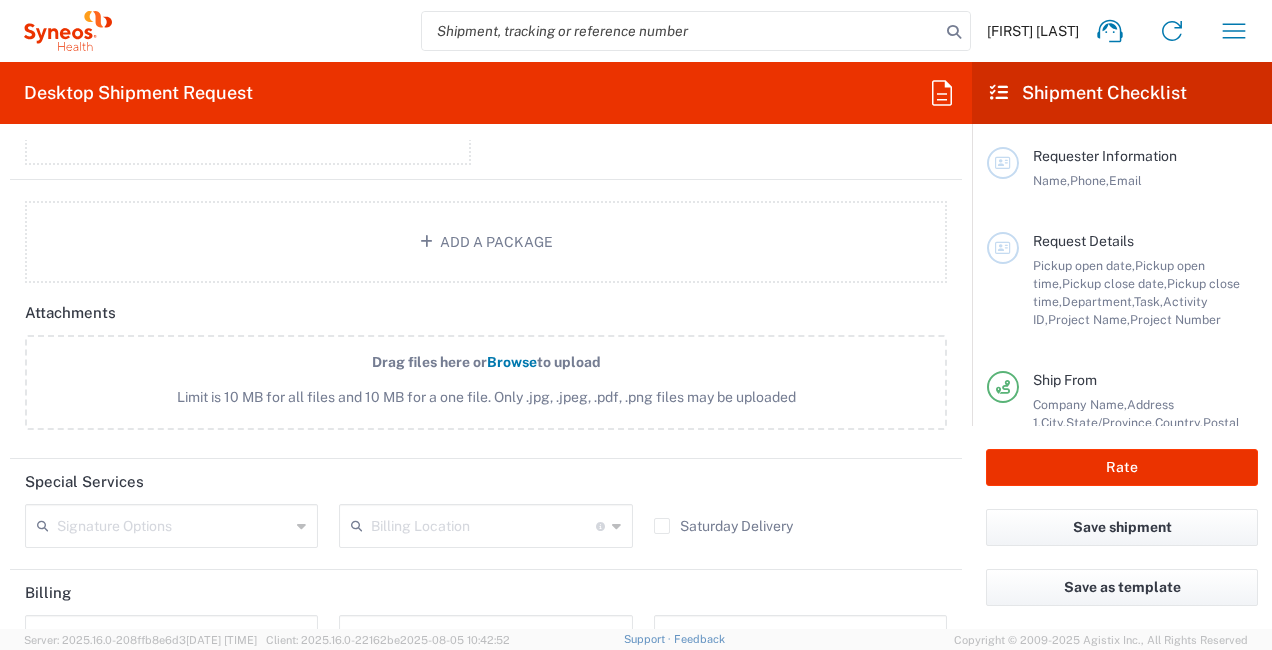 scroll, scrollTop: 2204, scrollLeft: 0, axis: vertical 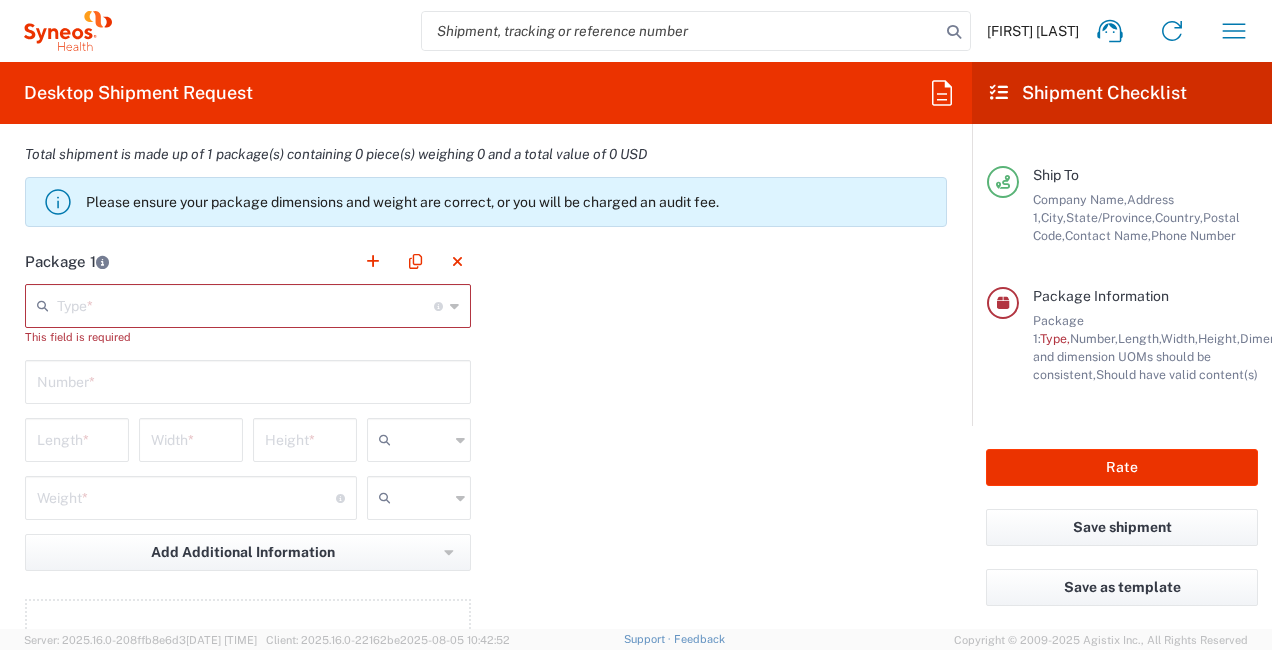 click at bounding box center (245, 304) 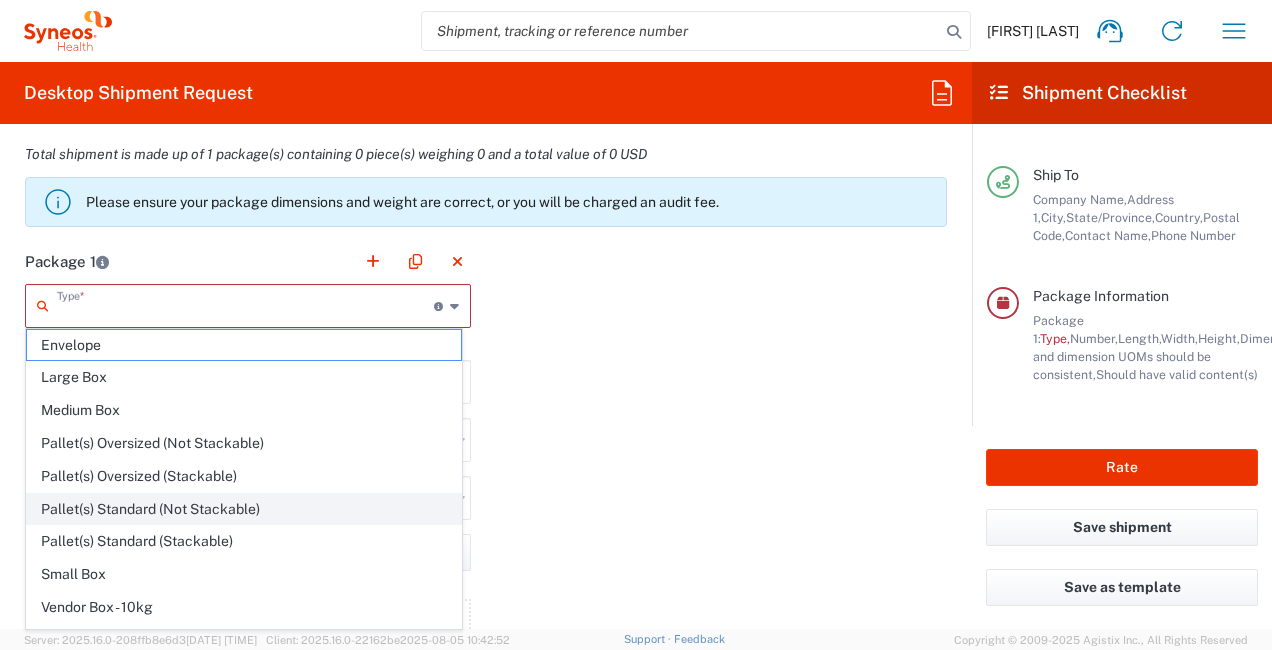 scroll, scrollTop: 53, scrollLeft: 0, axis: vertical 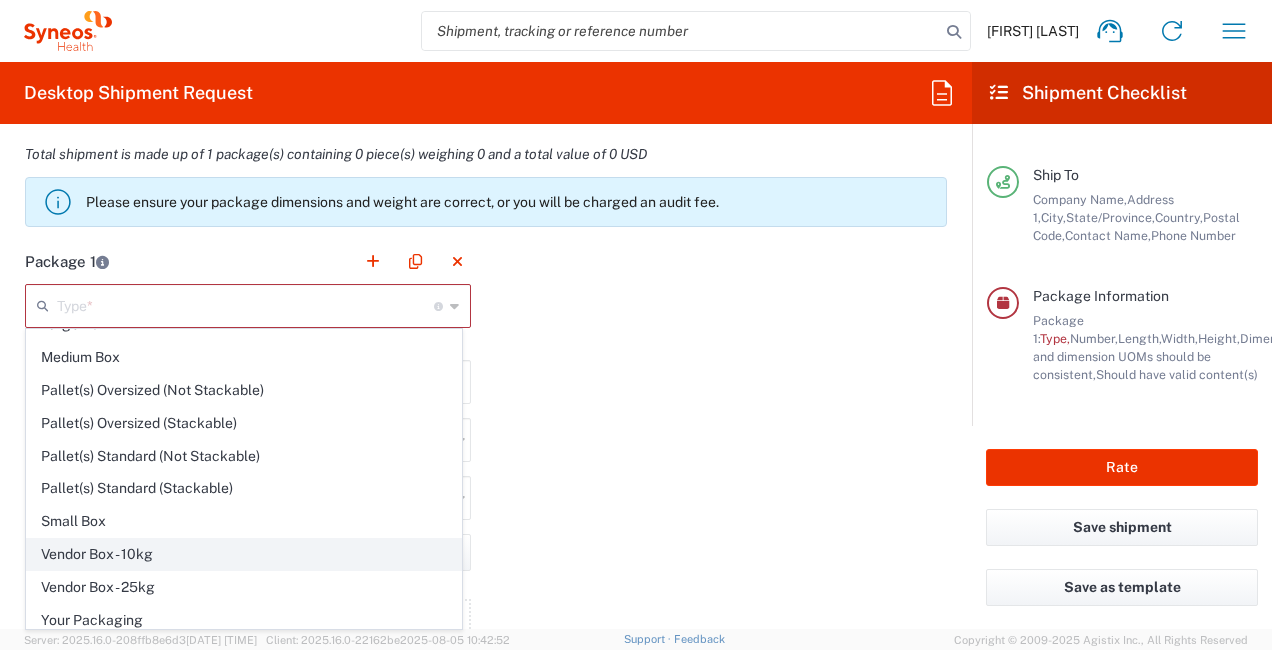 click on "Vendor Box - 10kg" 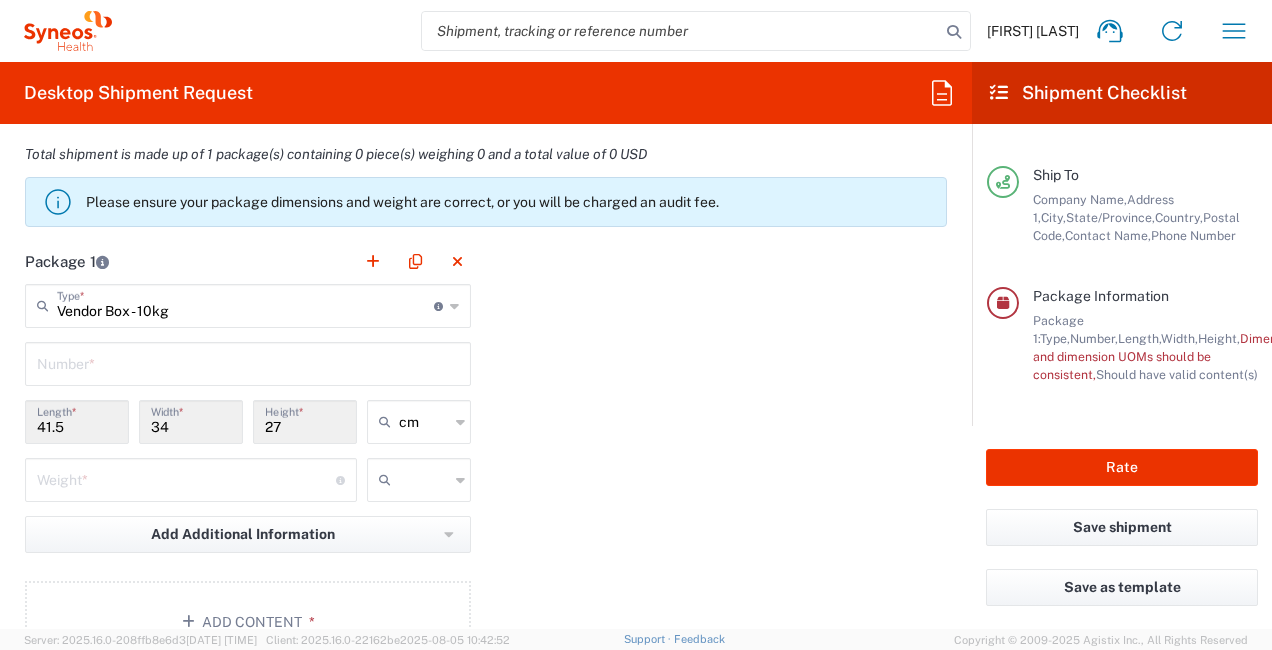 click on "Vendor Box - 10kg" at bounding box center [245, 304] 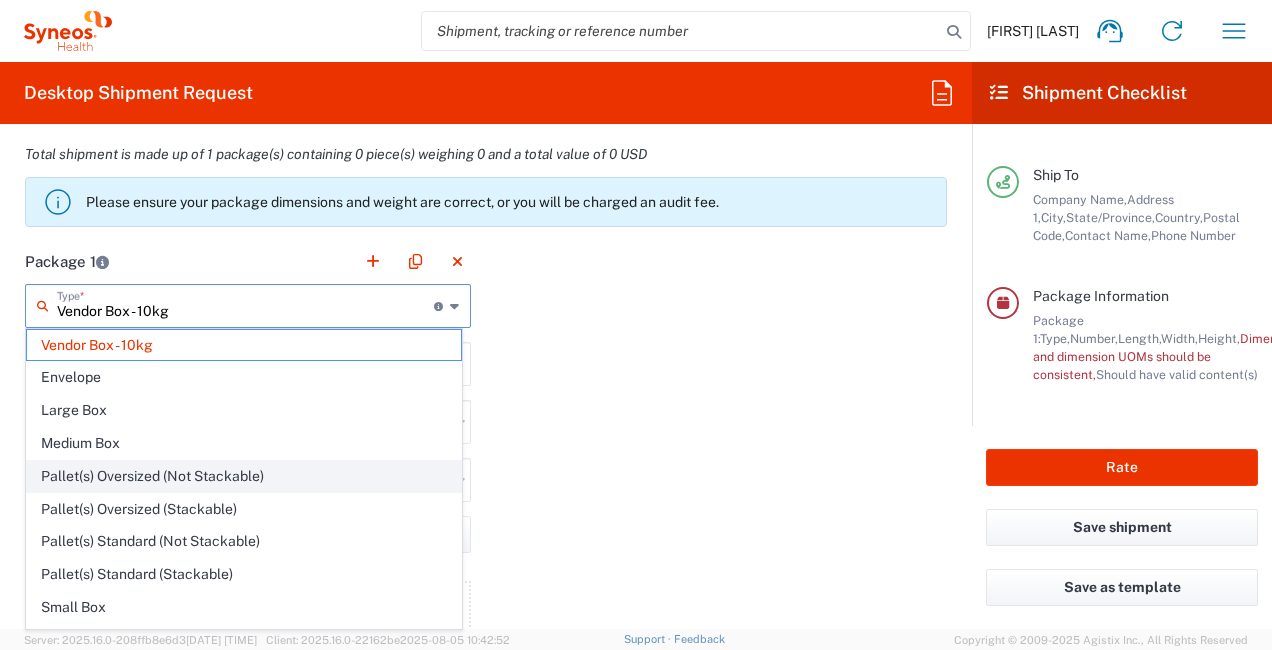 scroll, scrollTop: 53, scrollLeft: 0, axis: vertical 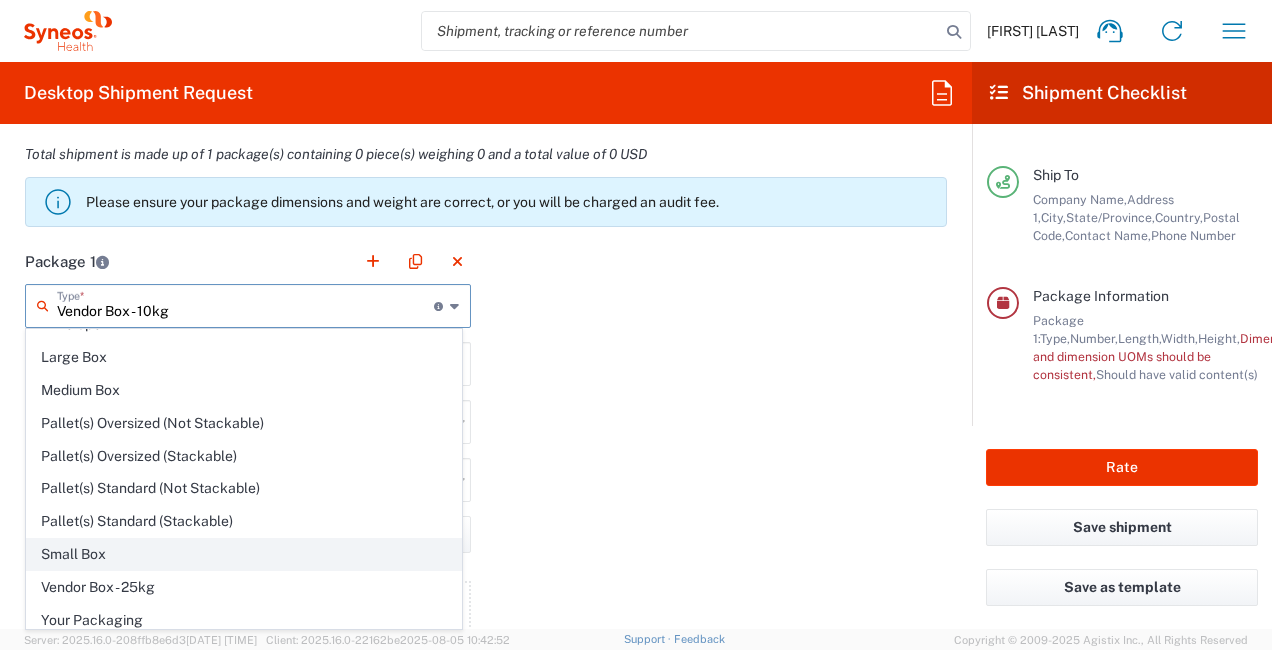 click on "Small Box" 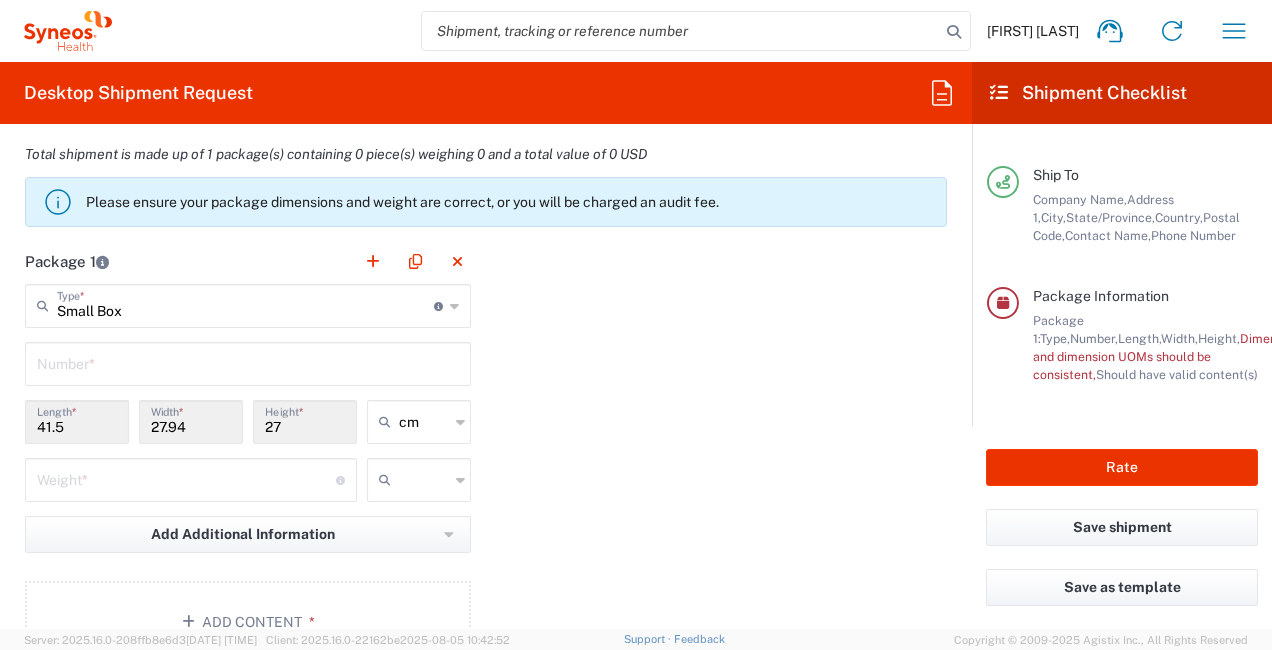 type on "Small Box" 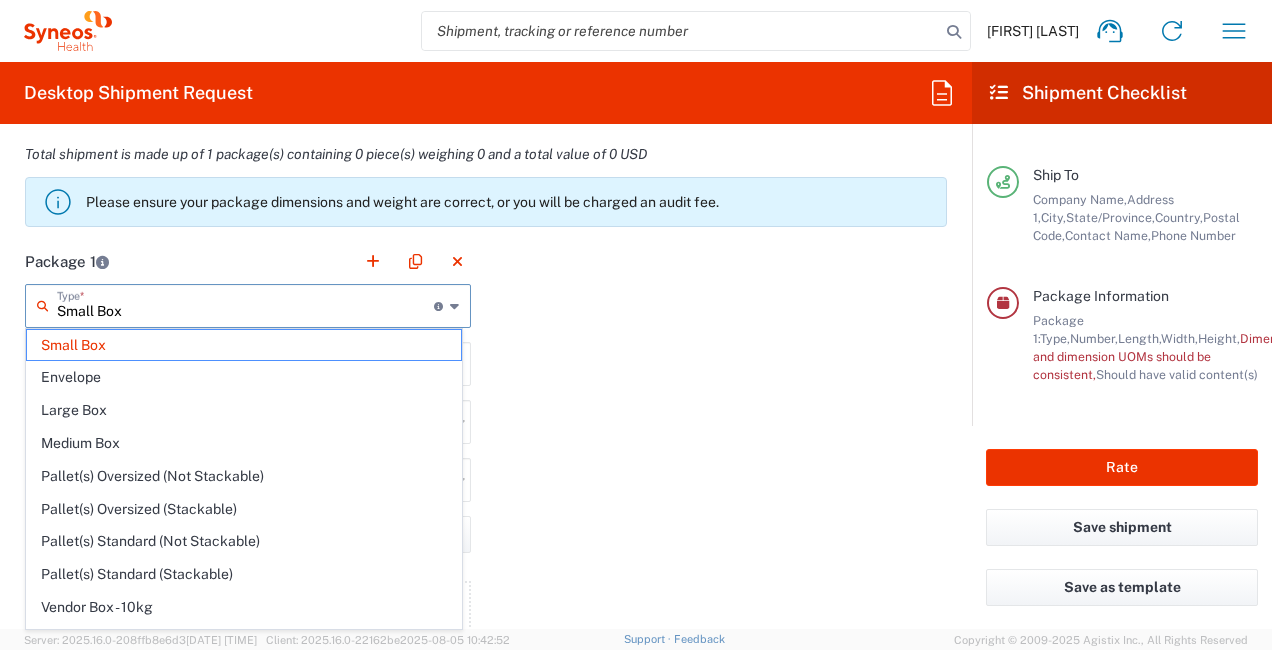 click on "Small Box" at bounding box center [245, 304] 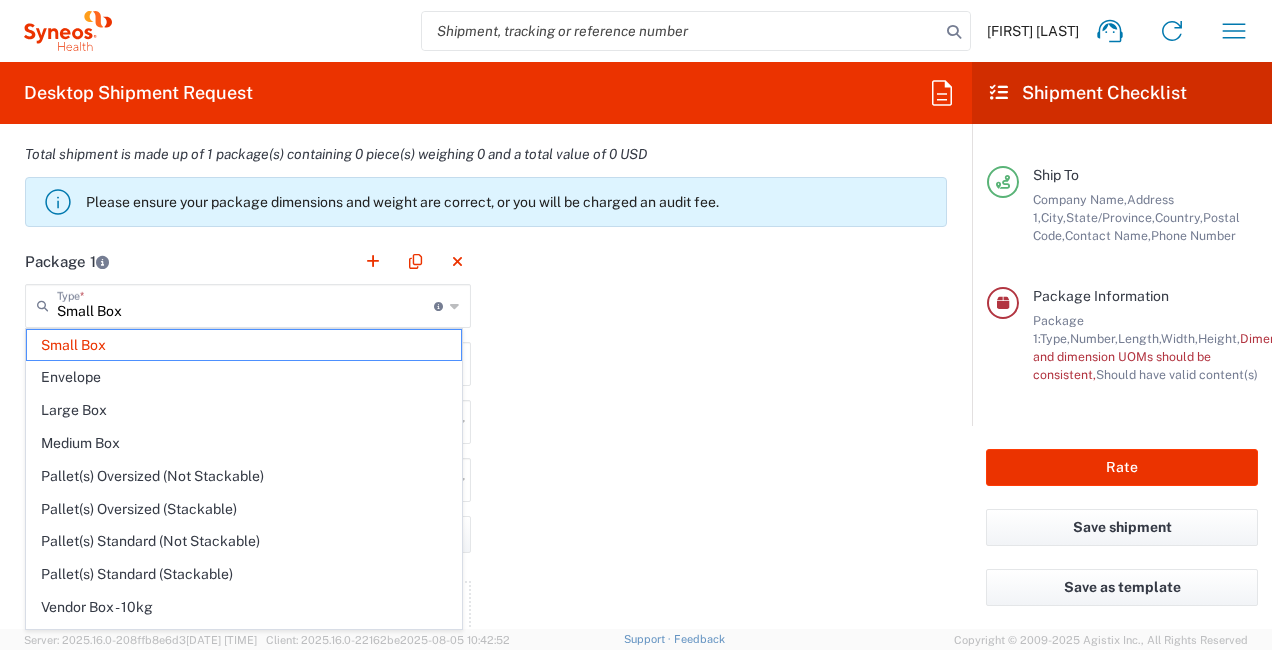 click on "Package 1  Small Box  Type  * Material used to package goods Small Box Envelope Large Box Medium Box Pallet(s) Oversized (Not Stackable) Pallet(s) Oversized (Stackable) Pallet(s) Standard (Not Stackable) Pallet(s) Standard (Stackable) Vendor Box - 10kg Vendor Box - 25kg Your Packaging  Number  * [NUMBER]  Length  * [NUMBER]  Width  * [NUMBER]  Height  * cm cm ft in  Weight  * Total weight of package(s) in pounds or kilograms kgs lbs Add Additional Information  Package material   Package temperature   Temperature device  Add Content *" 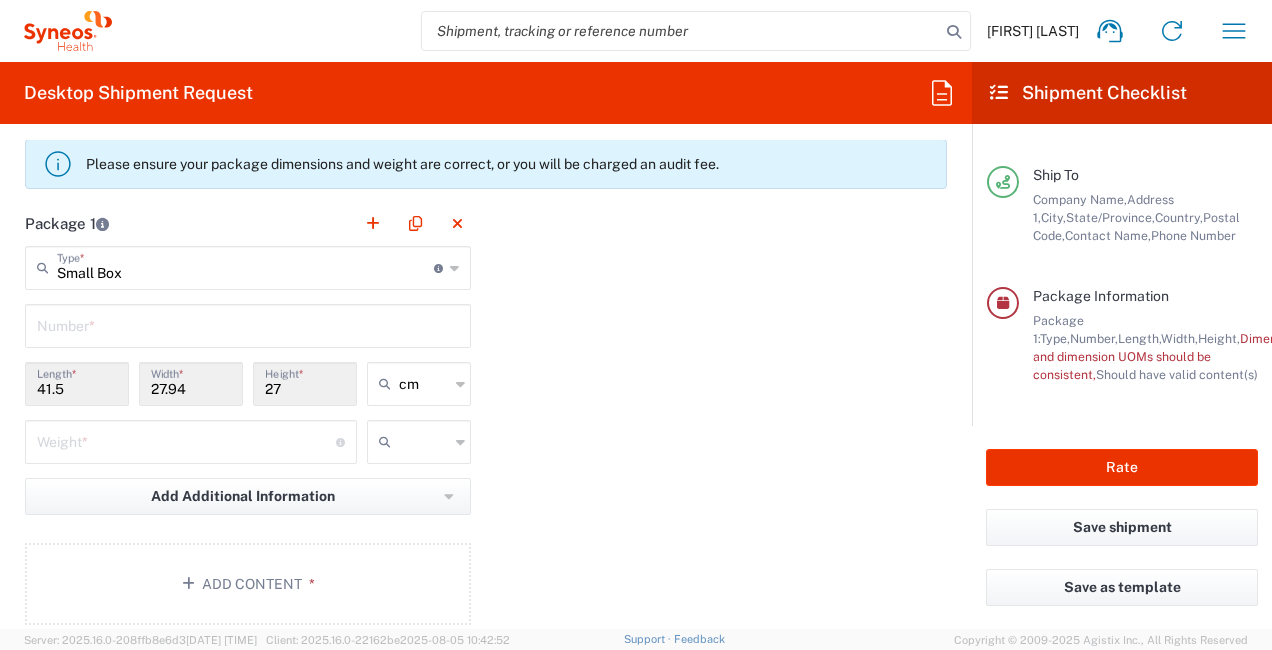 scroll, scrollTop: 1720, scrollLeft: 0, axis: vertical 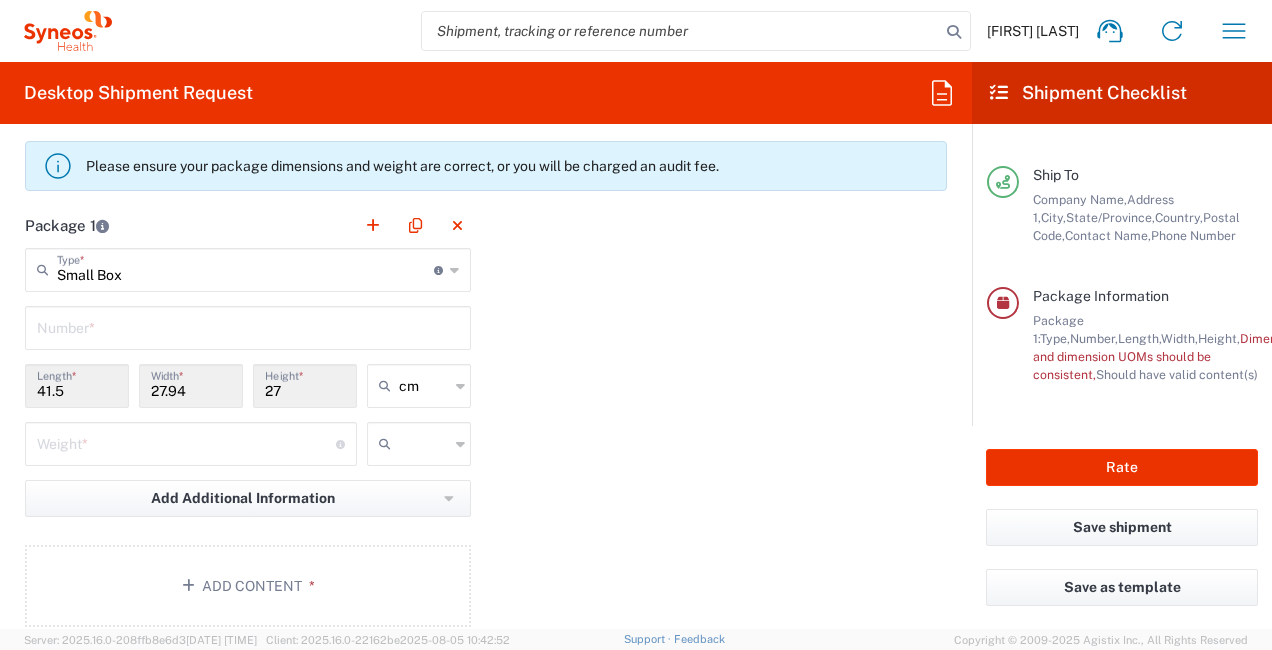 click at bounding box center (248, 326) 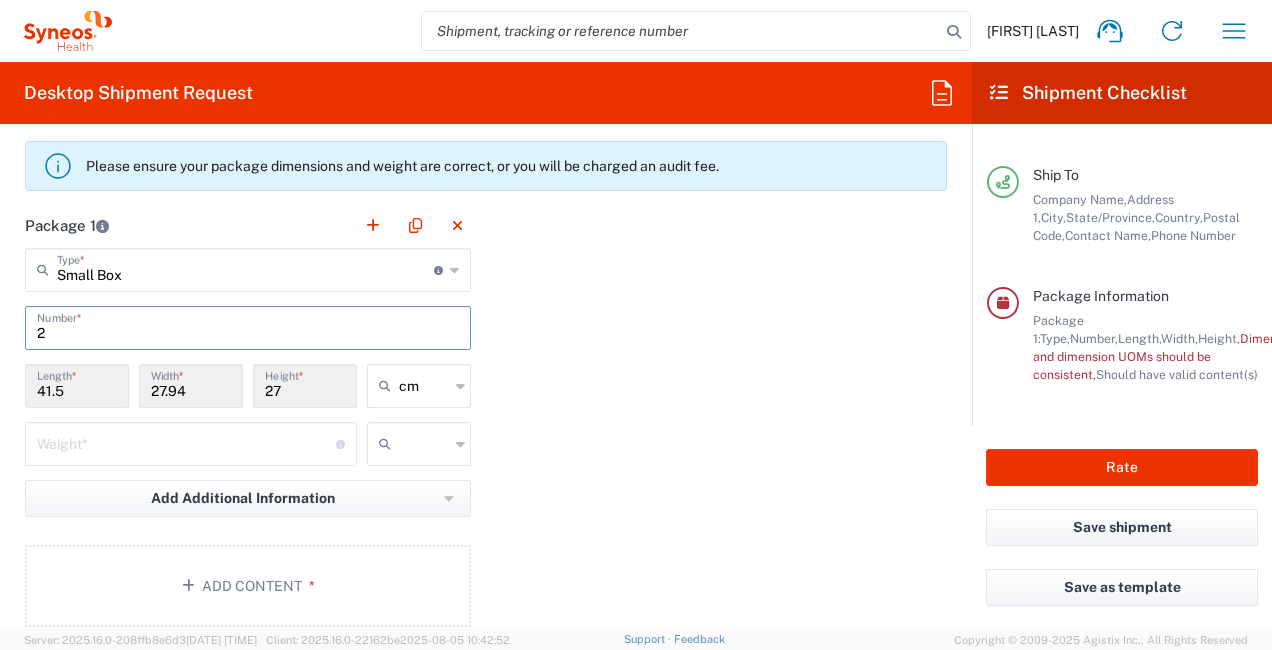 type on "2" 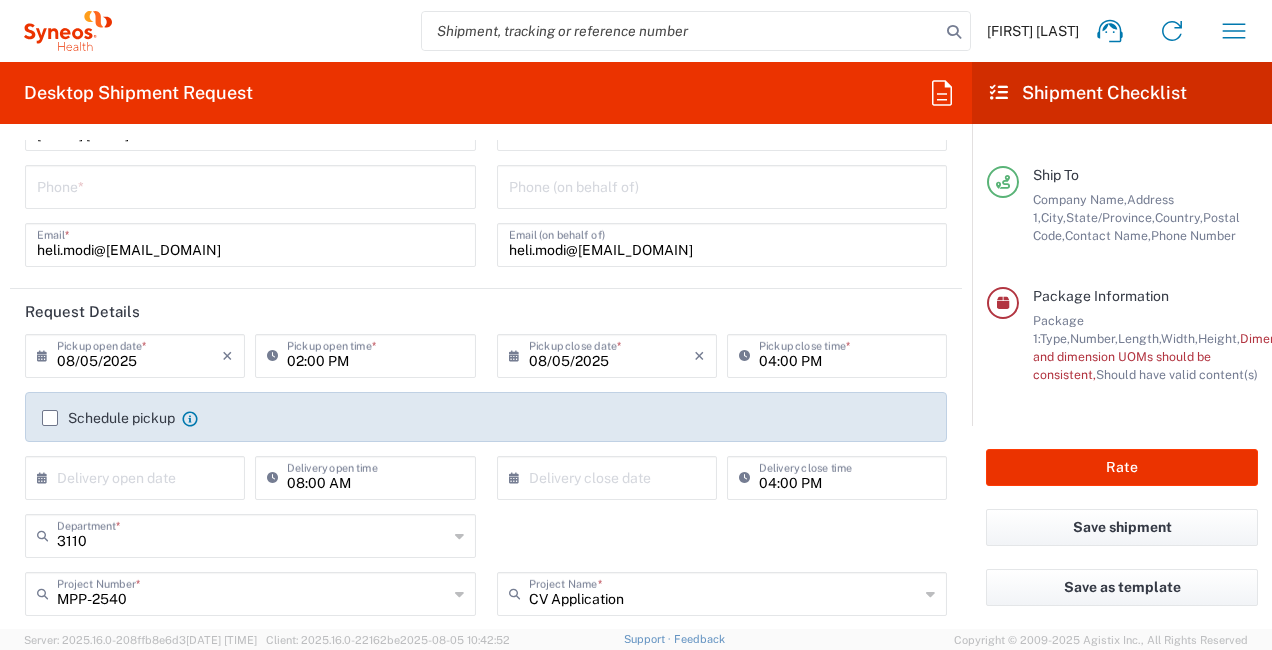 scroll, scrollTop: 0, scrollLeft: 0, axis: both 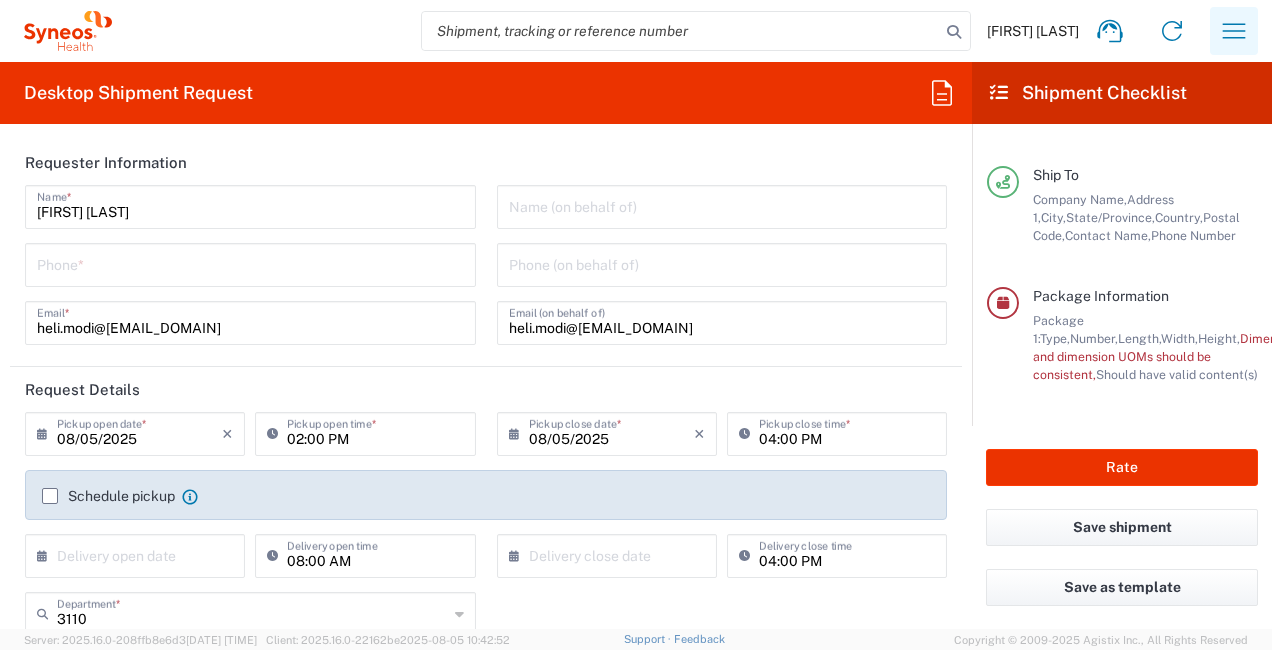 click 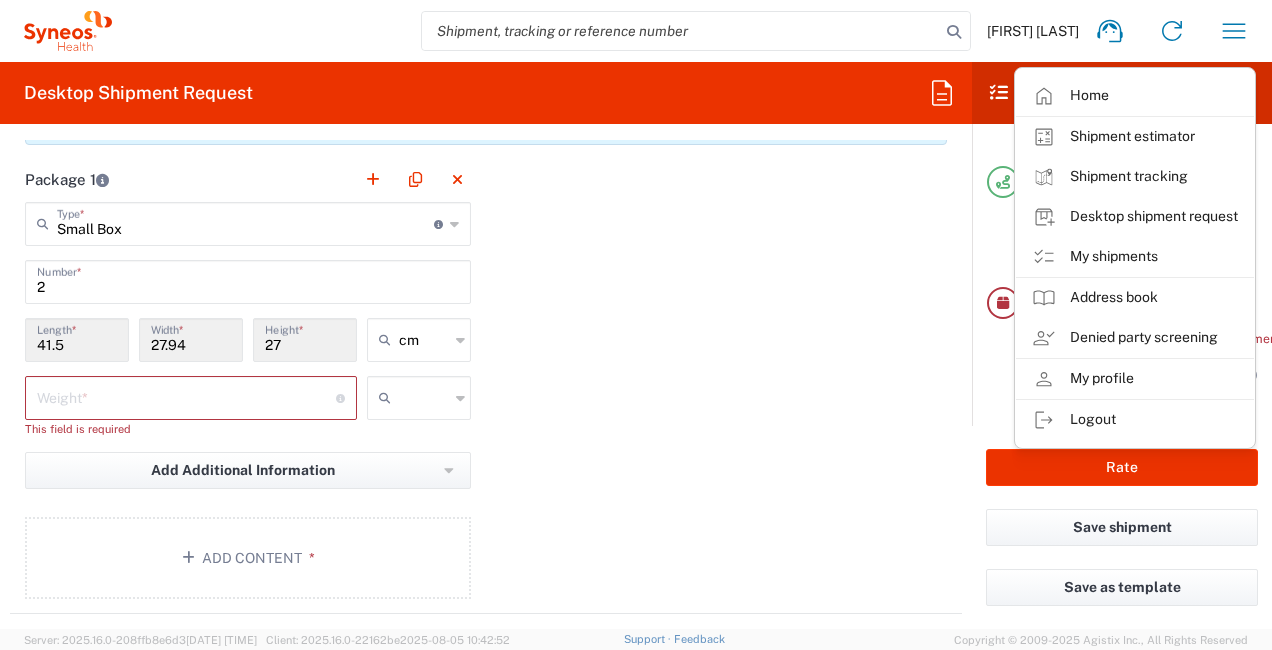 scroll, scrollTop: 1767, scrollLeft: 0, axis: vertical 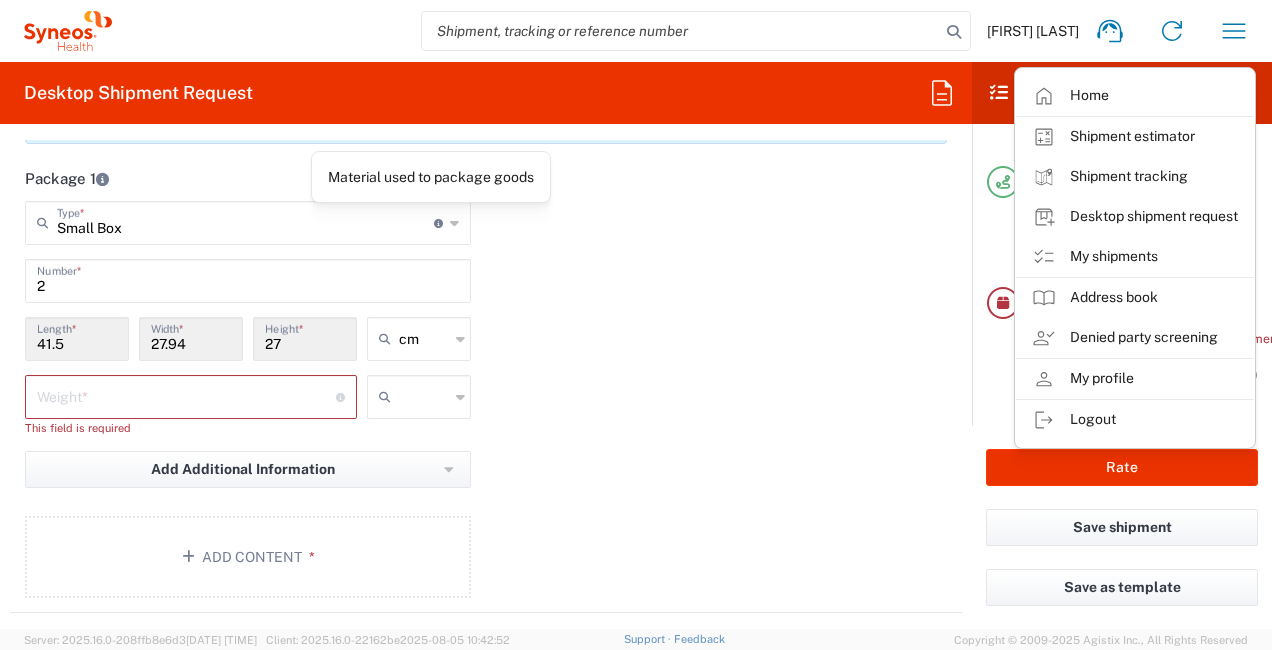 click 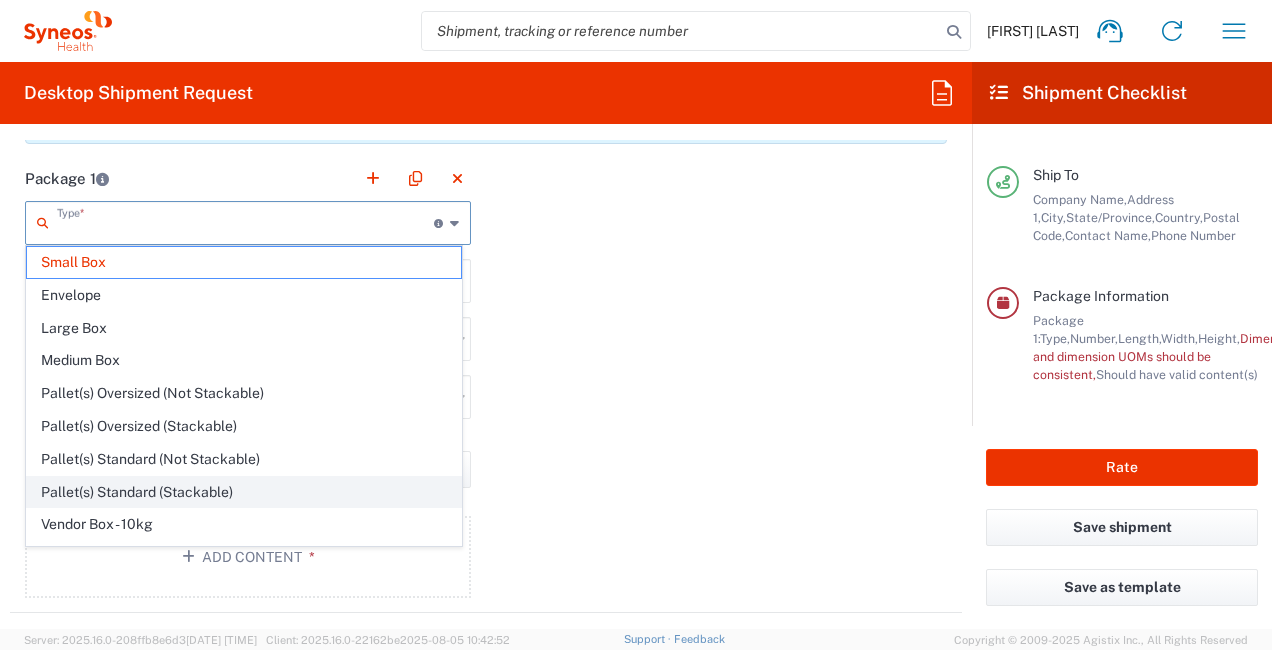 scroll, scrollTop: 53, scrollLeft: 0, axis: vertical 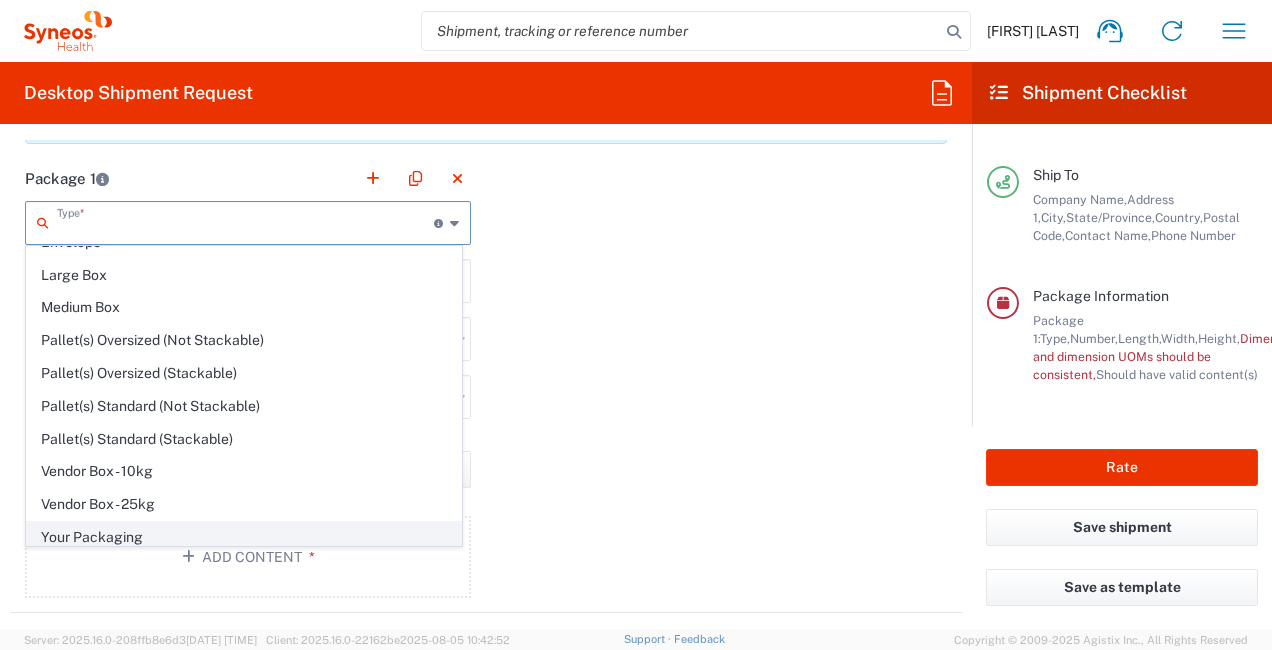 click on "Your Packaging" 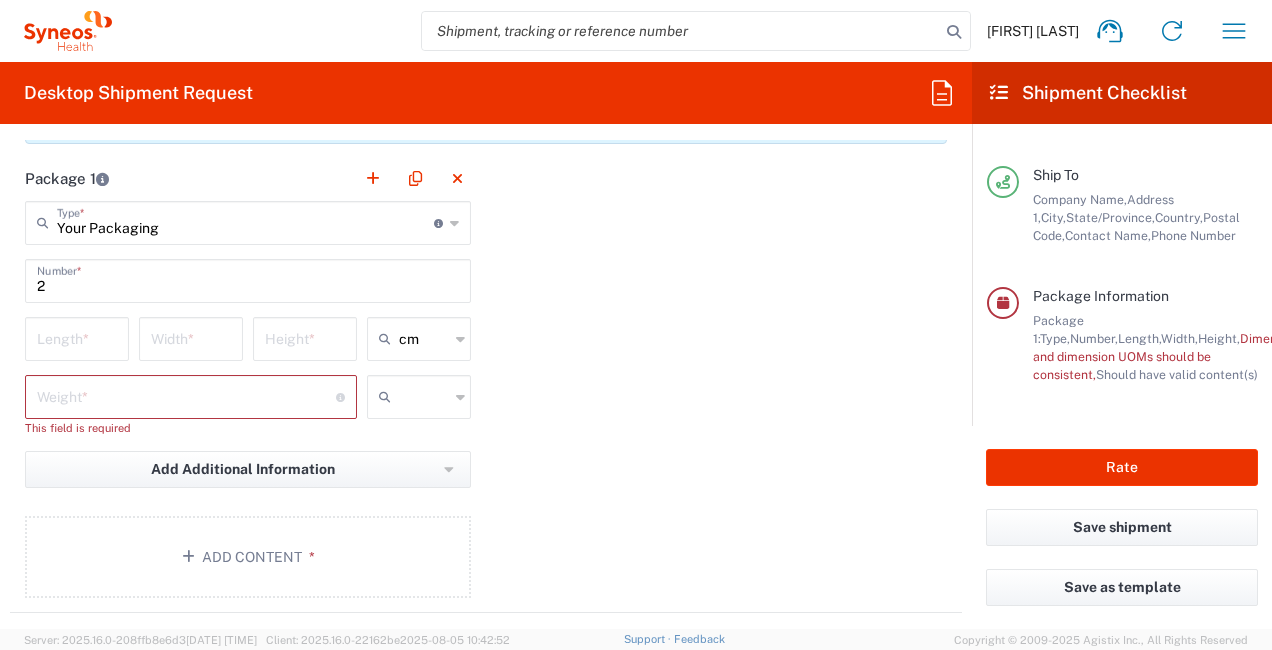click on "2" at bounding box center [248, 279] 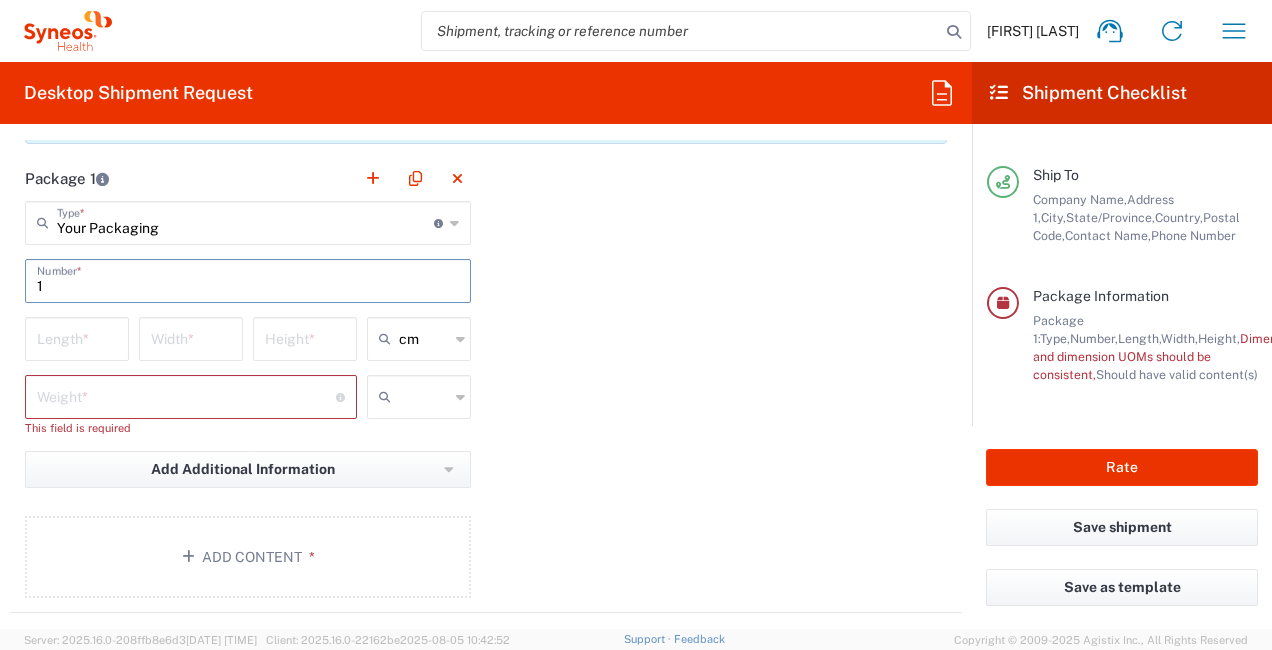 type on "1" 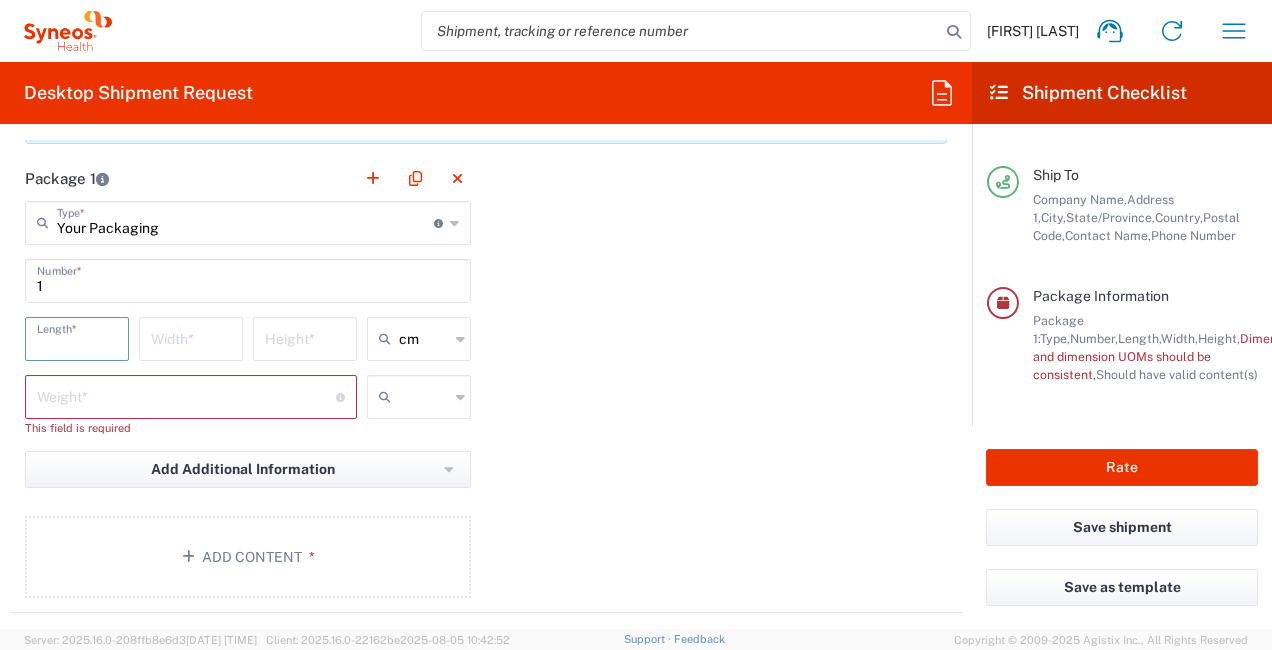 click at bounding box center [77, 337] 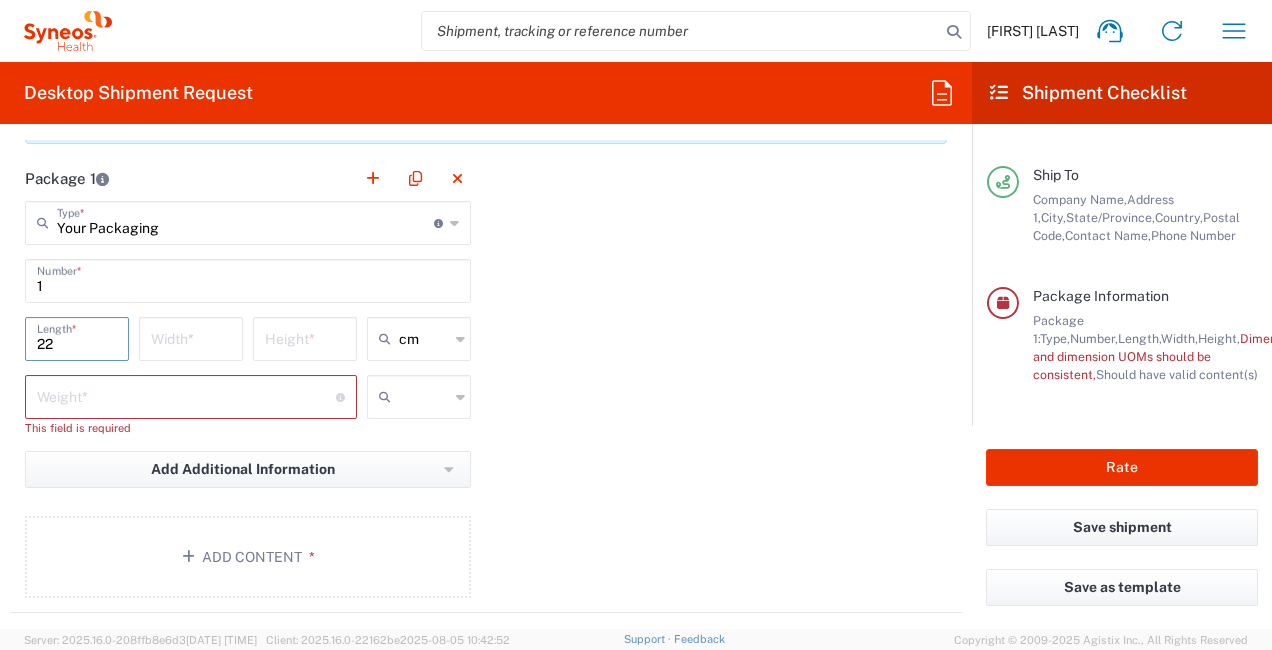 type on "22" 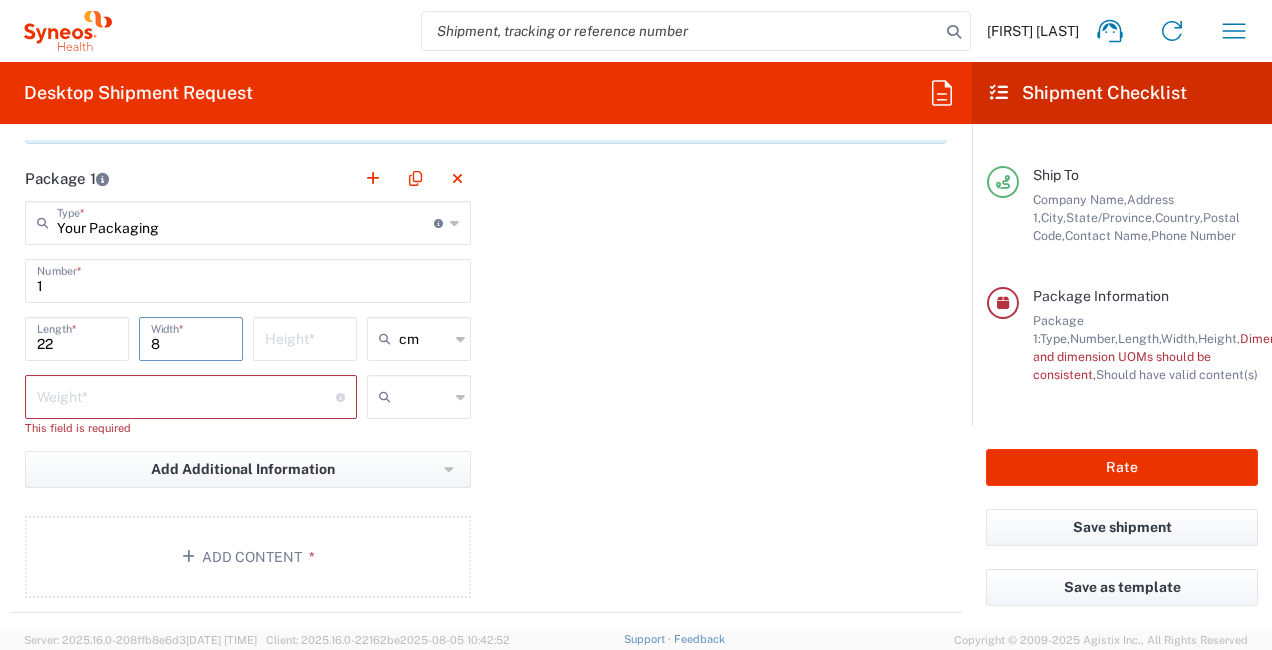 type on "8" 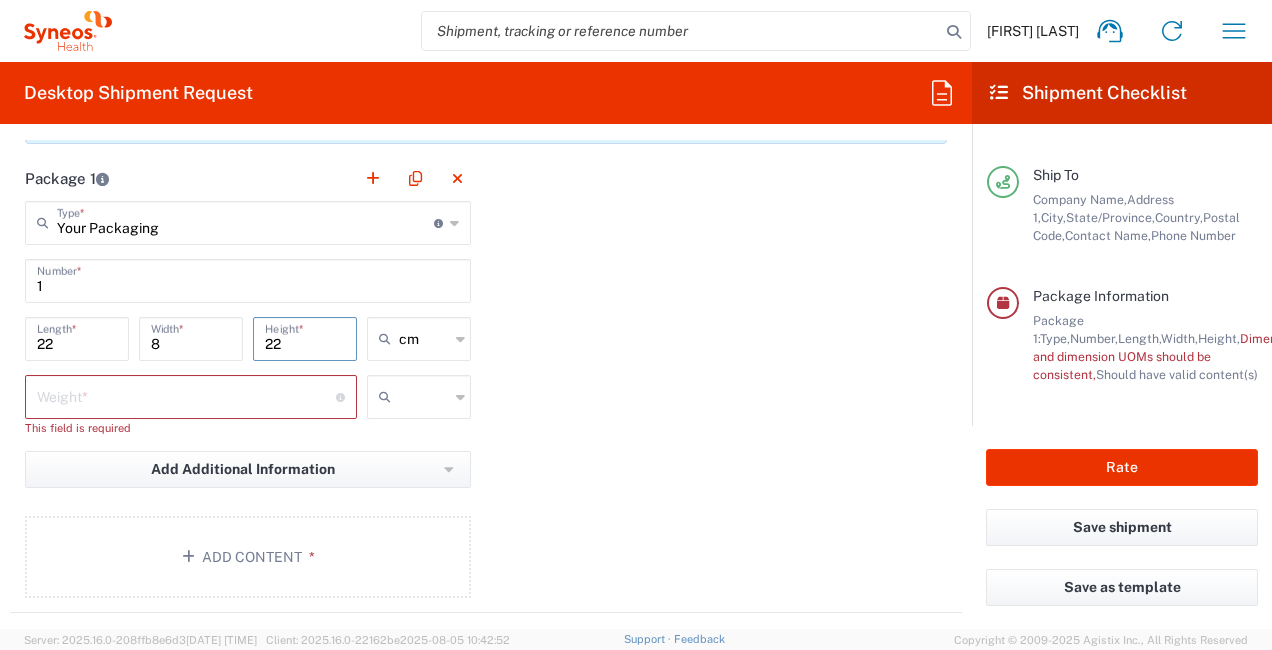 type on "22" 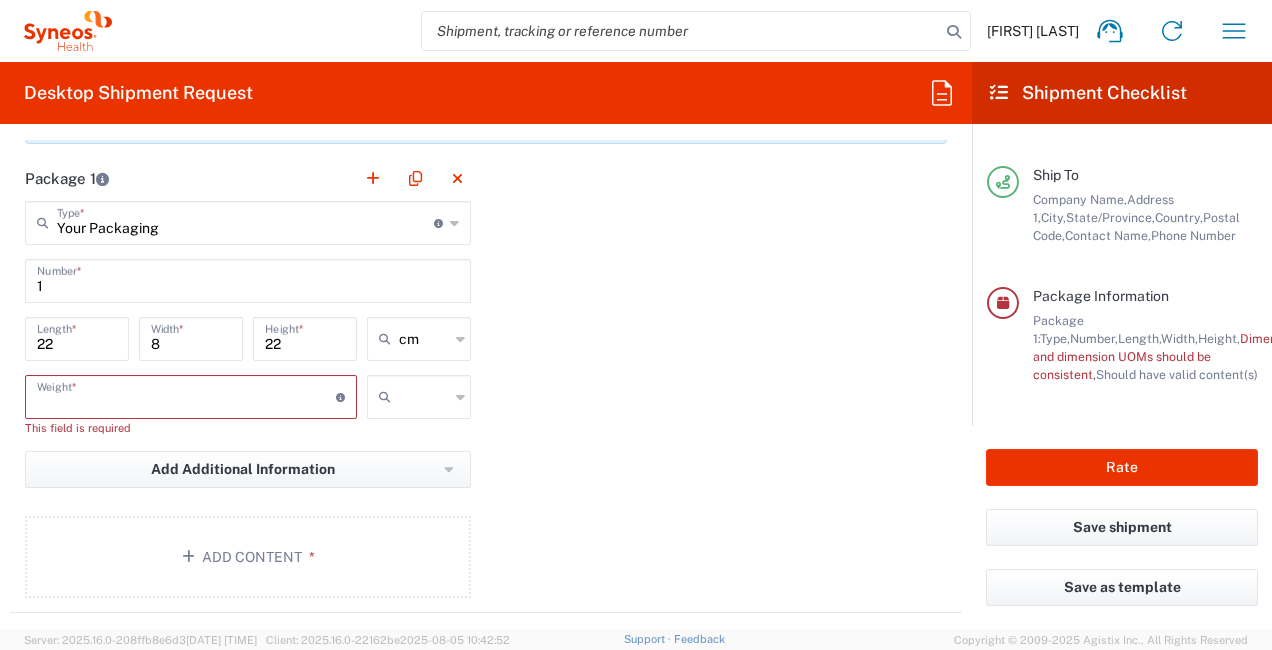 click at bounding box center (186, 395) 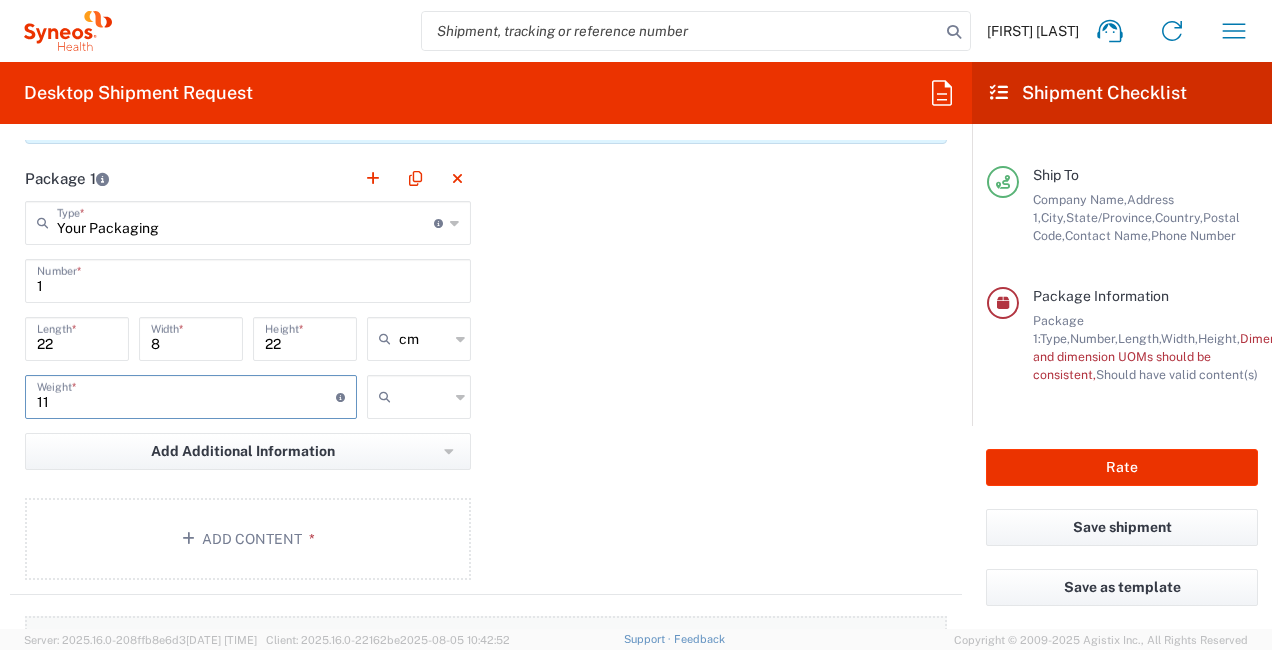 type on "11" 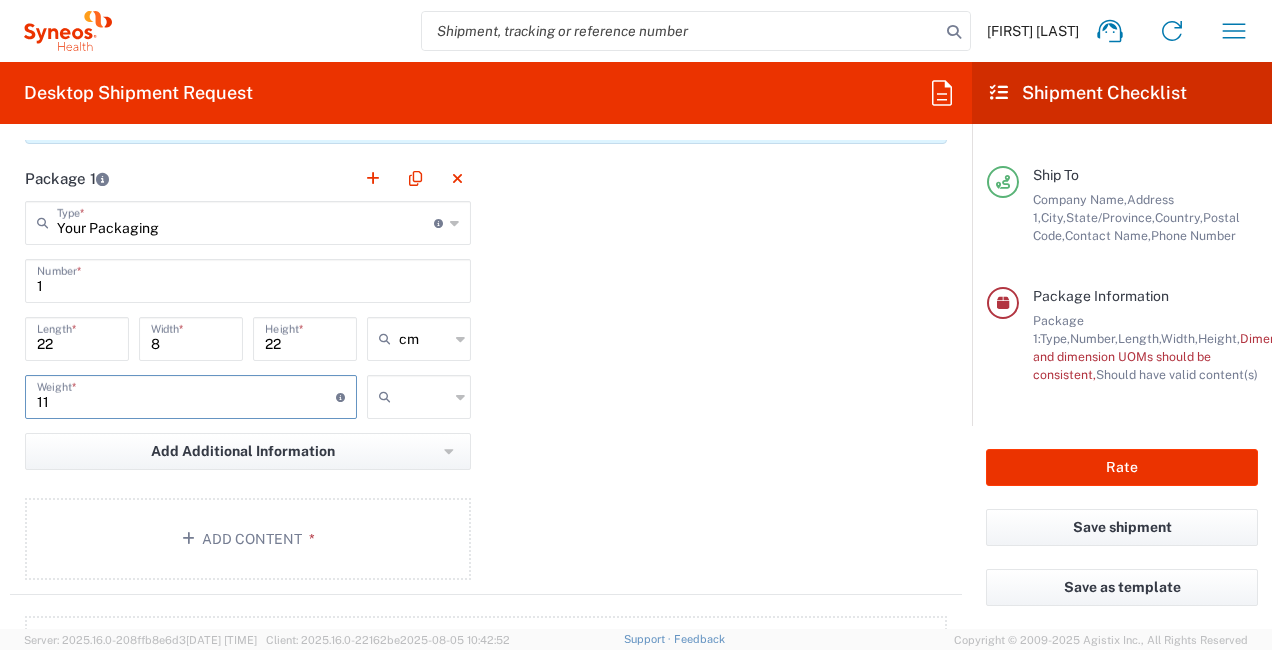 click 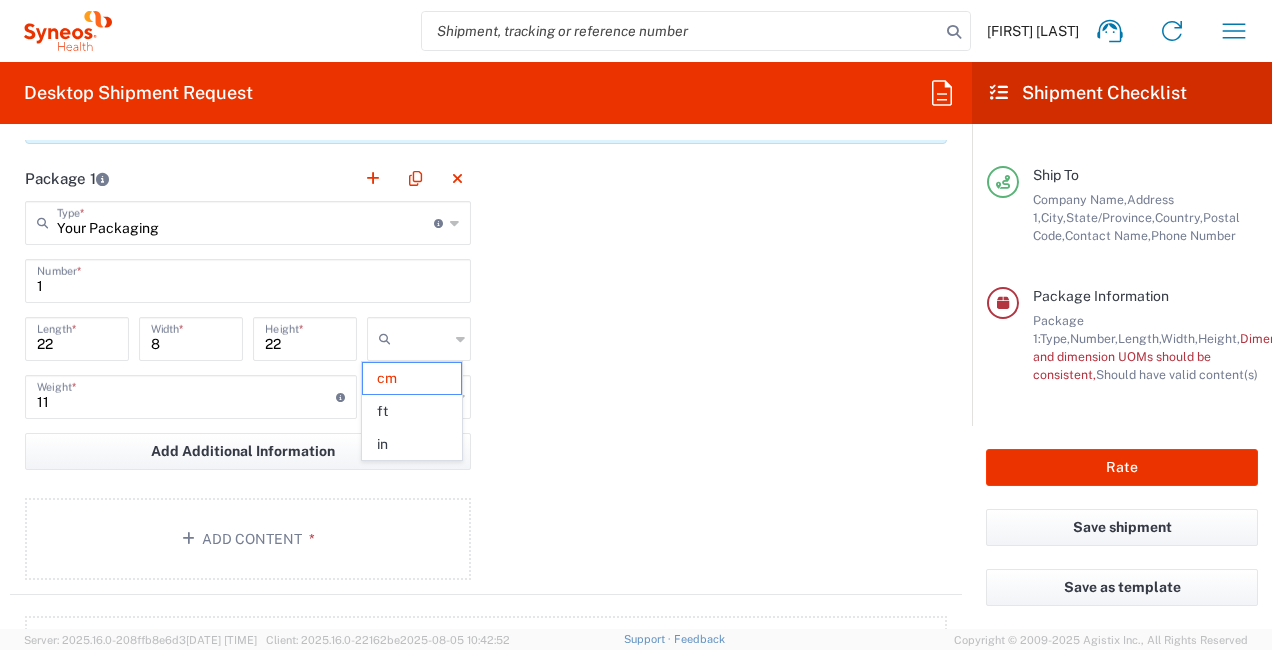 click 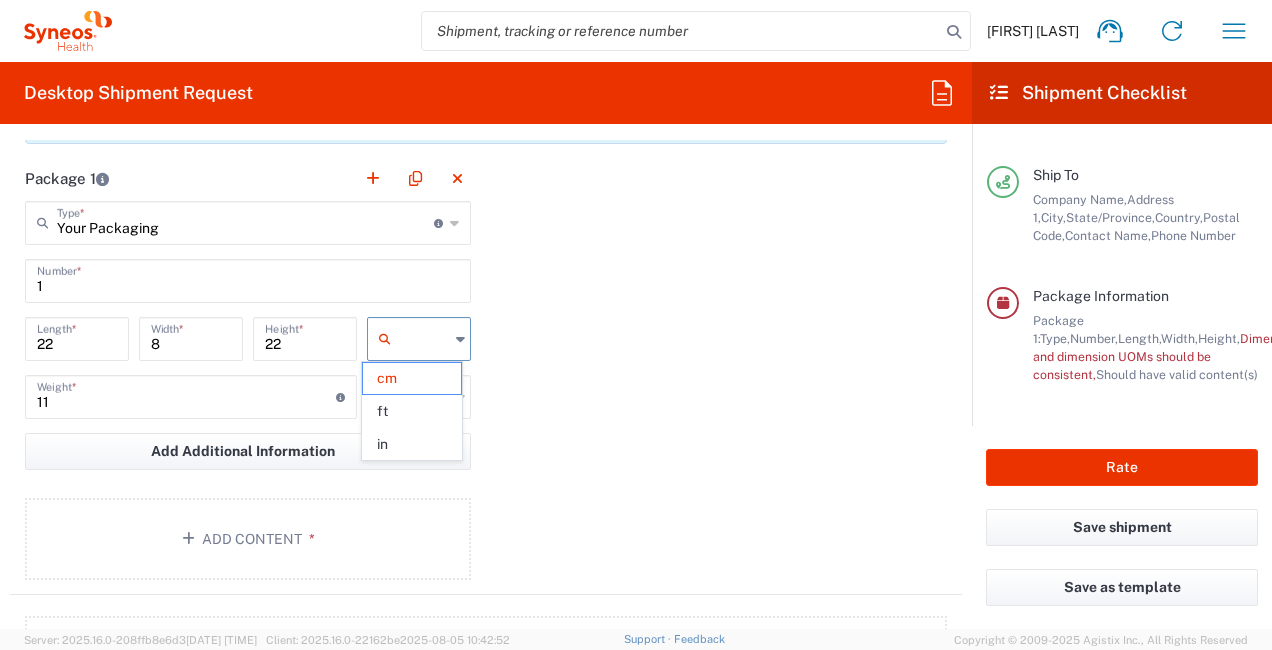 click on "Package 1  Your Packaging  Type  * Material used to package goods Small Box Envelope Large Box Medium Box Pallet(s) Oversized (Not Stackable) Pallet(s) Oversized (Stackable) Pallet(s) Standard (Not Stackable) Pallet(s) Standard (Stackable) Vendor Box - 10kg Vendor Box - 25kg Your Packaging 1  Number  * 22  Length  * 8  Width  * 22  Height  * cm ft in 11  Weight  * Total weight of package(s) in pounds or kilograms kgs lbs Add Additional Information  Package material   Package temperature   Temperature device  Add Content *" 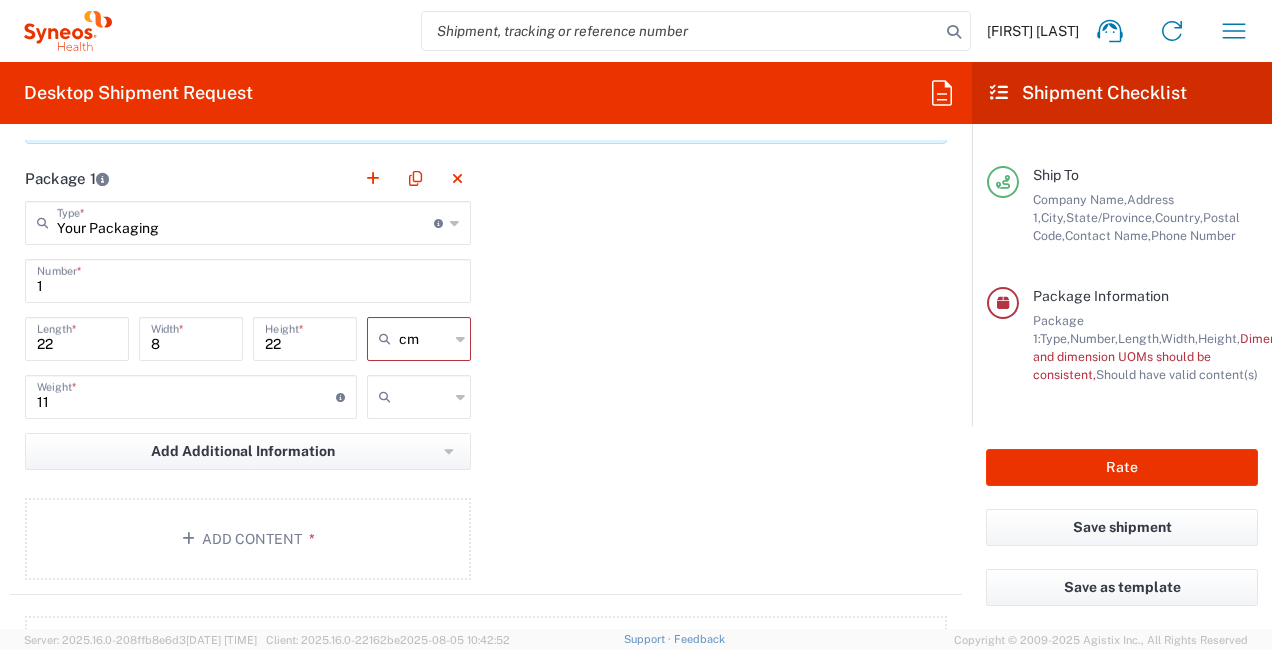 click 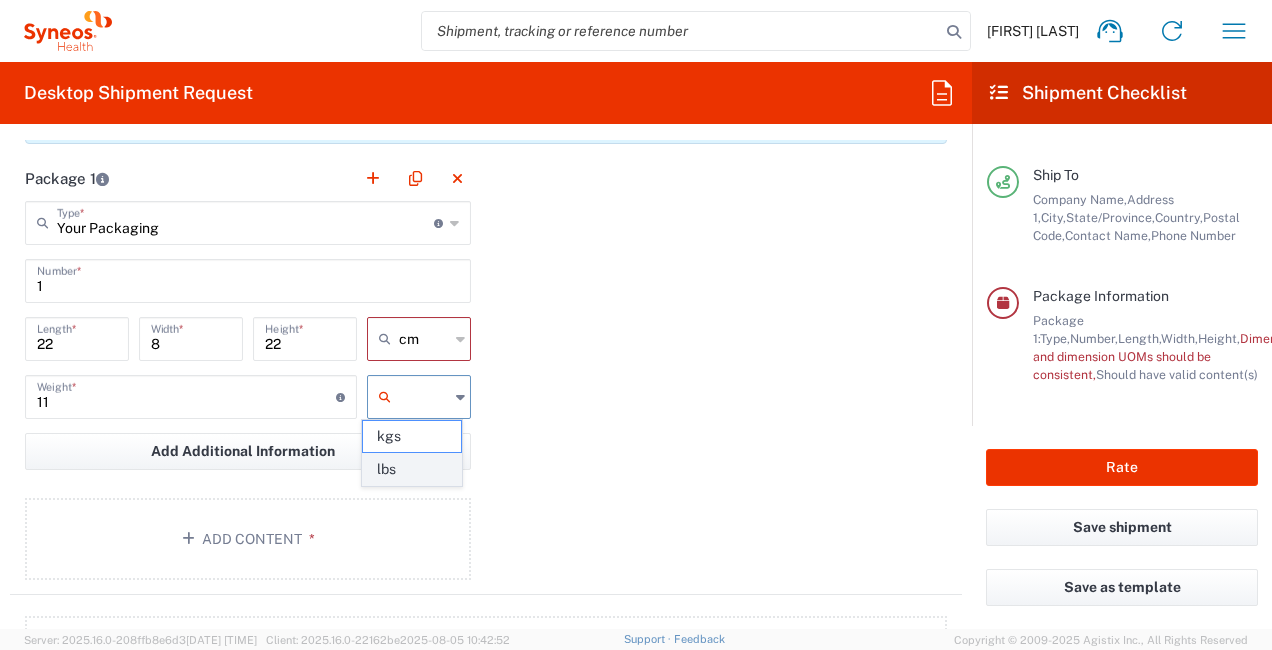 click on "lbs" 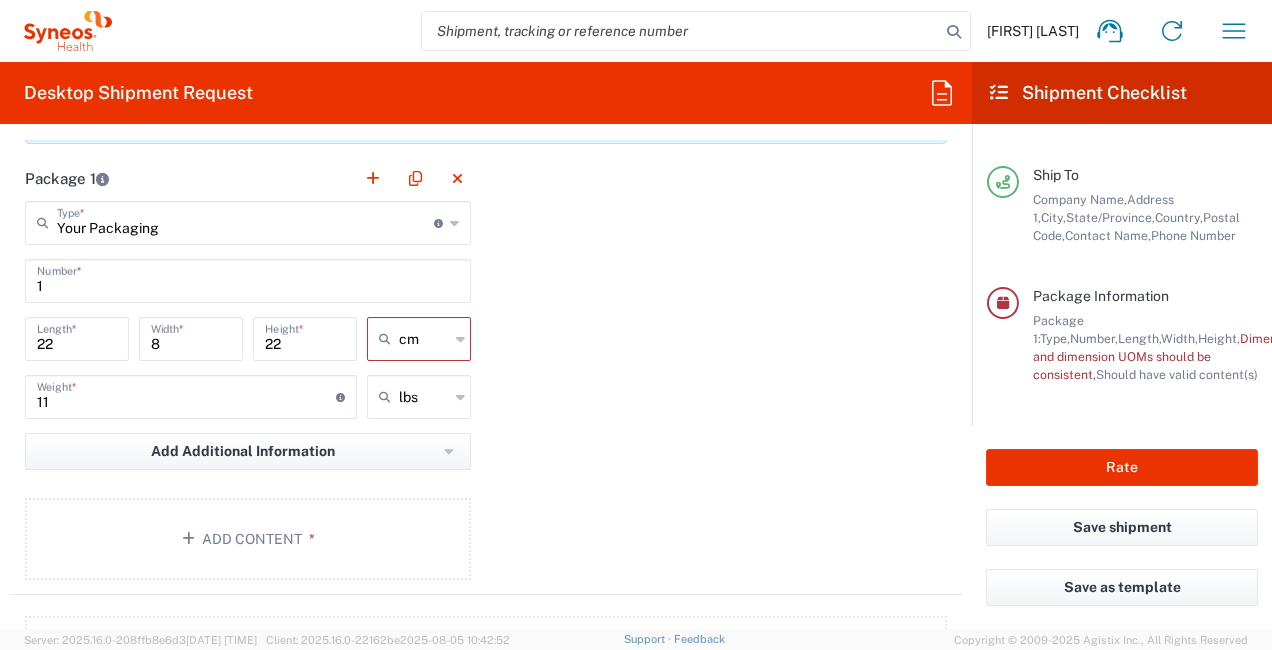 type 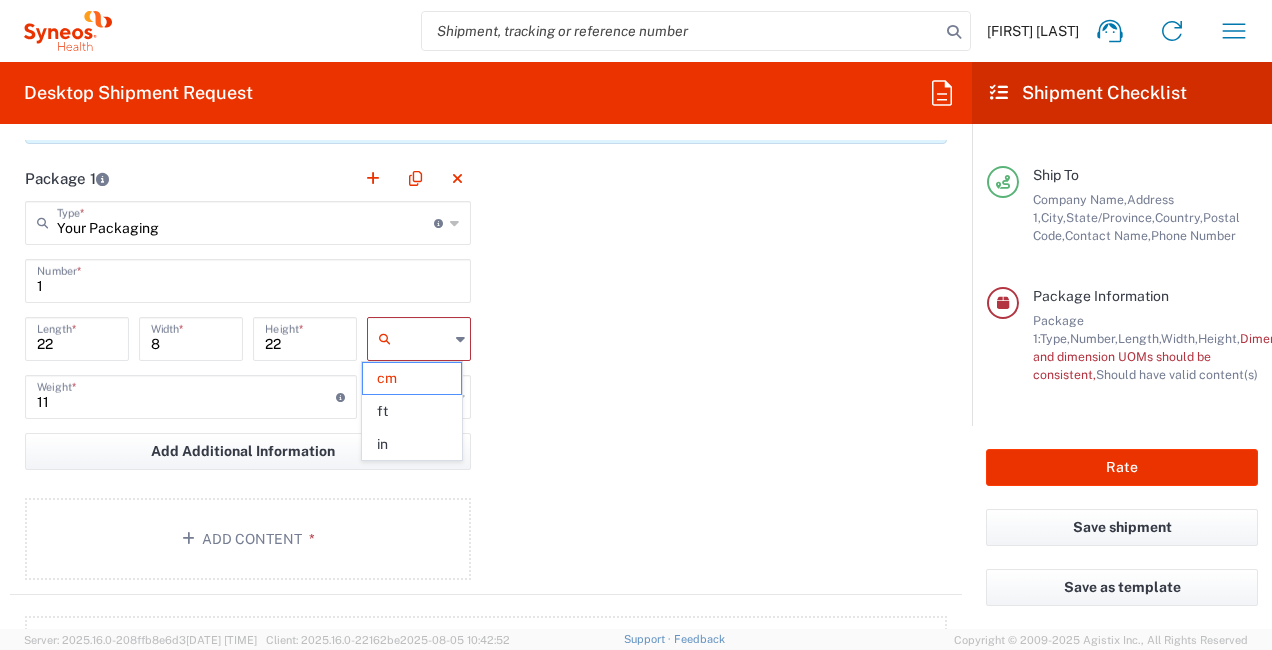 click at bounding box center (424, 339) 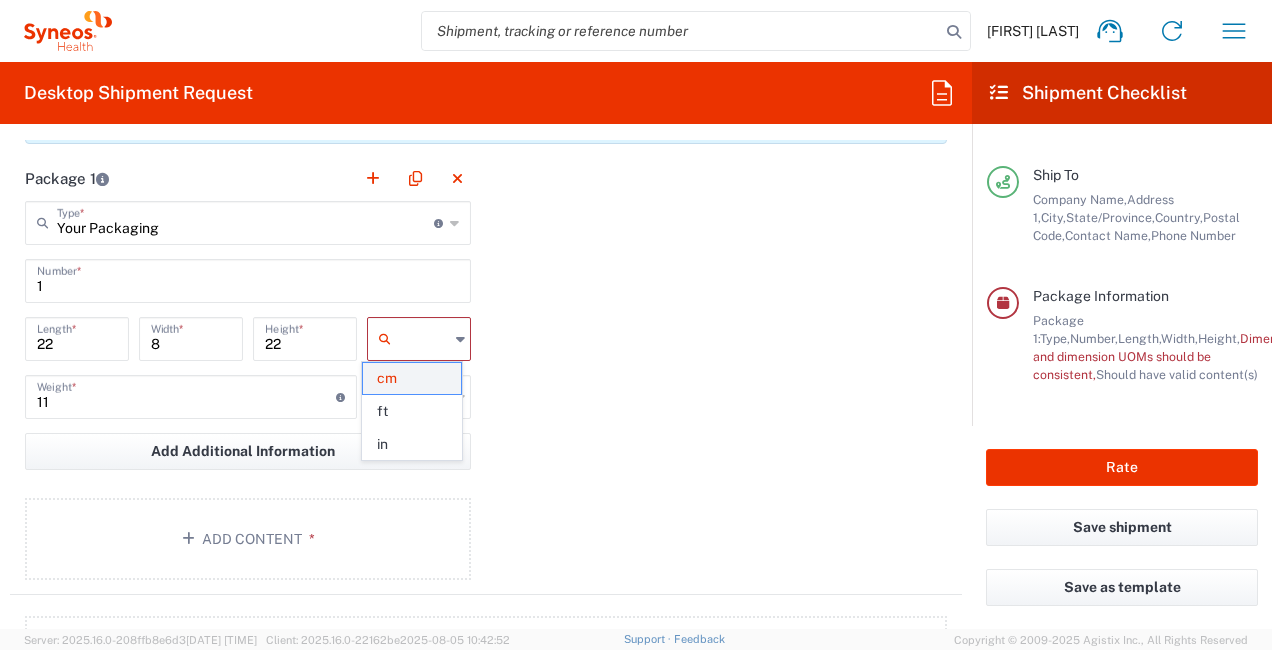 click on "cm" 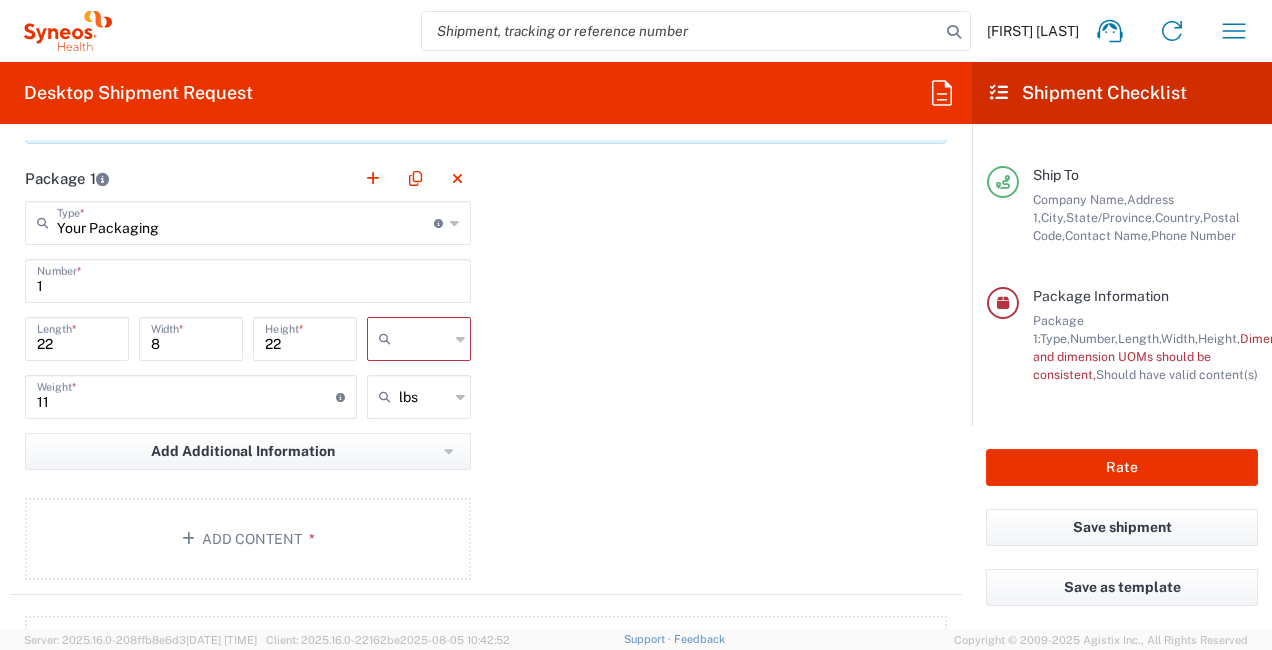 click on "1" at bounding box center [248, 279] 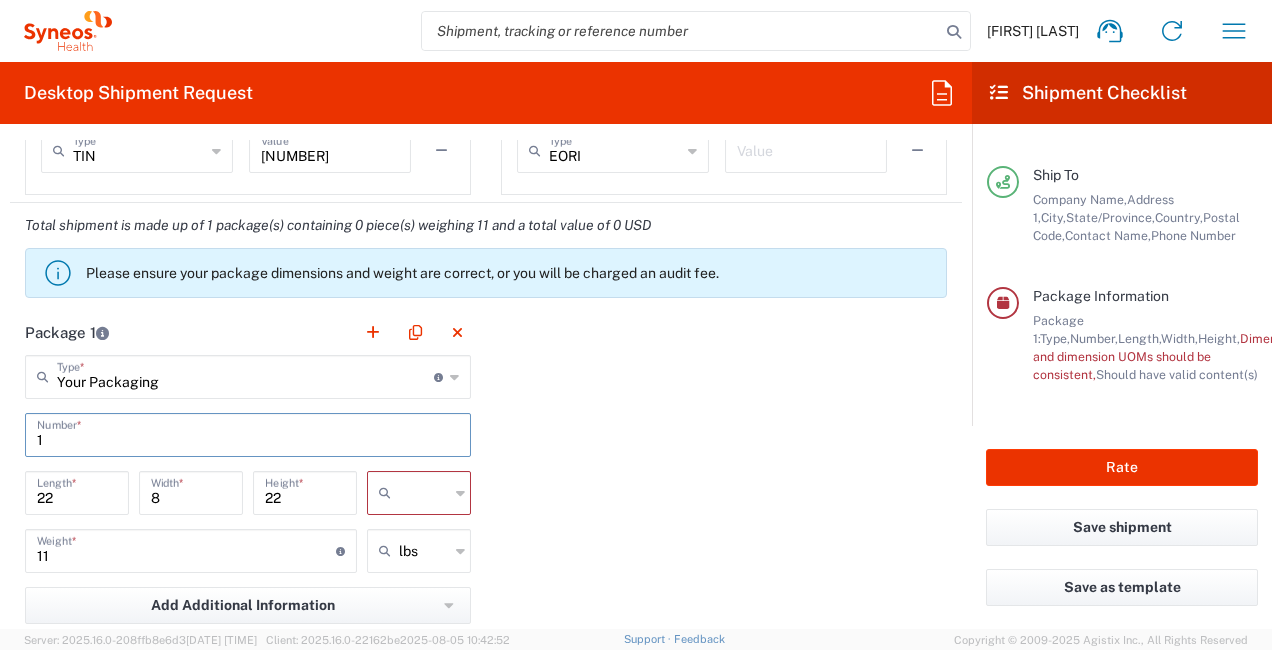 scroll, scrollTop: 1614, scrollLeft: 0, axis: vertical 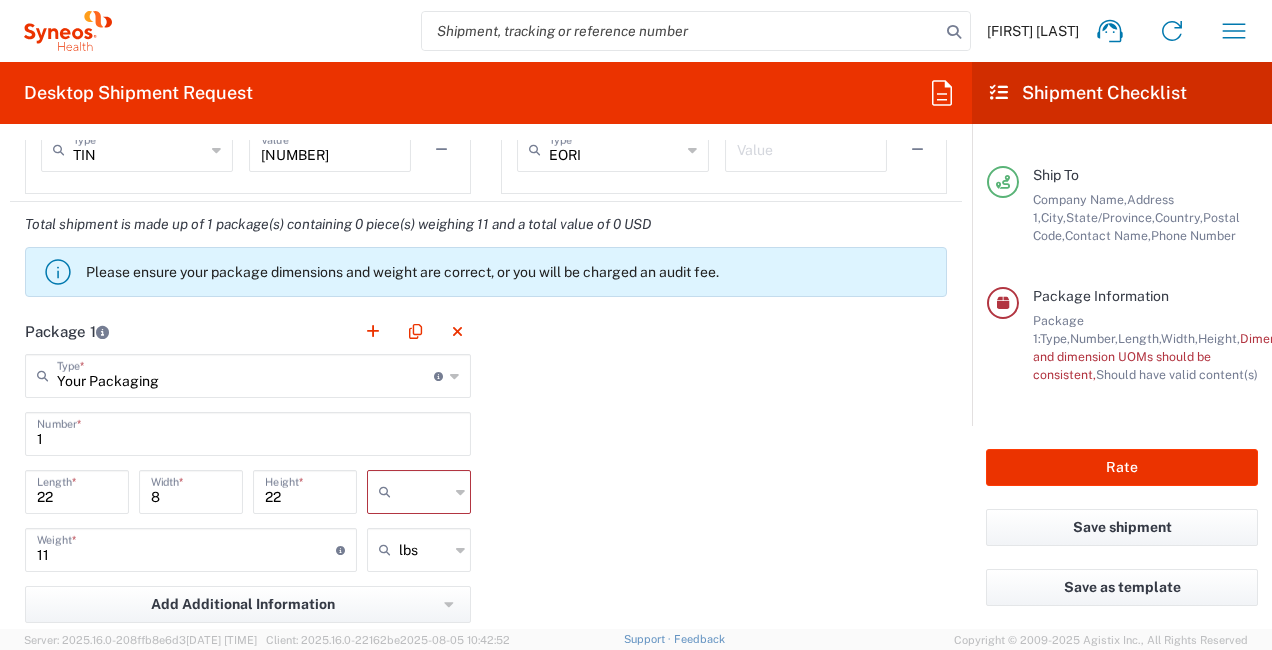 click 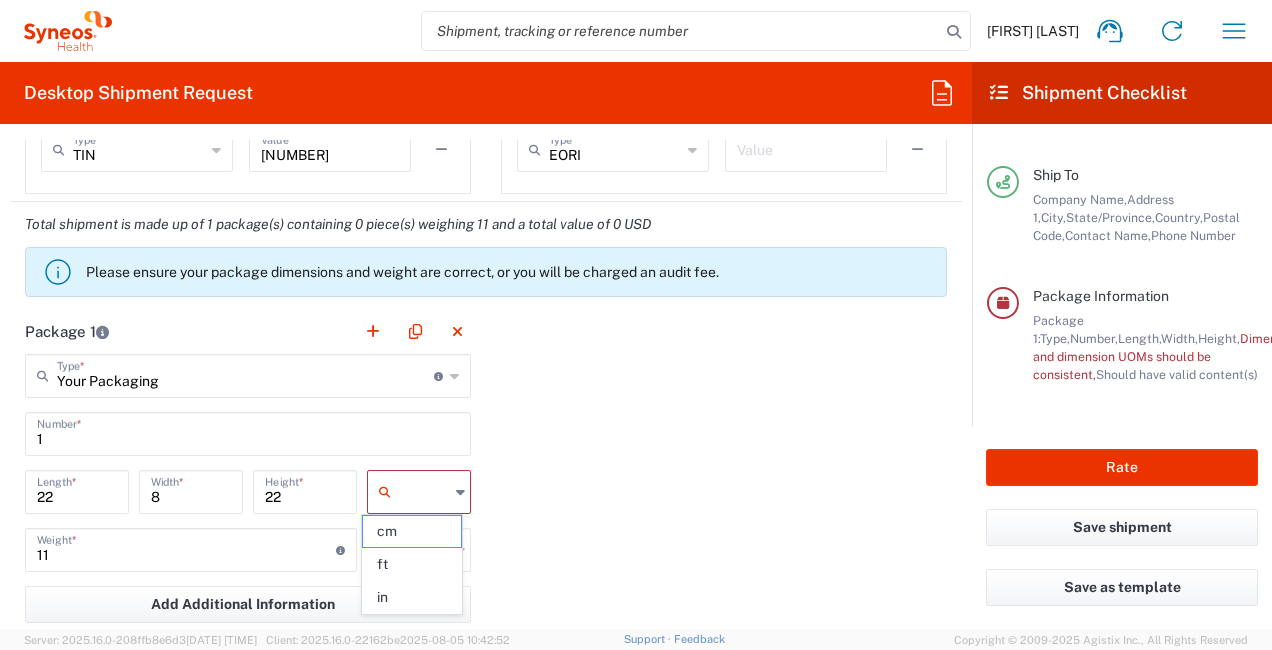 click 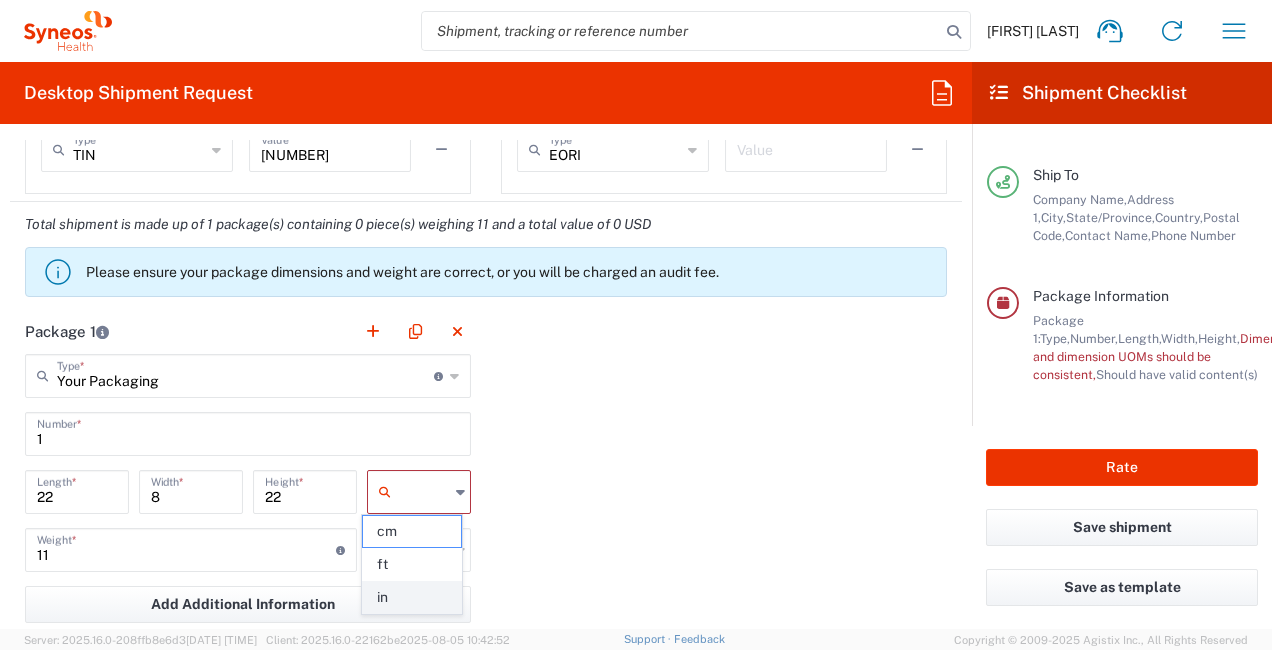 click on "in" 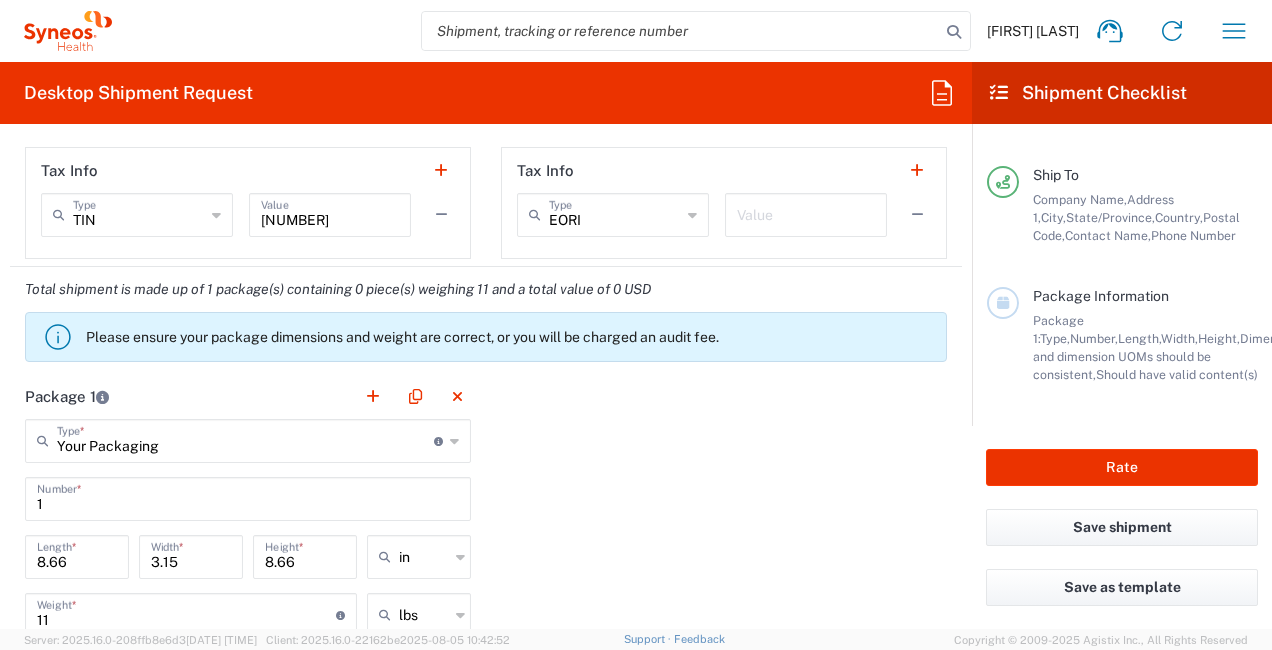 scroll, scrollTop: 1548, scrollLeft: 0, axis: vertical 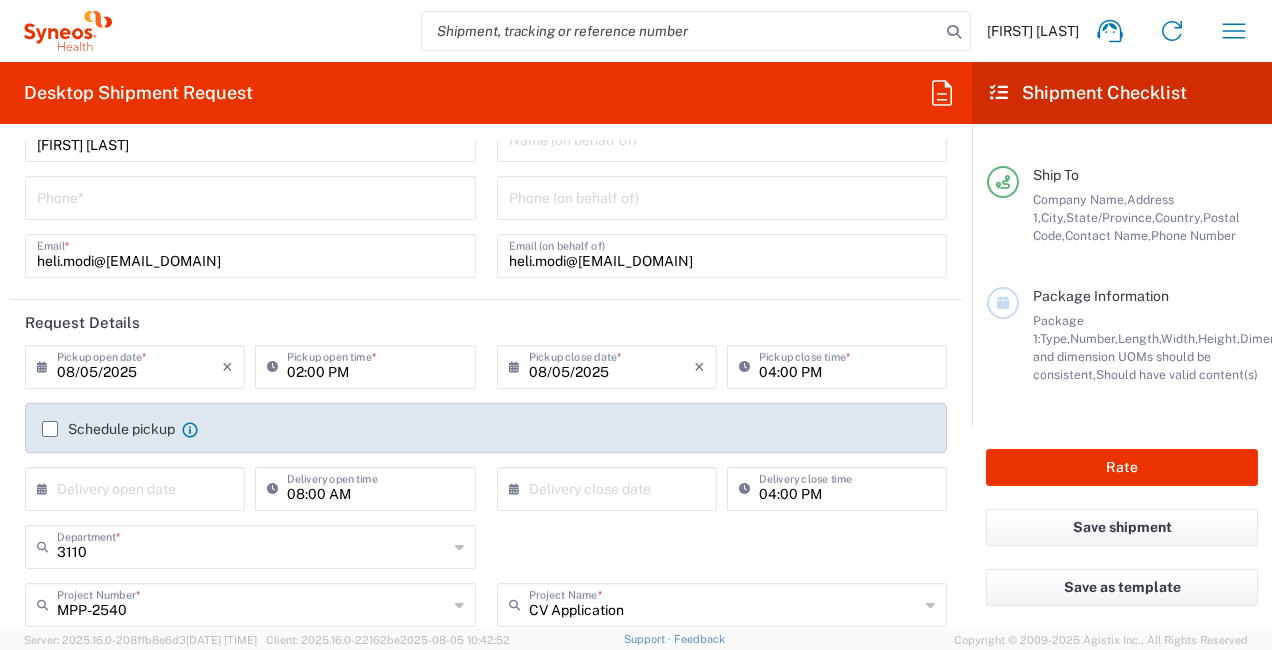 click 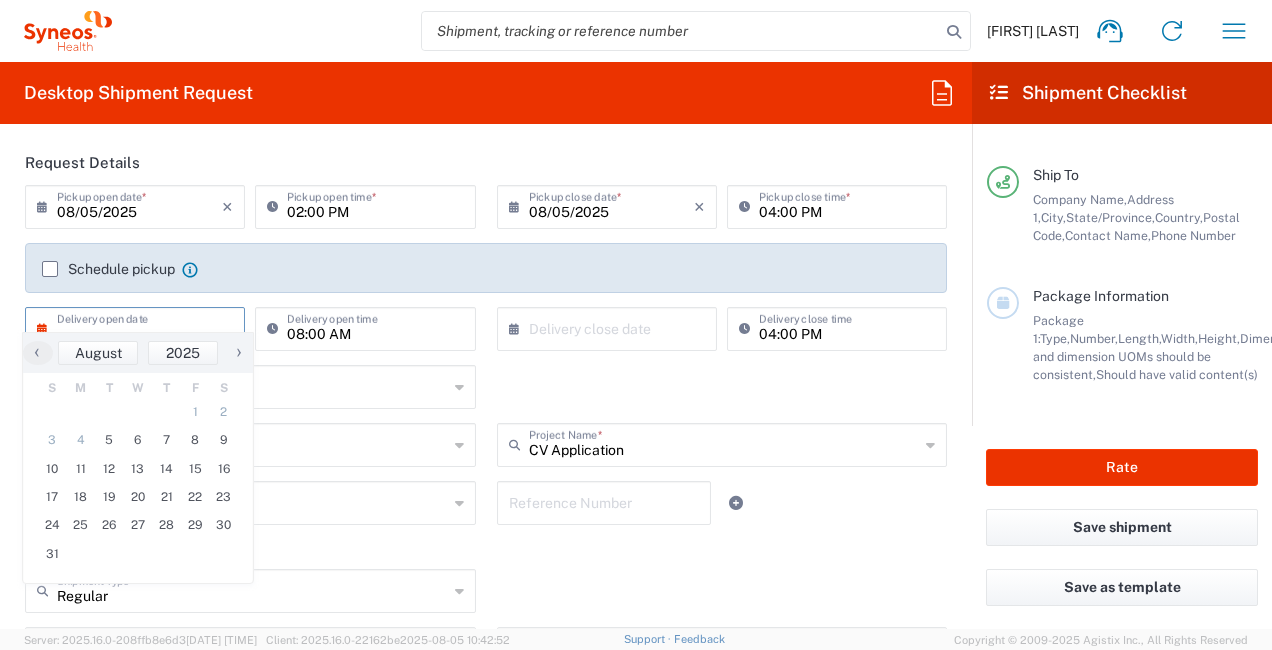 scroll, scrollTop: 241, scrollLeft: 0, axis: vertical 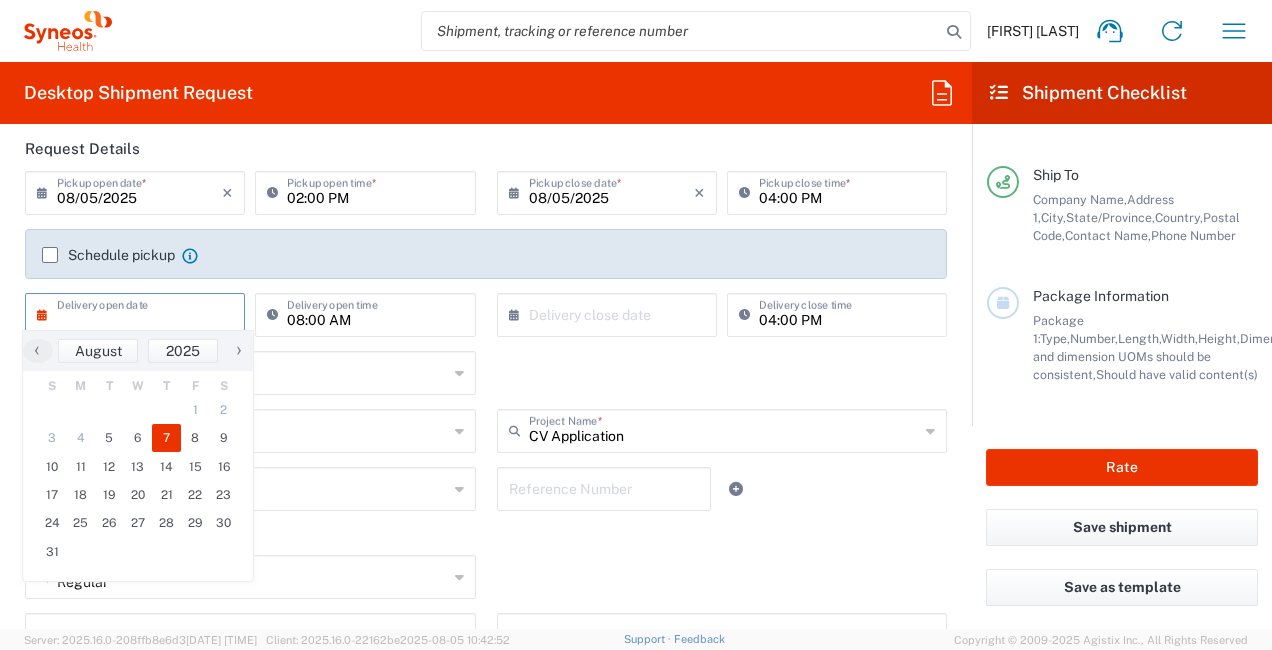 click on "7" 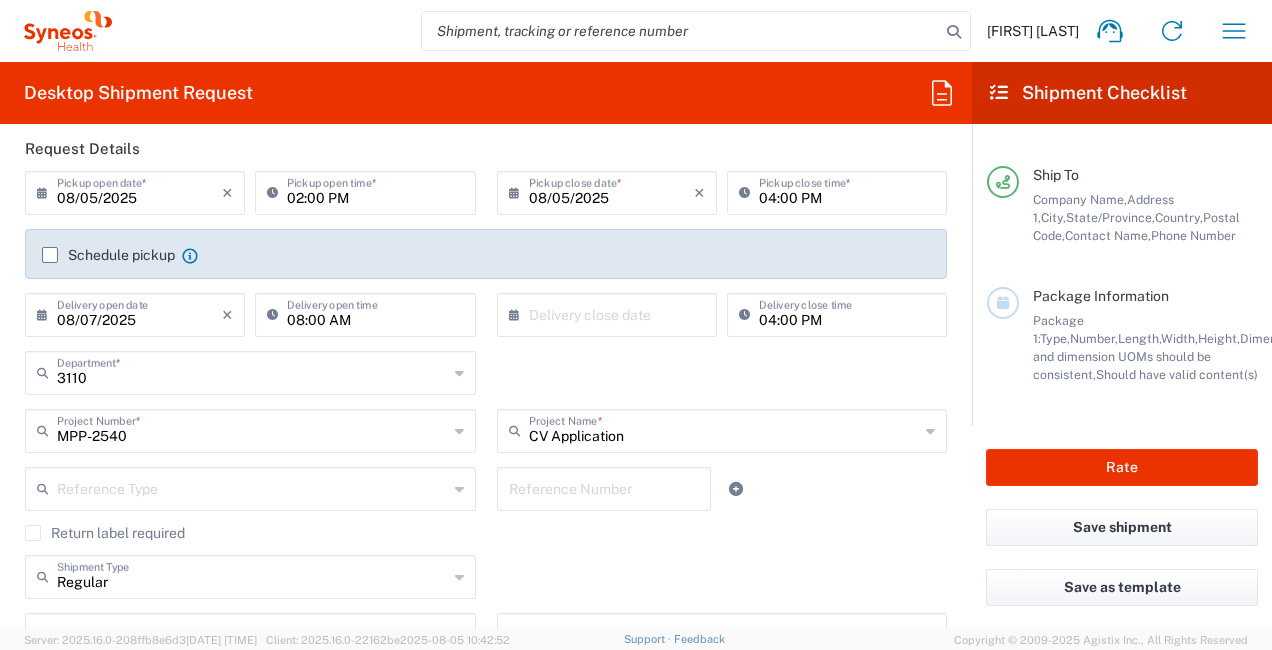 click 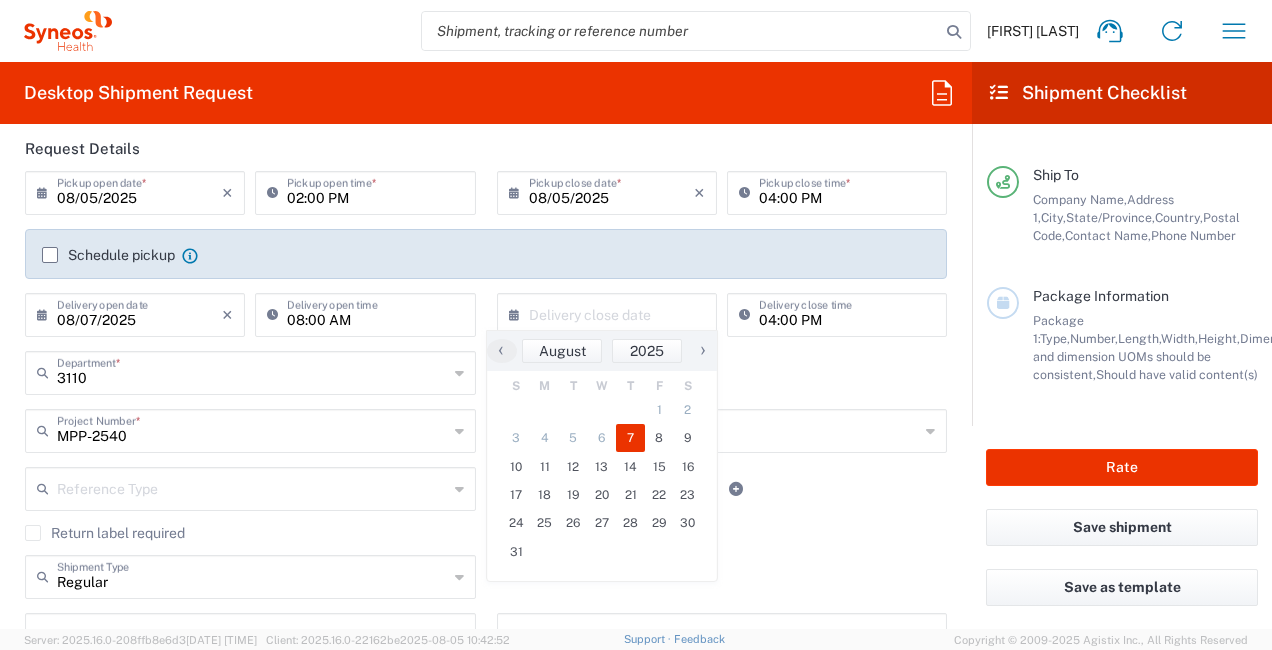 click on "7" 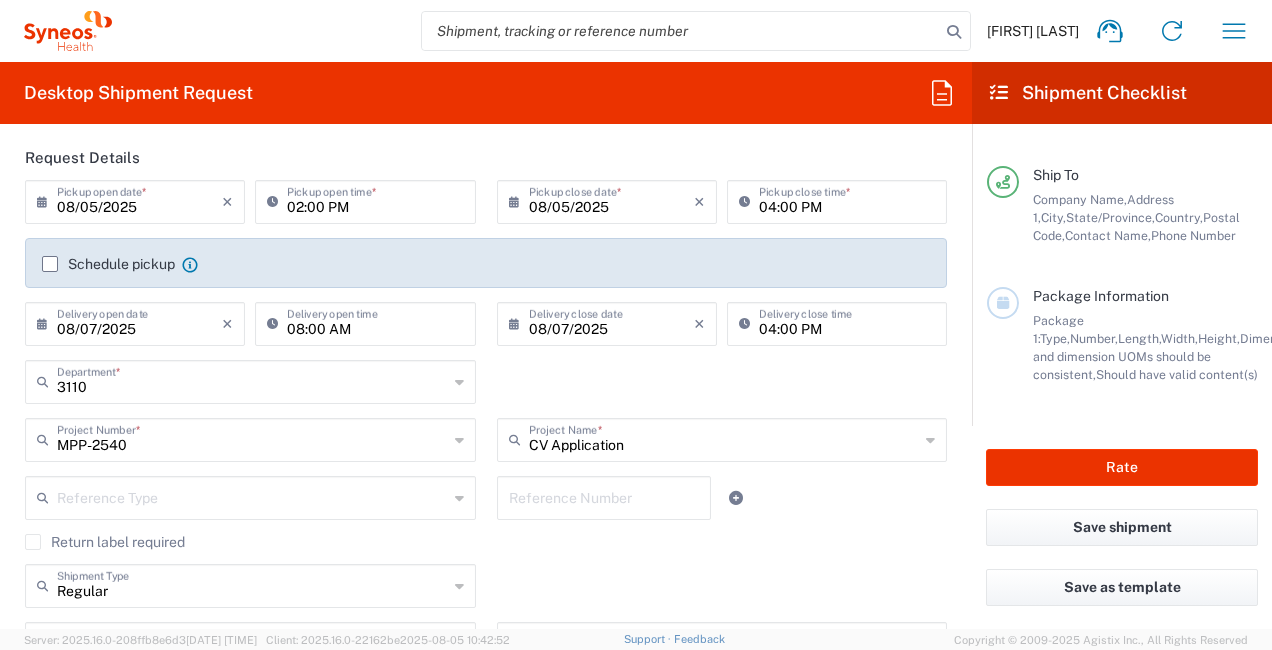 scroll, scrollTop: 231, scrollLeft: 0, axis: vertical 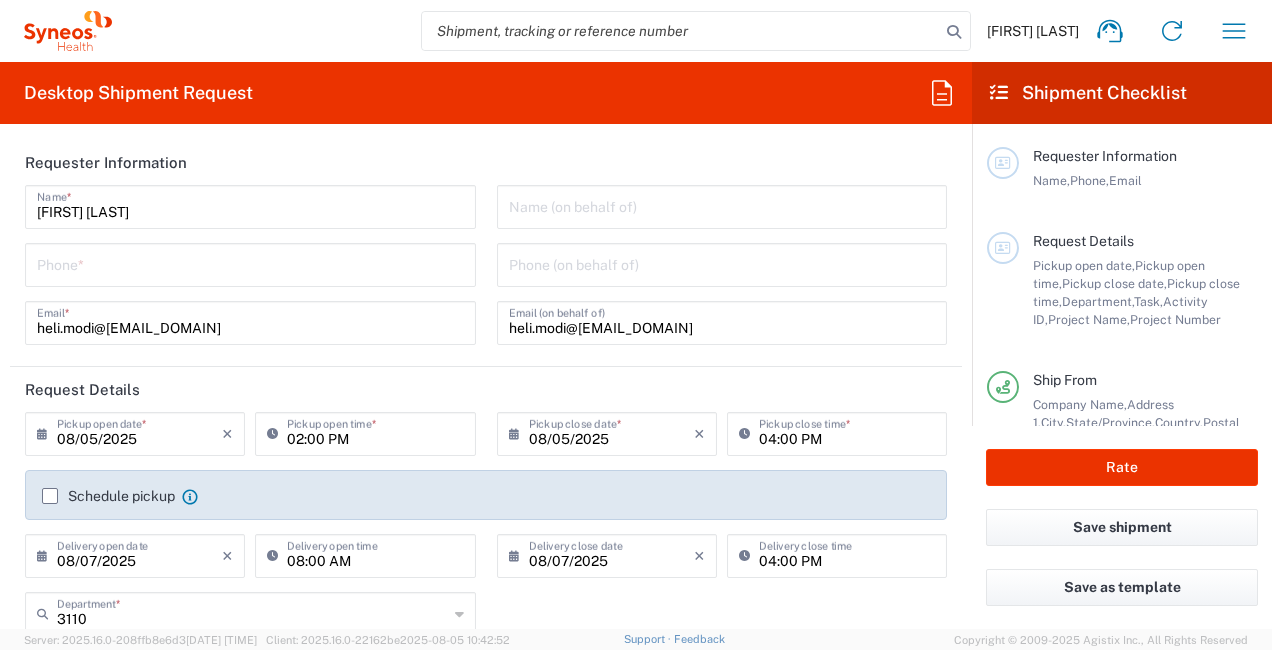 click at bounding box center [250, 263] 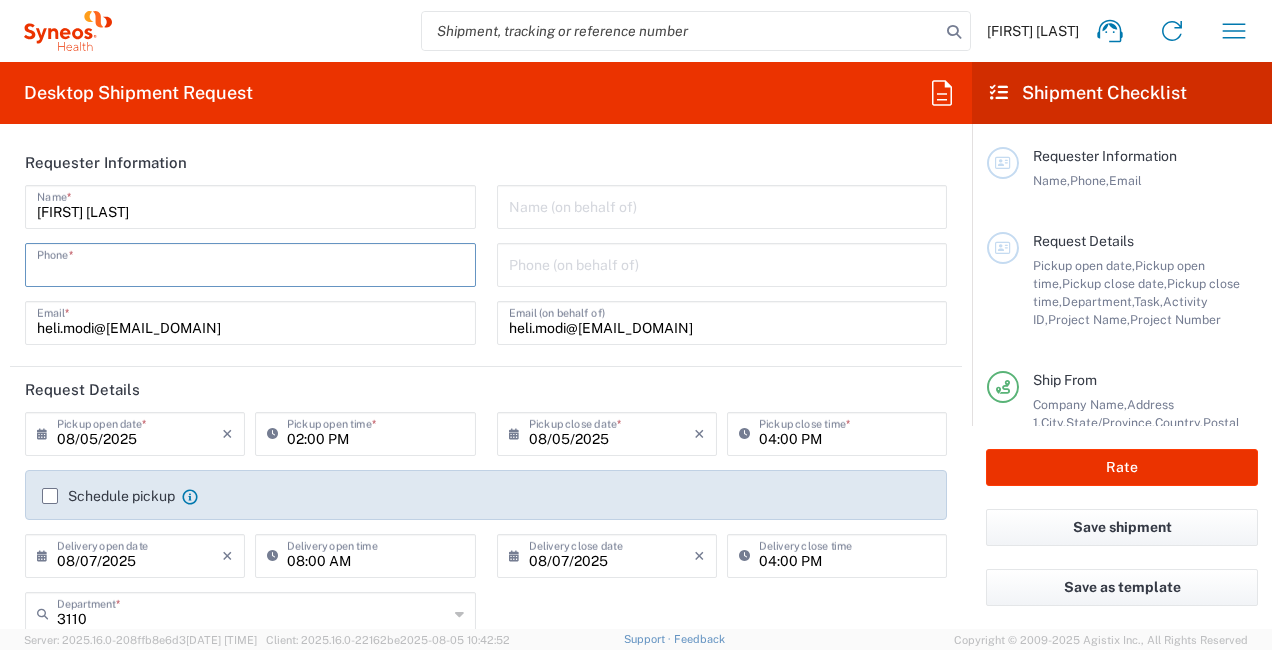 type on "[NUMBER]" 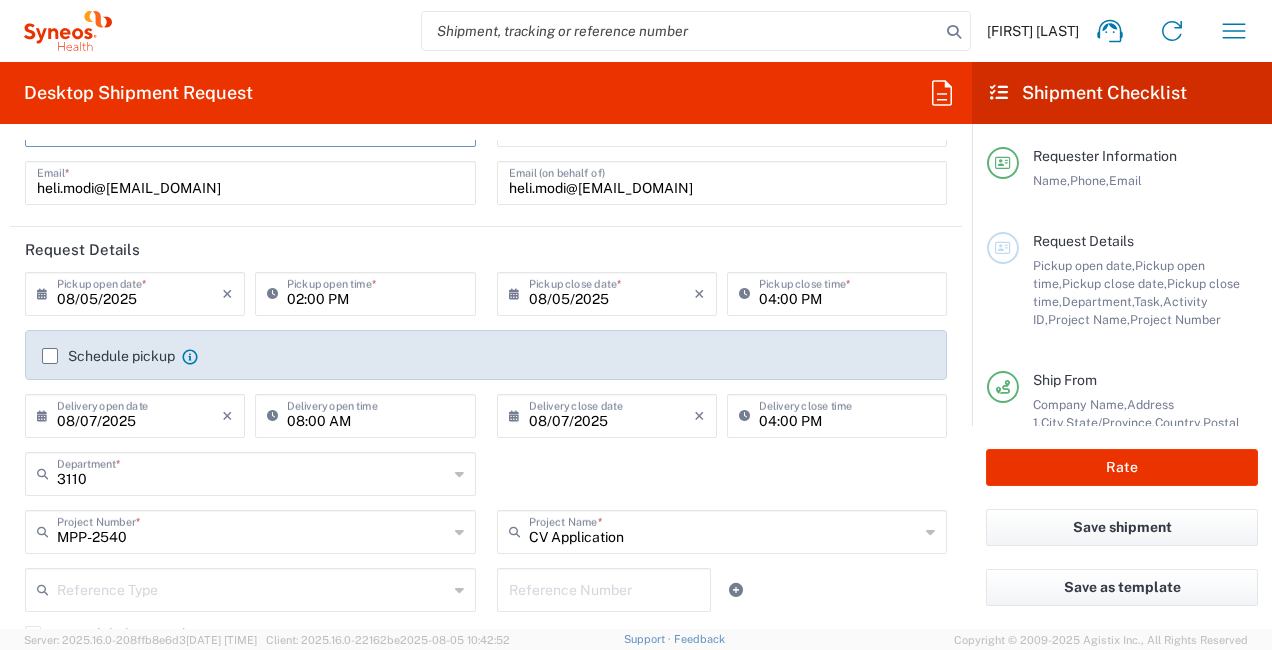 scroll, scrollTop: 175, scrollLeft: 0, axis: vertical 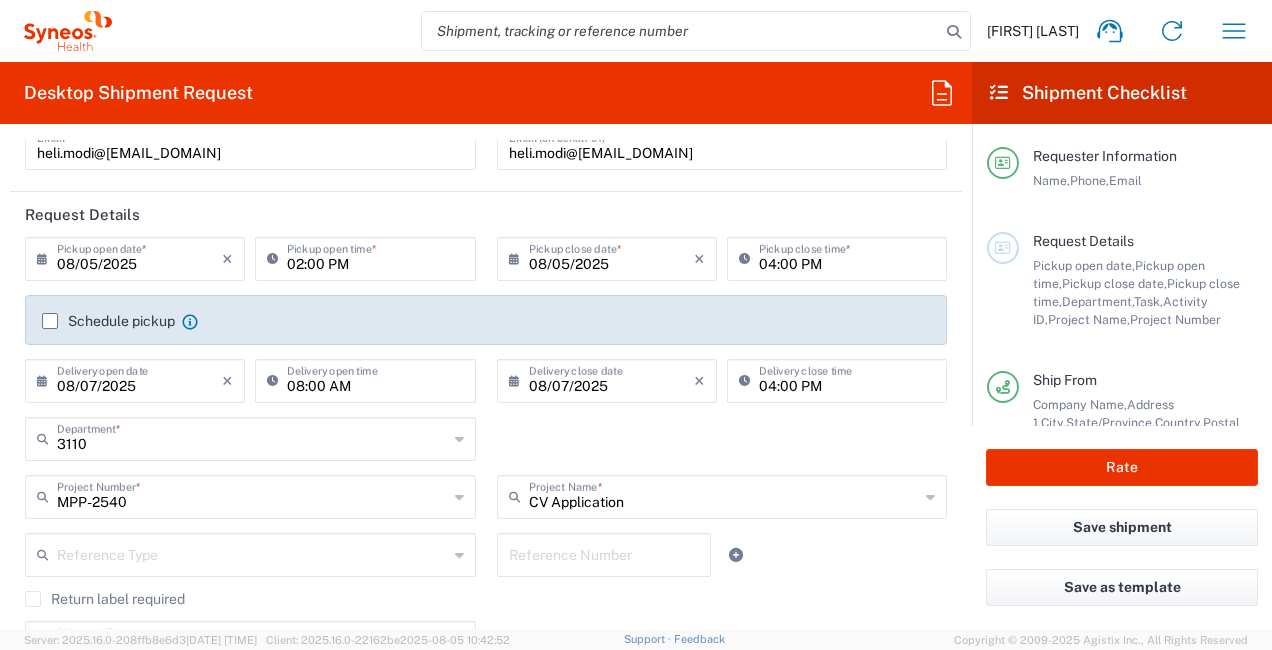 click 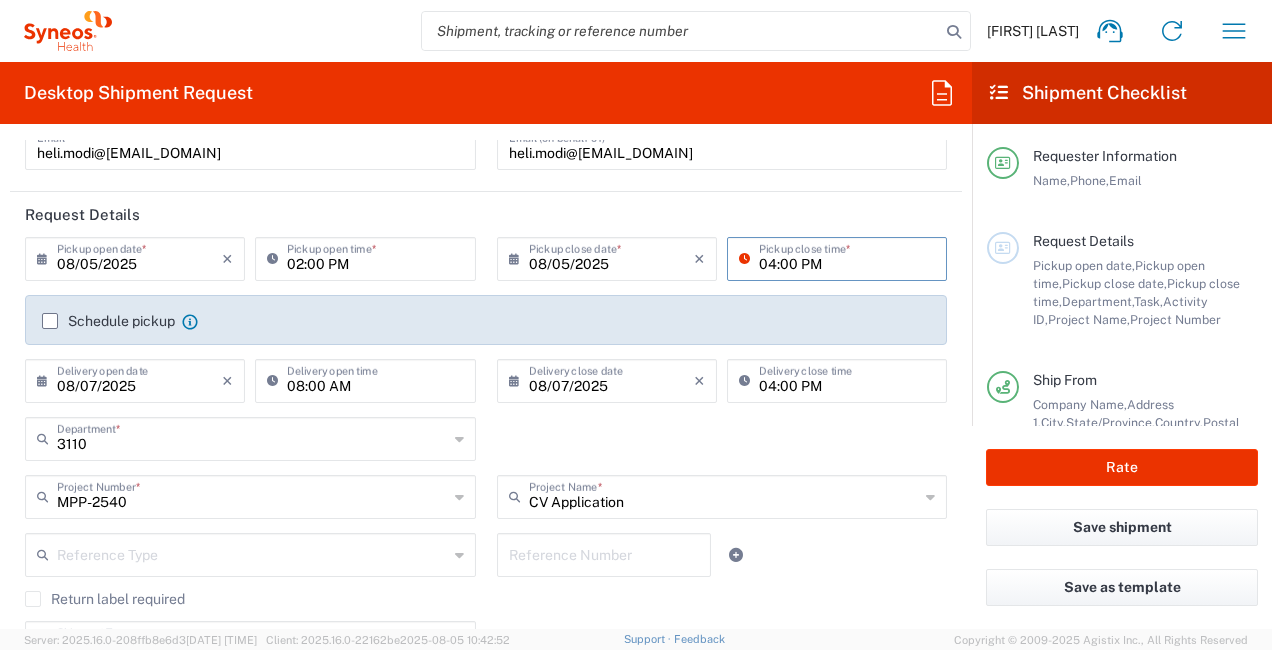 click on "Request Details" 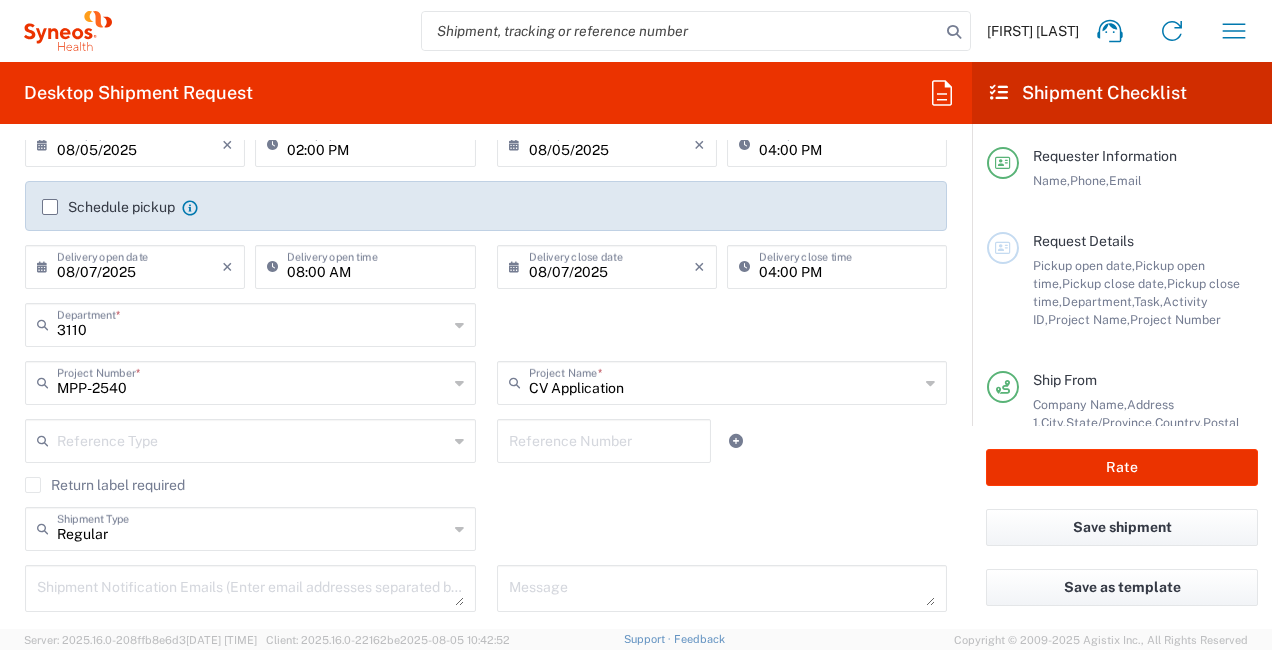 scroll, scrollTop: 288, scrollLeft: 0, axis: vertical 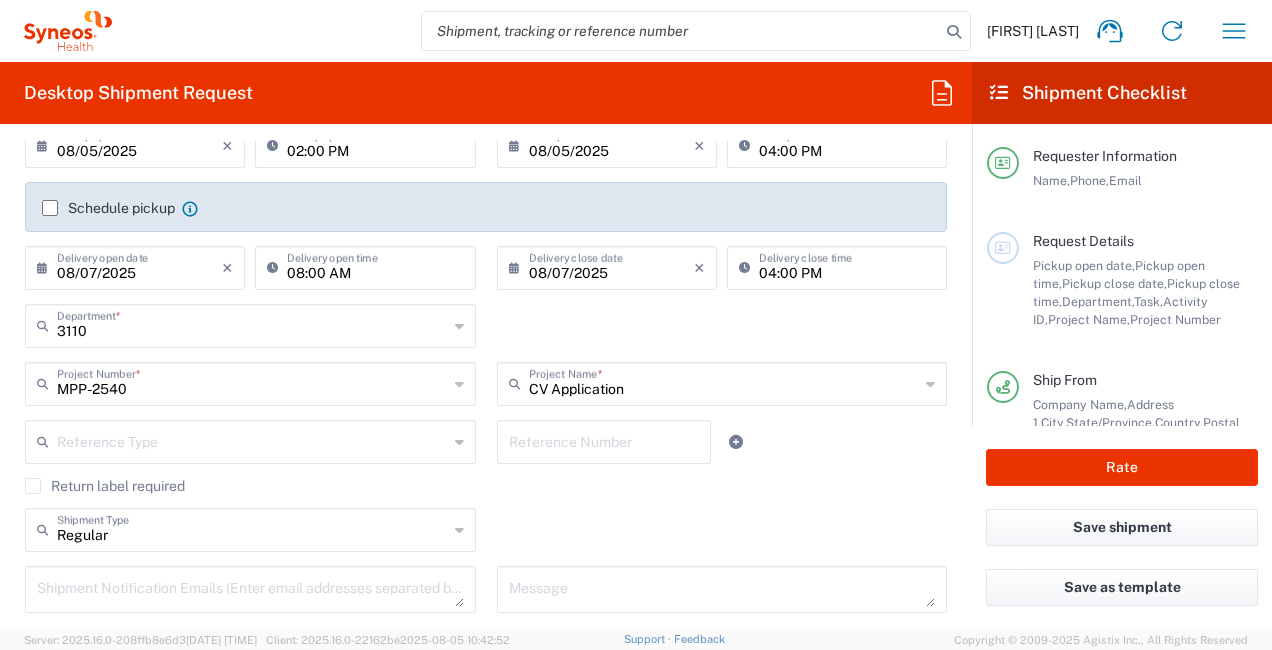click on "MPP-2540" at bounding box center [252, 382] 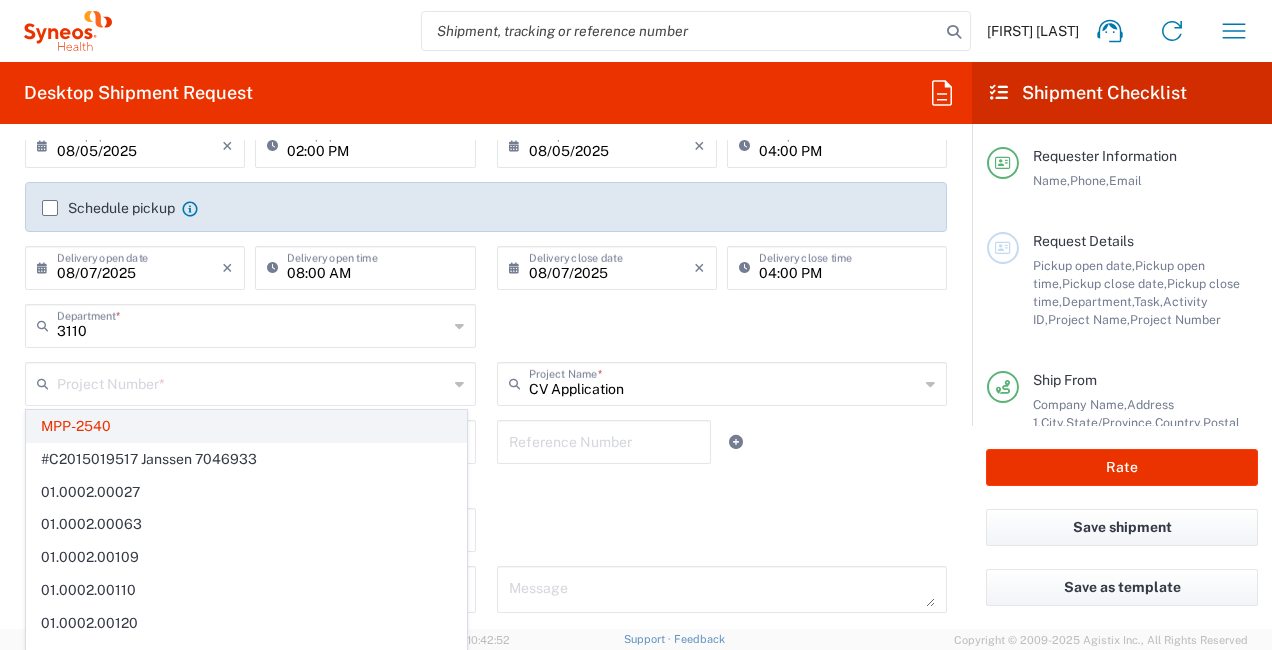 click on "MPP-2540" 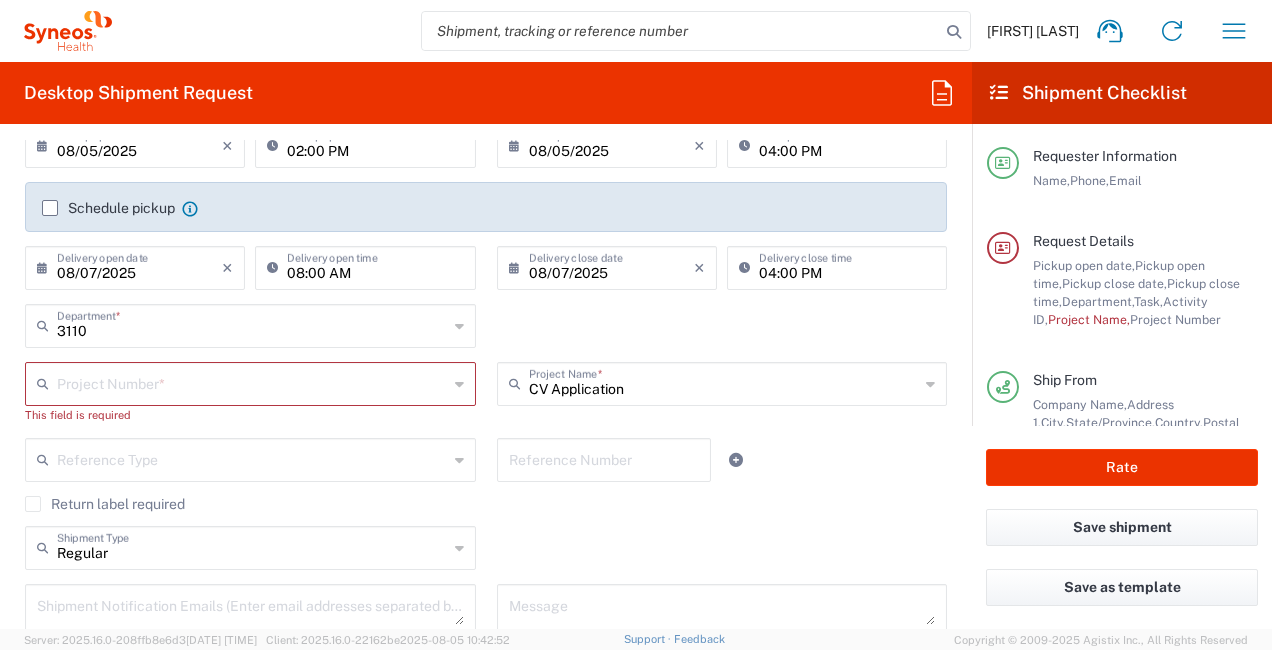 click 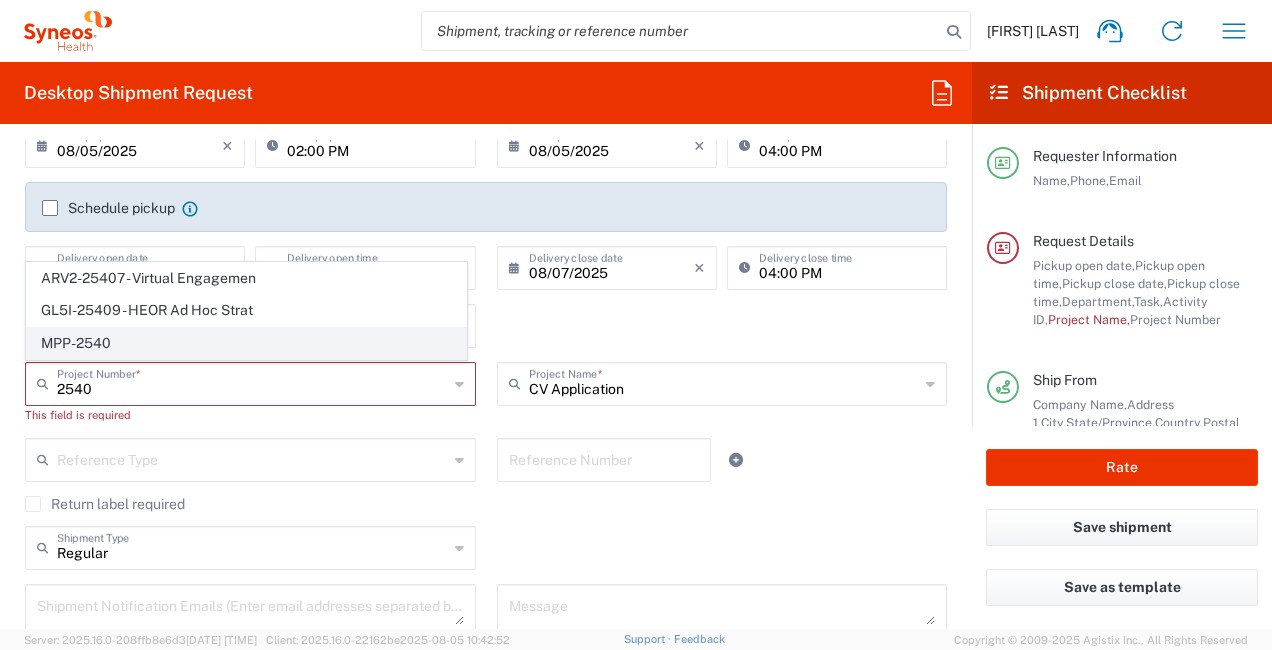 click on "MPP-2540" 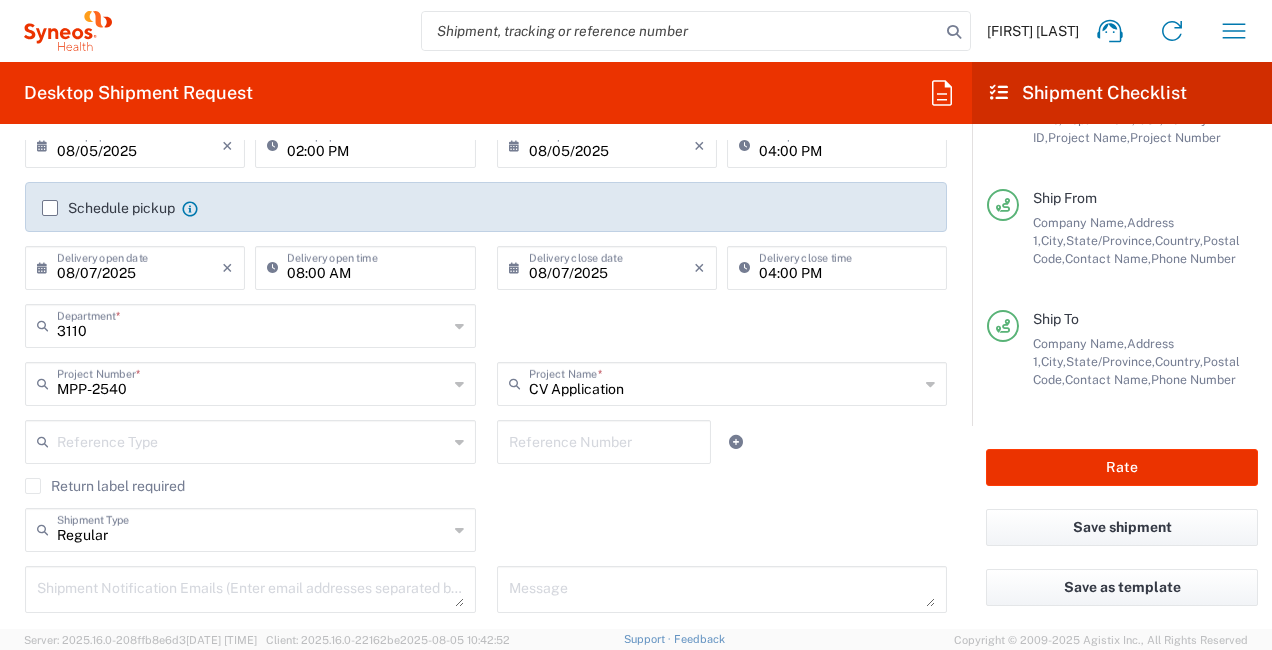 scroll, scrollTop: 342, scrollLeft: 0, axis: vertical 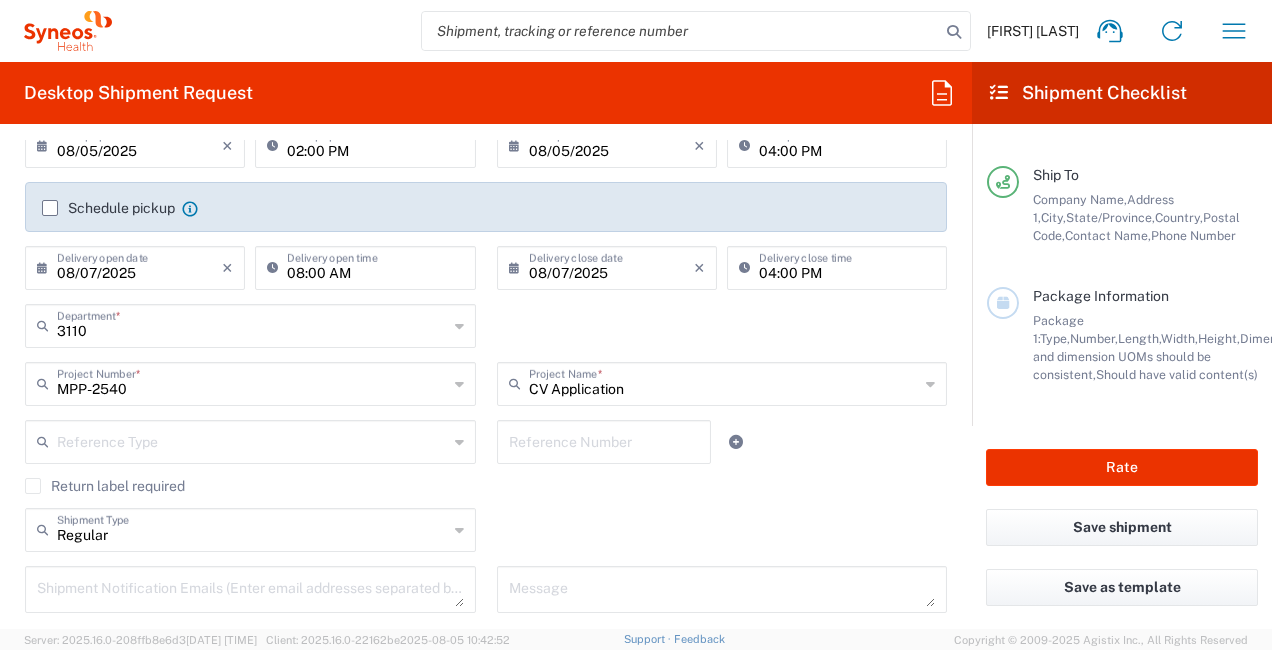 click on "Weight and dimension UOMs should be consistent," 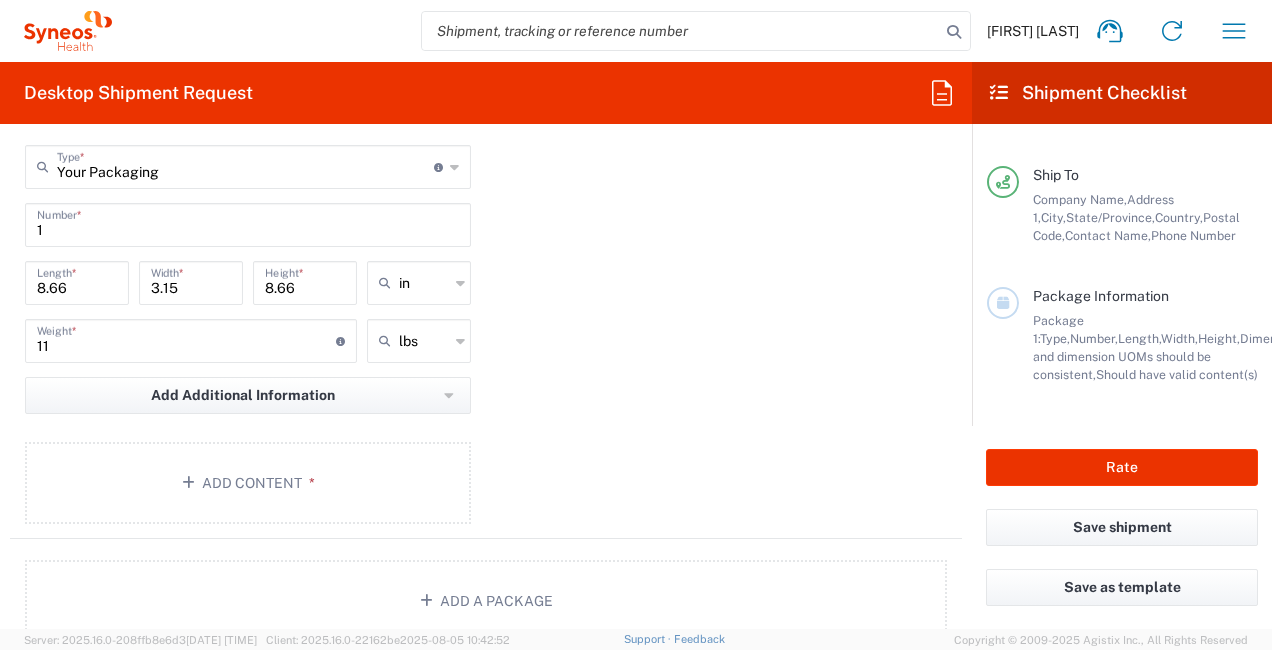 scroll, scrollTop: 1822, scrollLeft: 0, axis: vertical 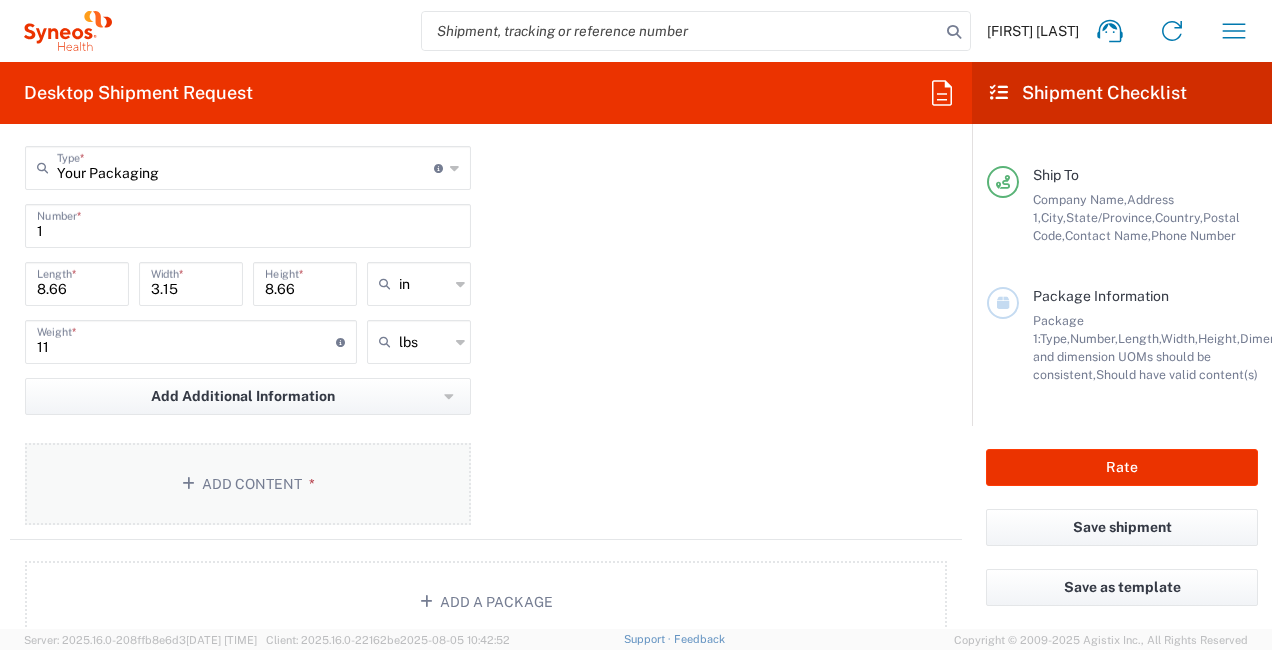 click on "Add Content *" 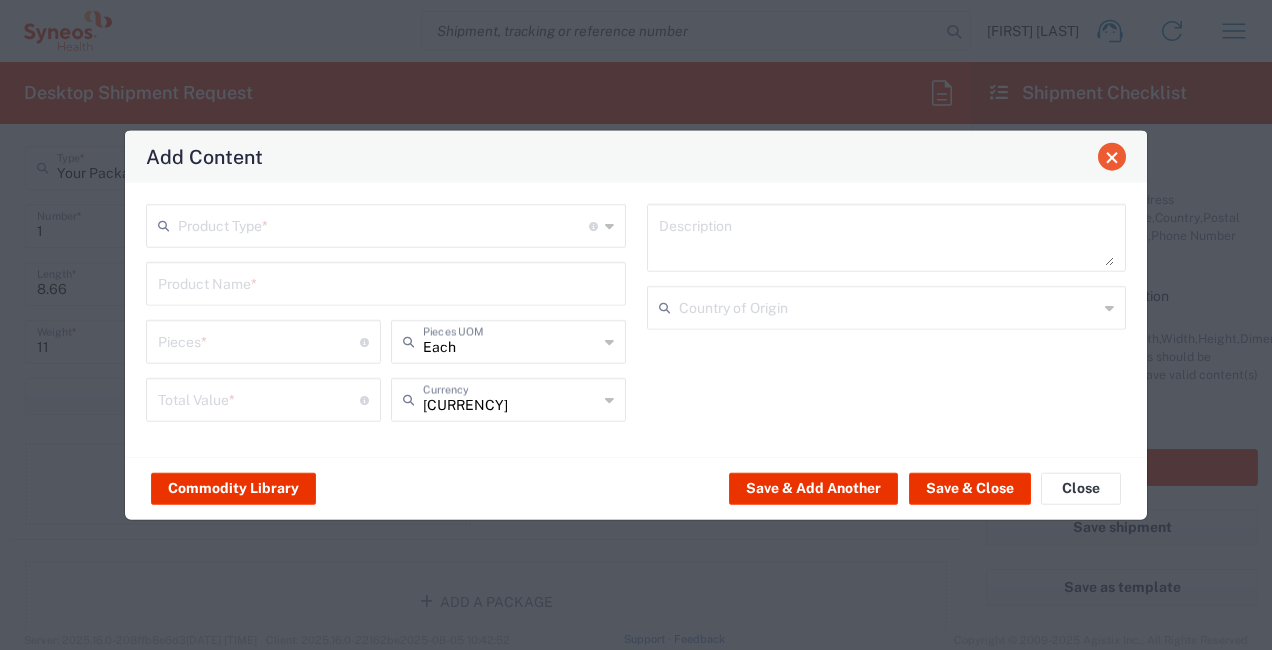 click 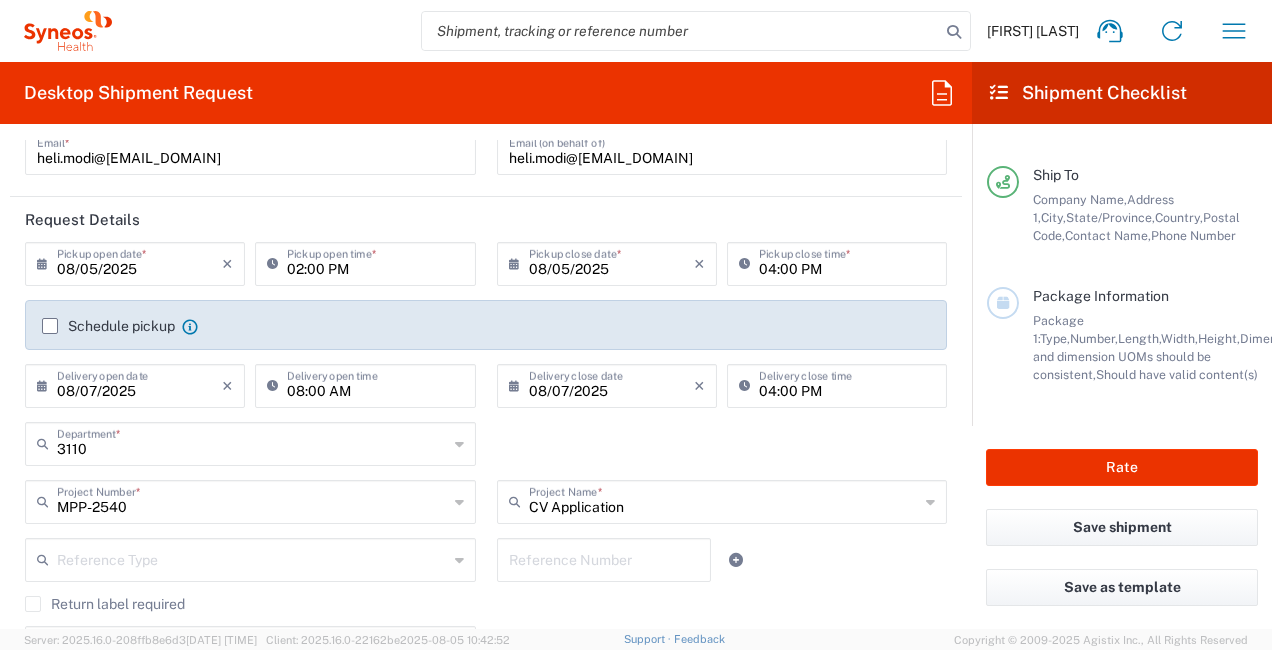 scroll, scrollTop: 228, scrollLeft: 0, axis: vertical 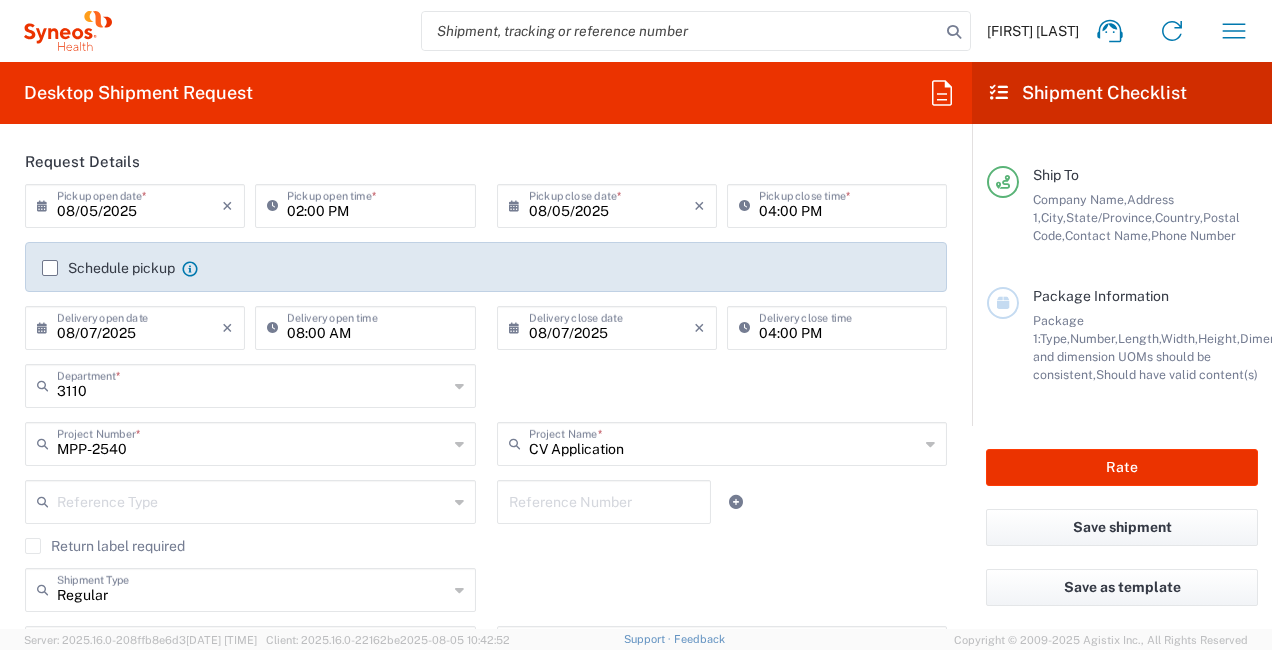 click on "Schedule pickup" 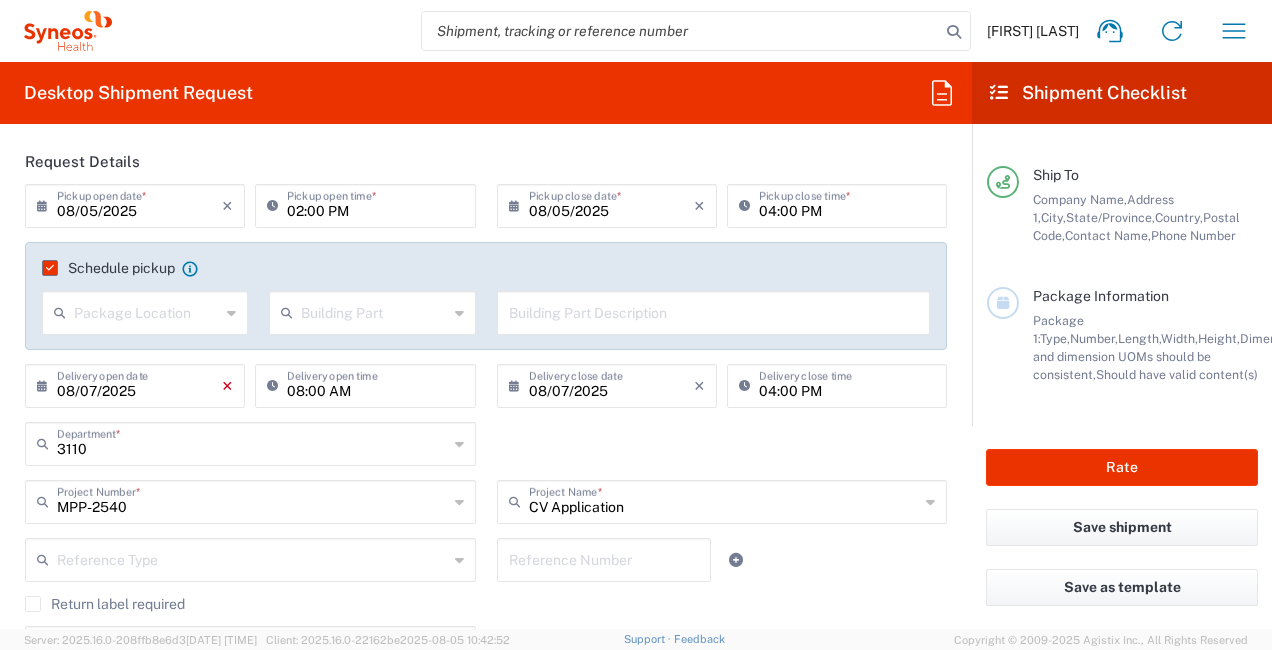 click on "×" 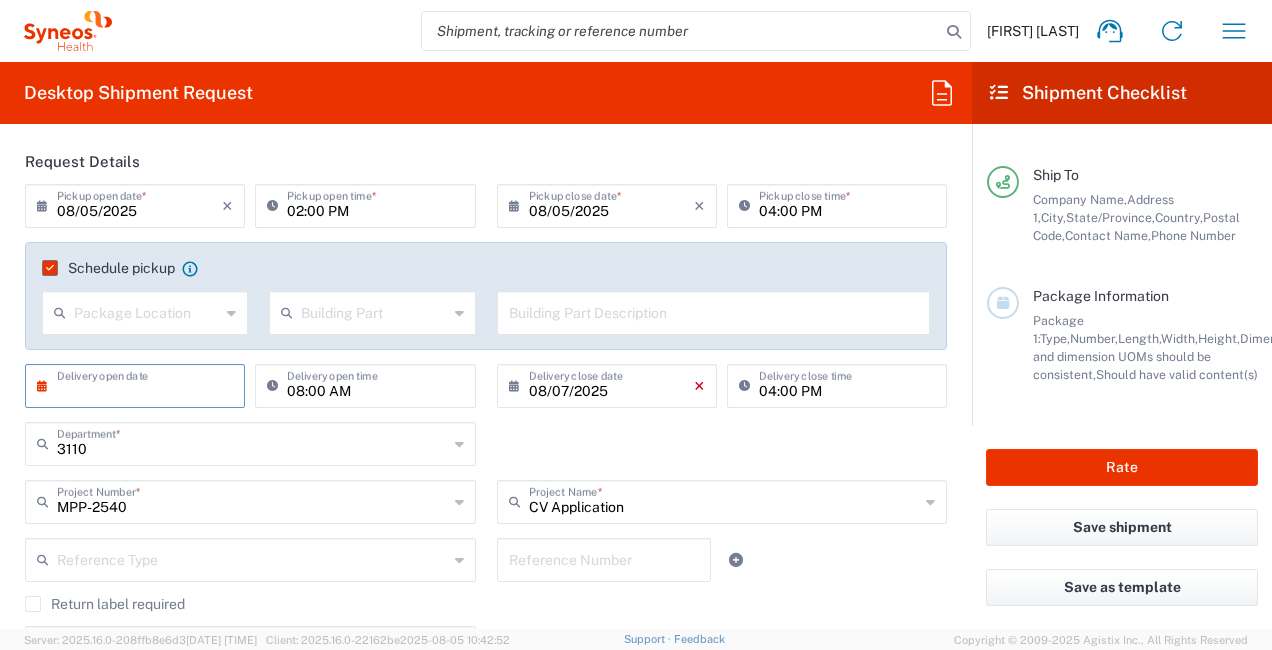 click on "×" 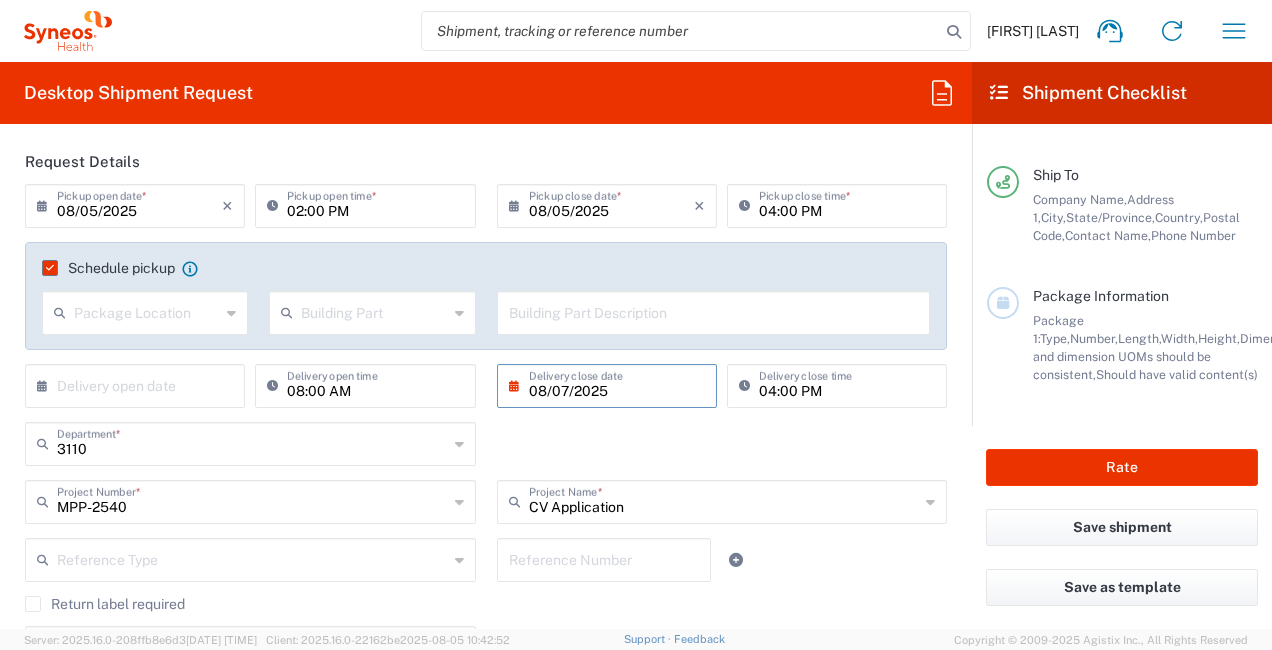 type 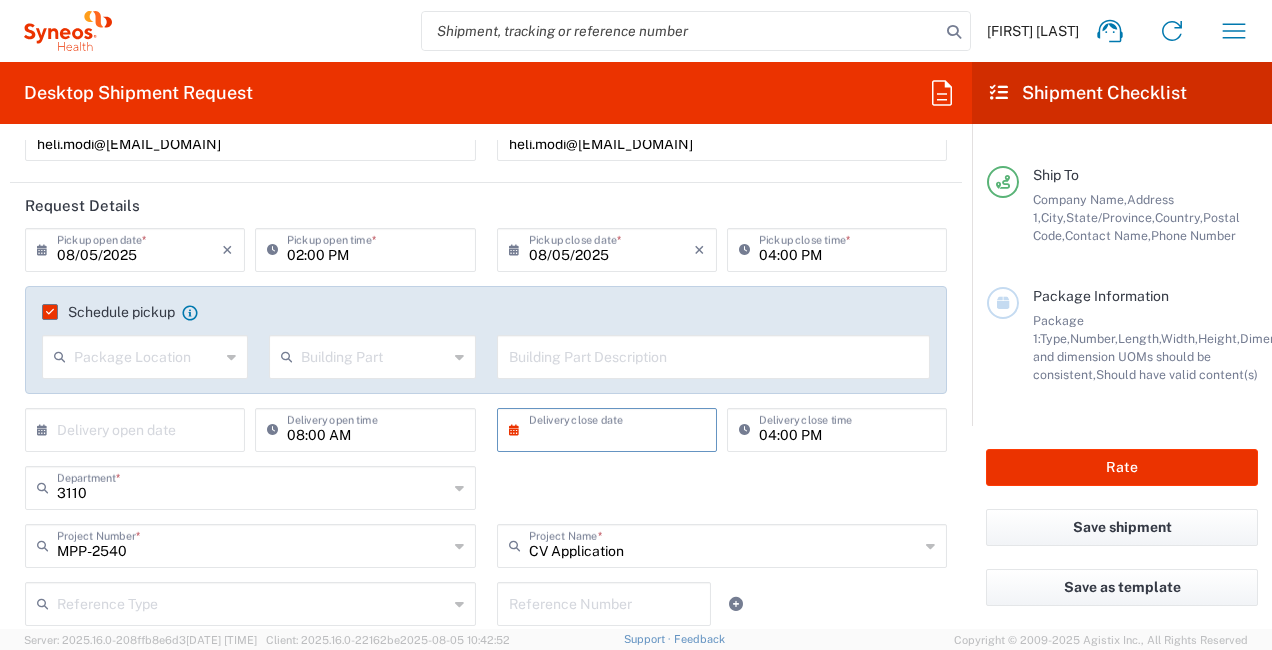 scroll, scrollTop: 180, scrollLeft: 0, axis: vertical 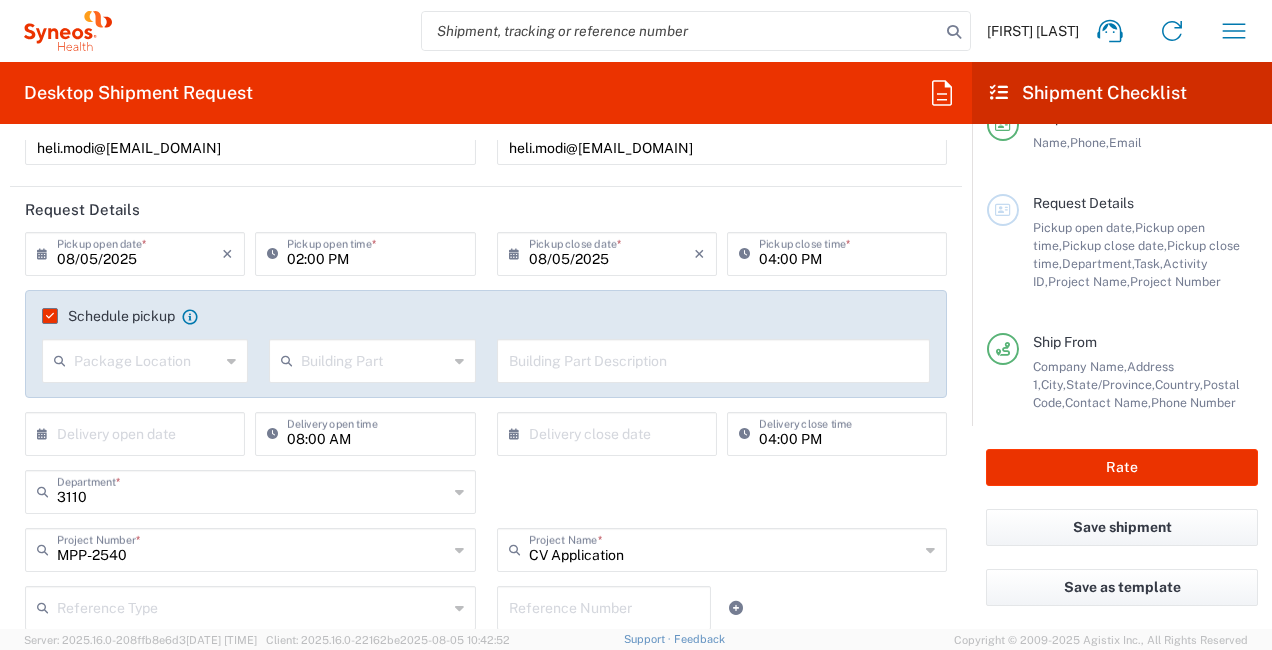 click 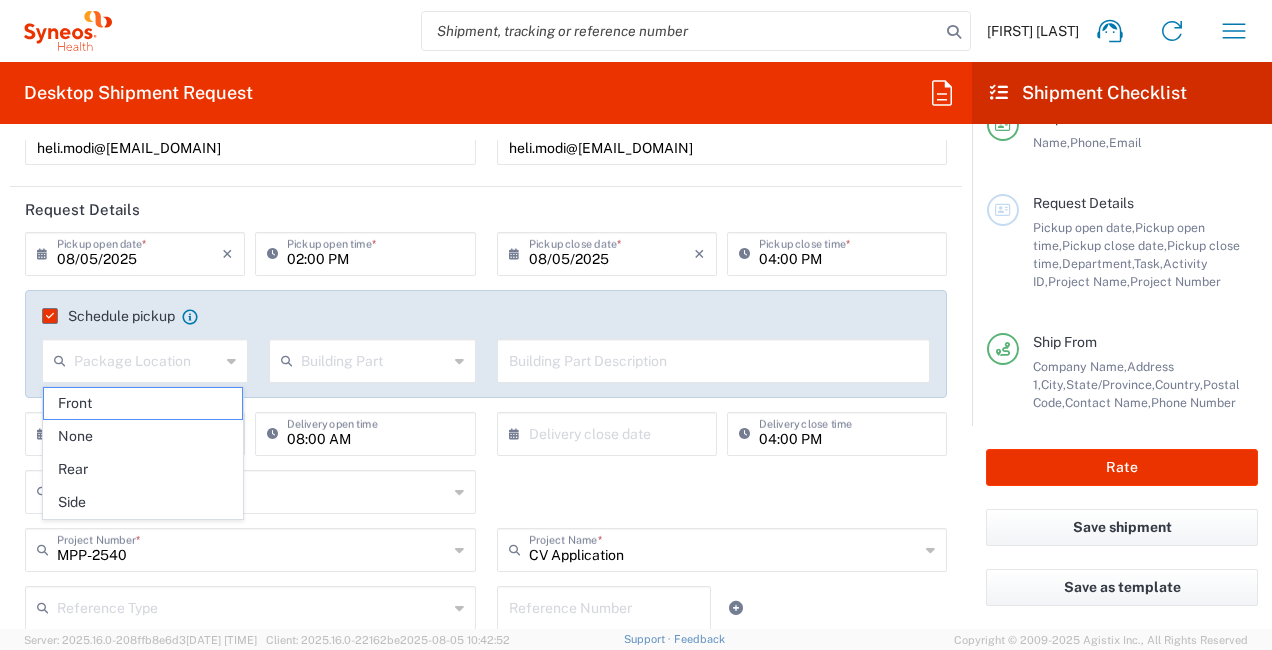 click 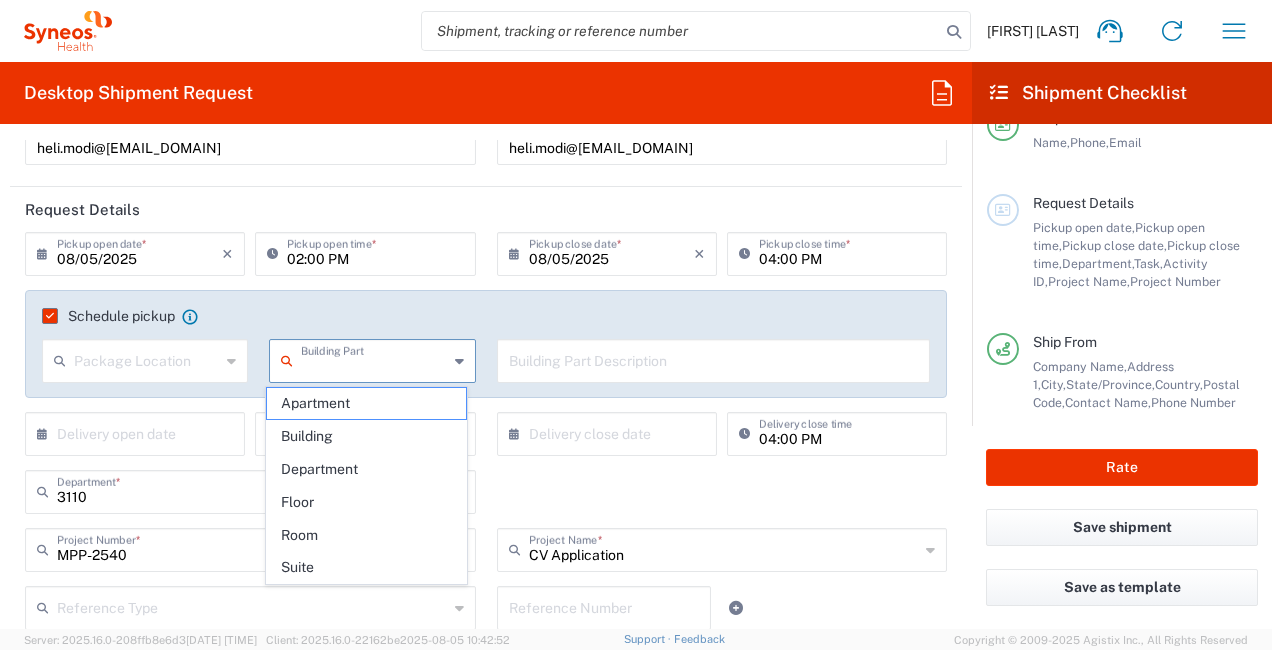 click on "Schedule pickup  When scheduling a pickup please be sure to meet the following criteria:
1. Pickup window should start at least 2 hours after current time.
2.Pickup window needs to be at least 2 hours.
3.Pickup close time should not exceed business hours." 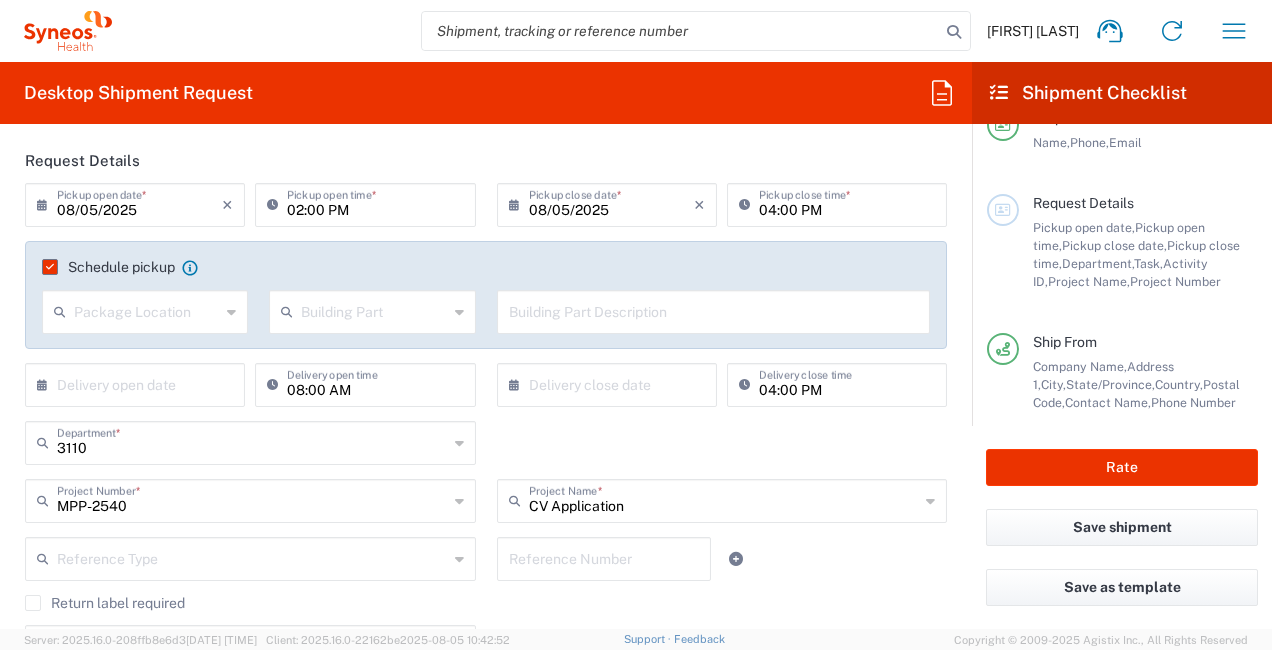 scroll, scrollTop: 0, scrollLeft: 0, axis: both 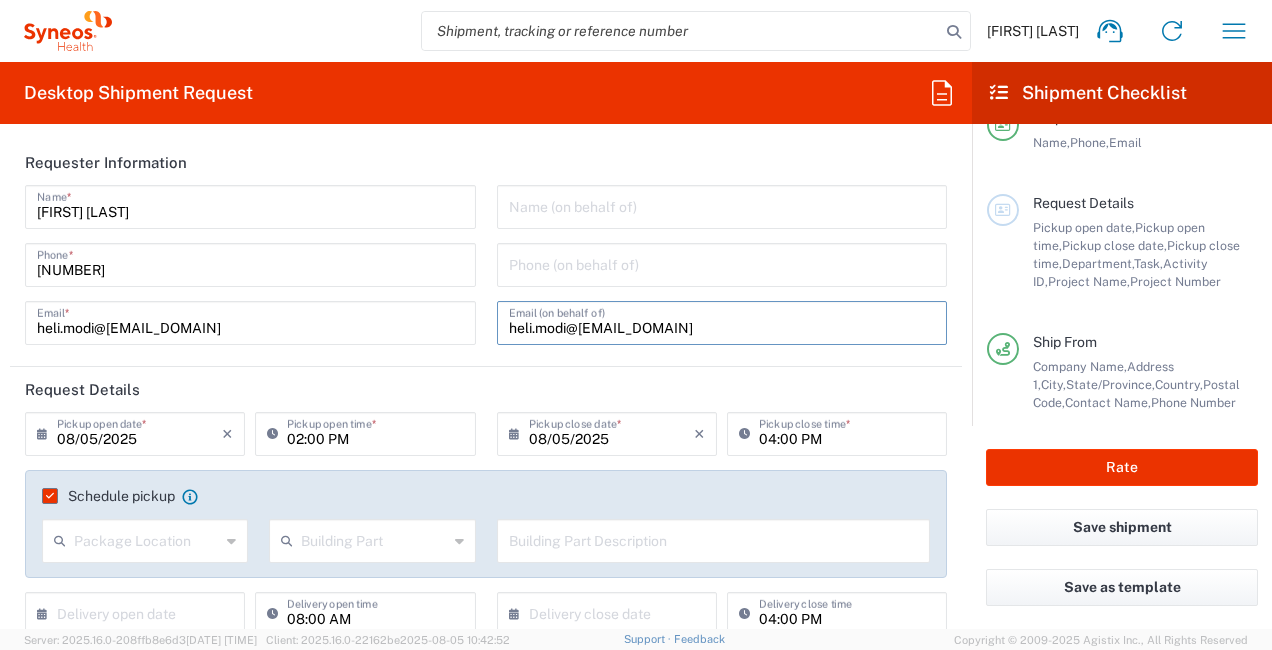 click on "heli.modi@[EMAIL_DOMAIN]" at bounding box center (722, 321) 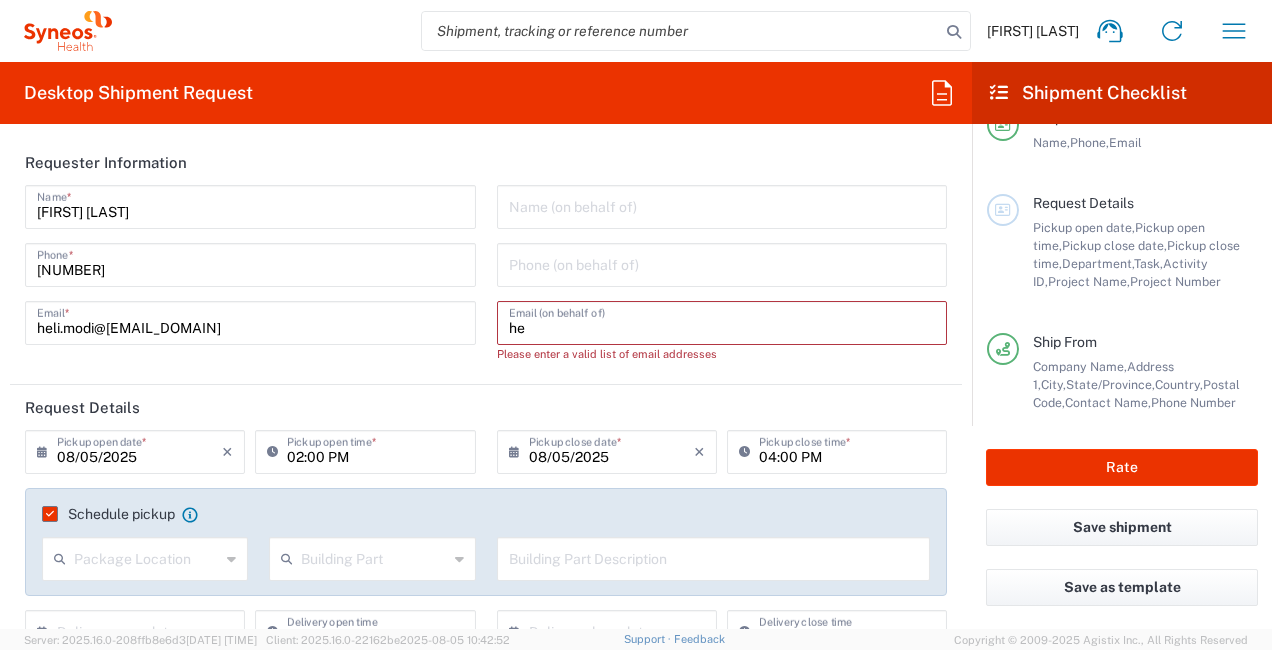 type on "h" 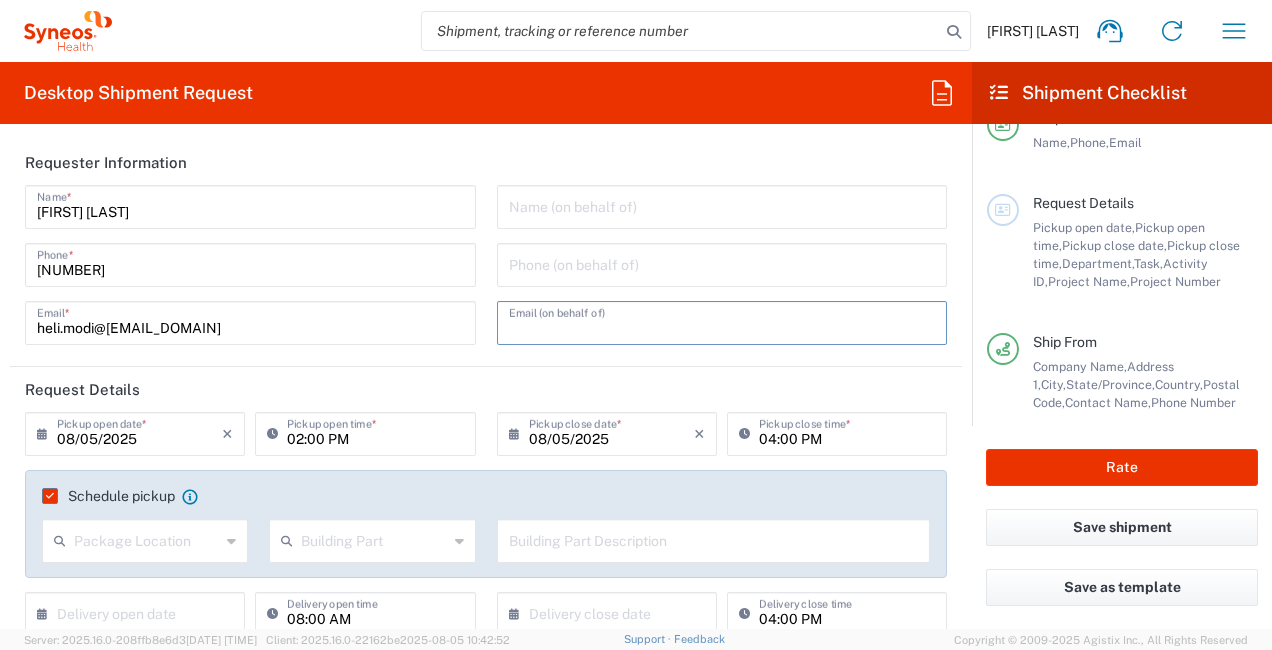 type 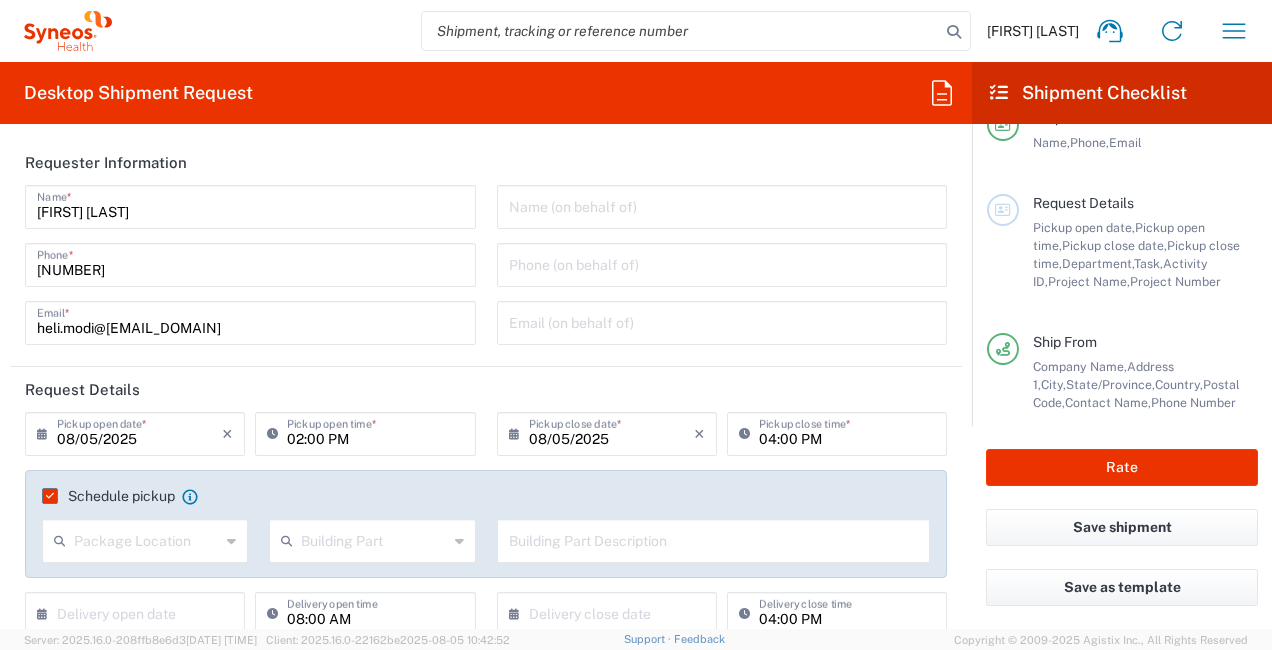 click on "Request Details" 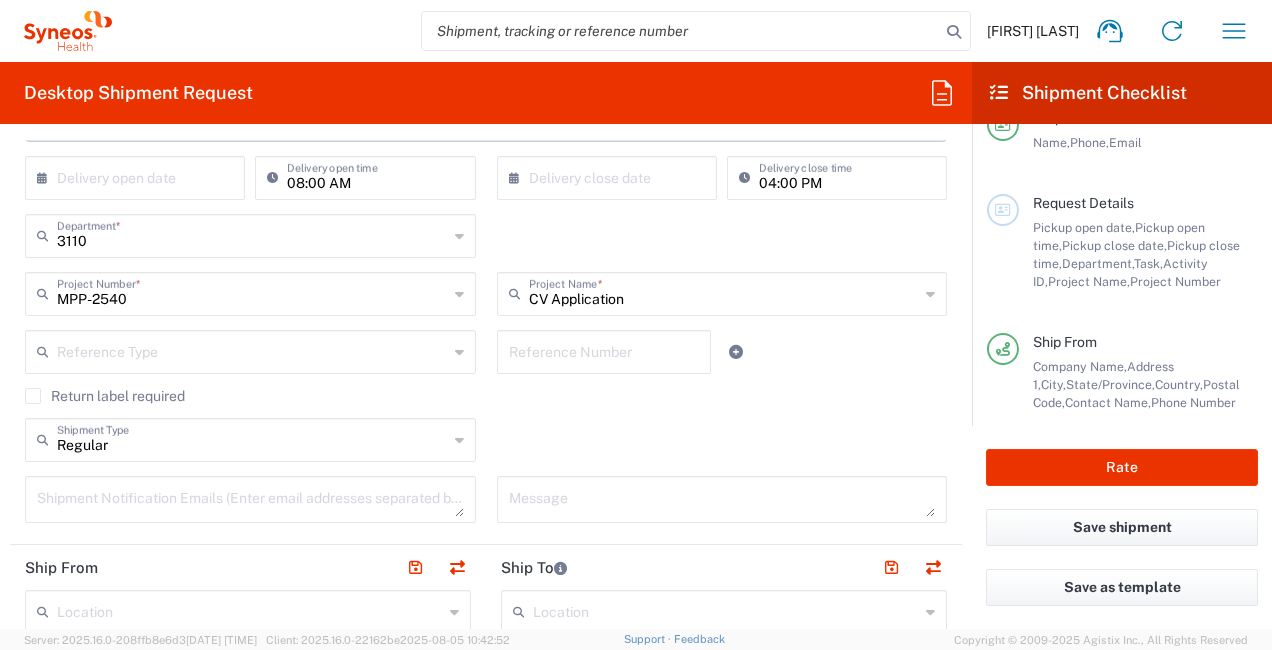 scroll, scrollTop: 438, scrollLeft: 0, axis: vertical 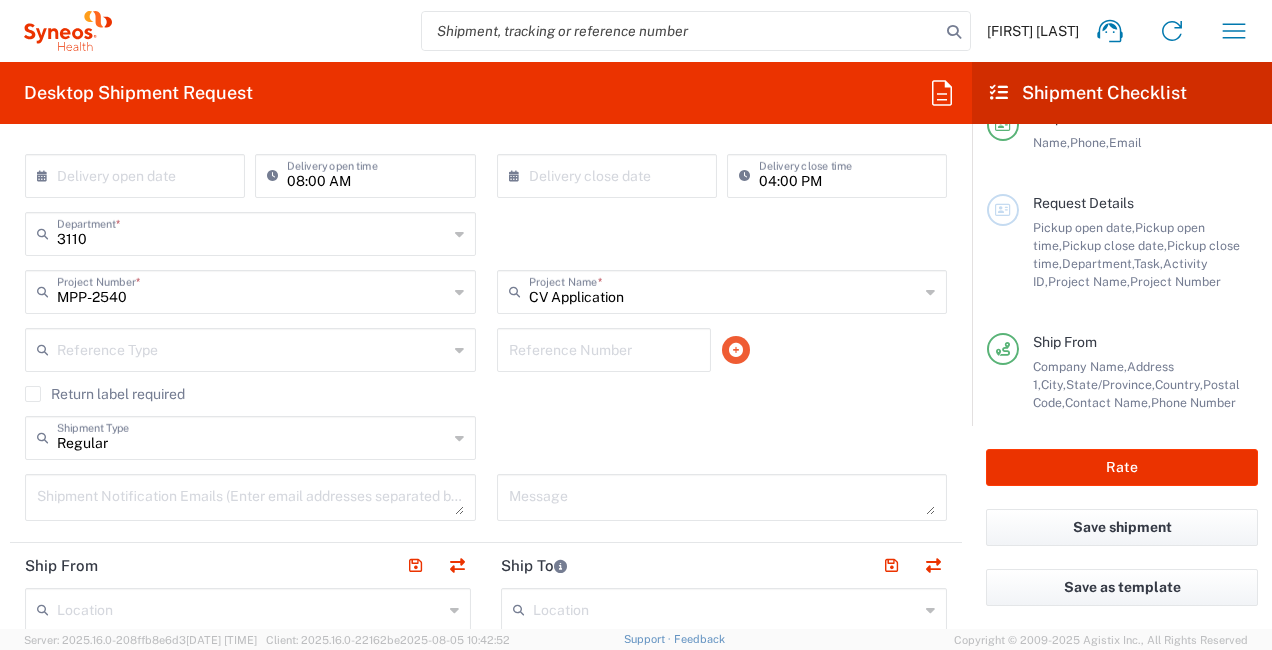 click 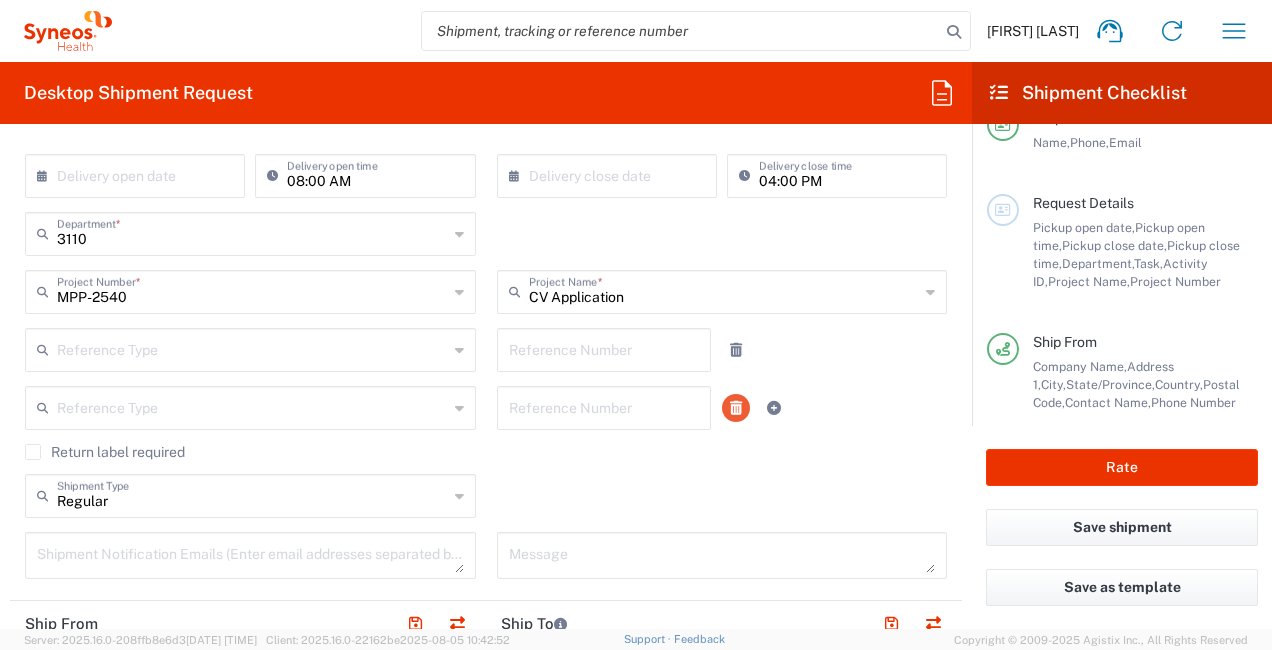 click 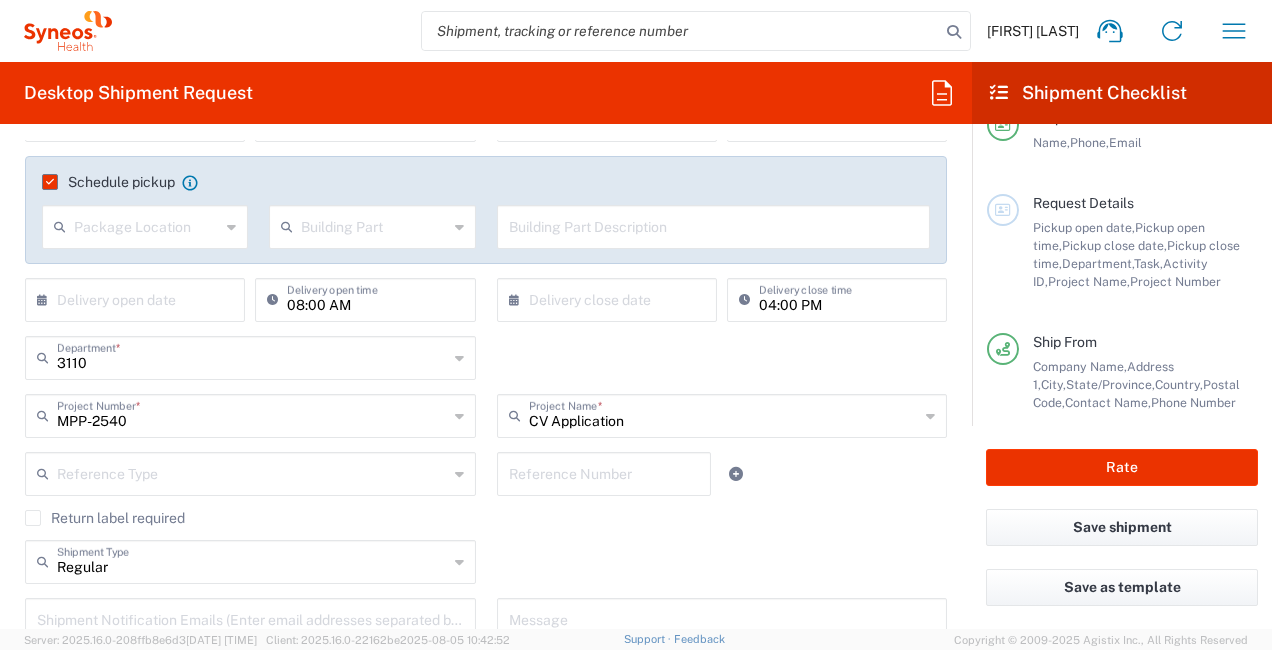 scroll, scrollTop: 312, scrollLeft: 0, axis: vertical 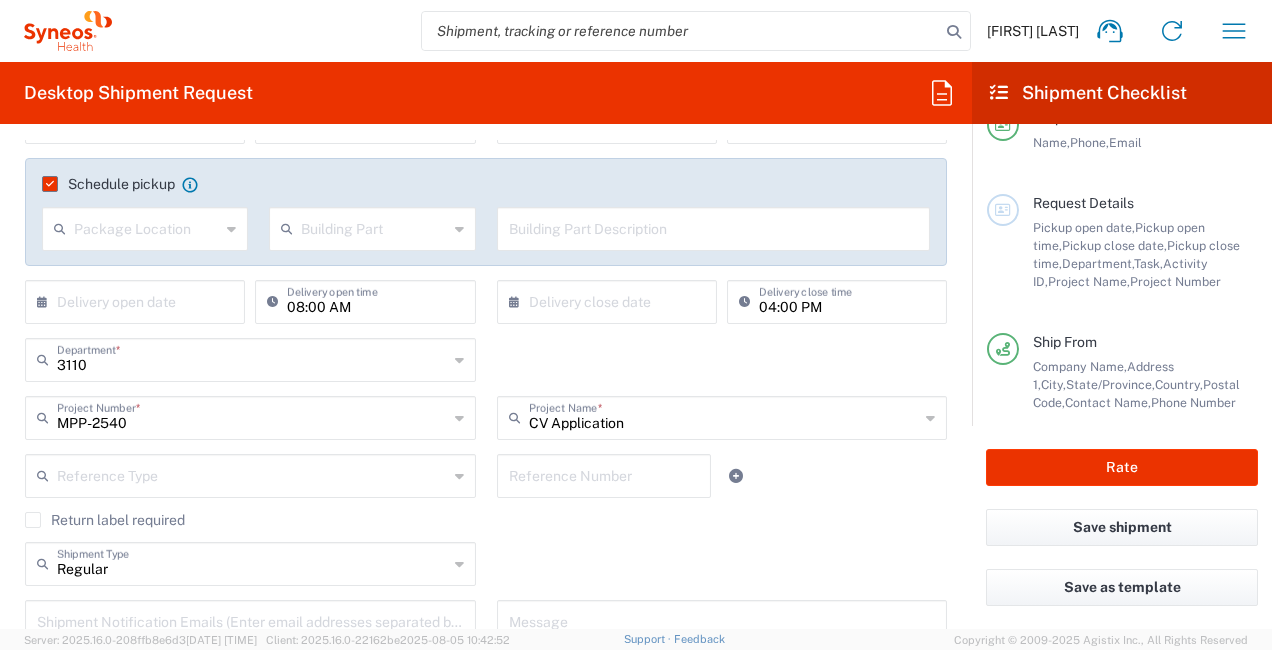 click on "Requester Information  [FIRST] [LAST]  Name,   Phone,   Email  Request Details  Pickup open date,   Pickup open time,   Pickup close date,   Pickup close time,   Department,   Task,   Activity ID,   Project Name,   Project Number  Ship From  Company Name,   Address 1,   City,   State/Province,   Country,   Postal Code,   Contact Name,   Phone Number  Ship To  Company Name,   Address 1,   City,   State/Province,   Country,   Postal Code,   Contact Name,   Phone Number  Notification groups Group 1:  Package Information Package 1:   Type,   Number,   Length,   Width,   Height,   Dimension,   Weight,   Weight and dimension UOMs should be consistent,   Should have valid content(s)   Bill Shipment To Fill out each form listed below and agree to the terms and conditions before submitting. Fields with asterisks ( * ) are required." 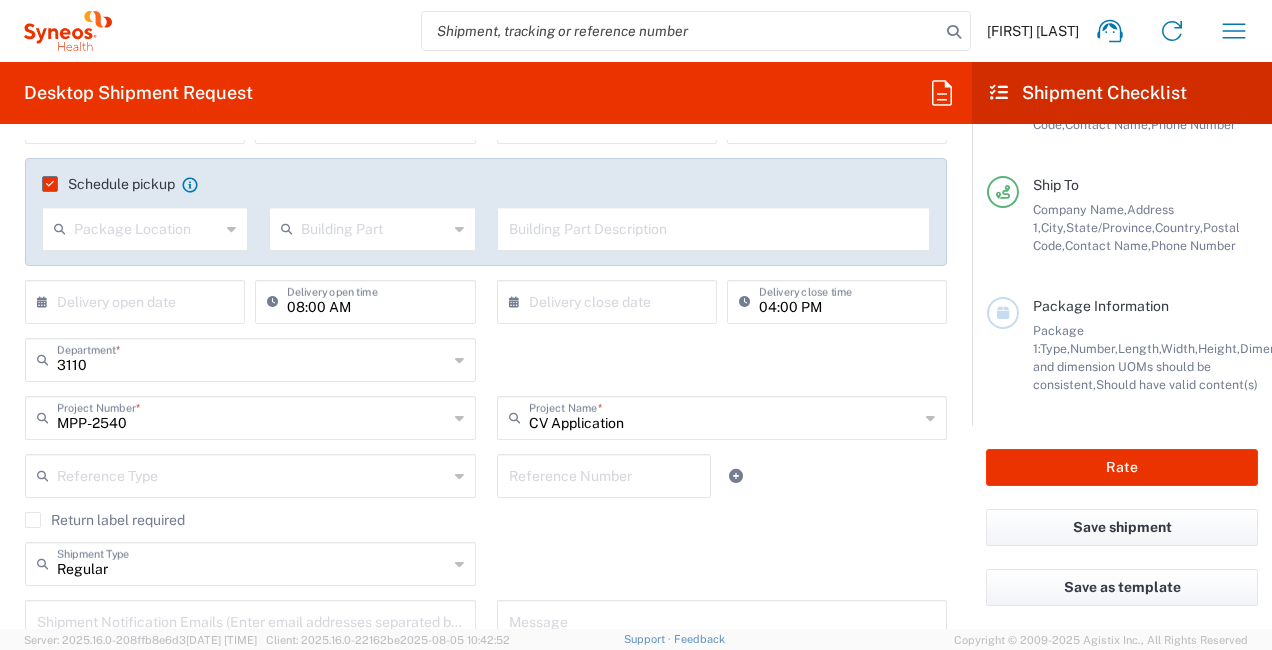scroll, scrollTop: 342, scrollLeft: 0, axis: vertical 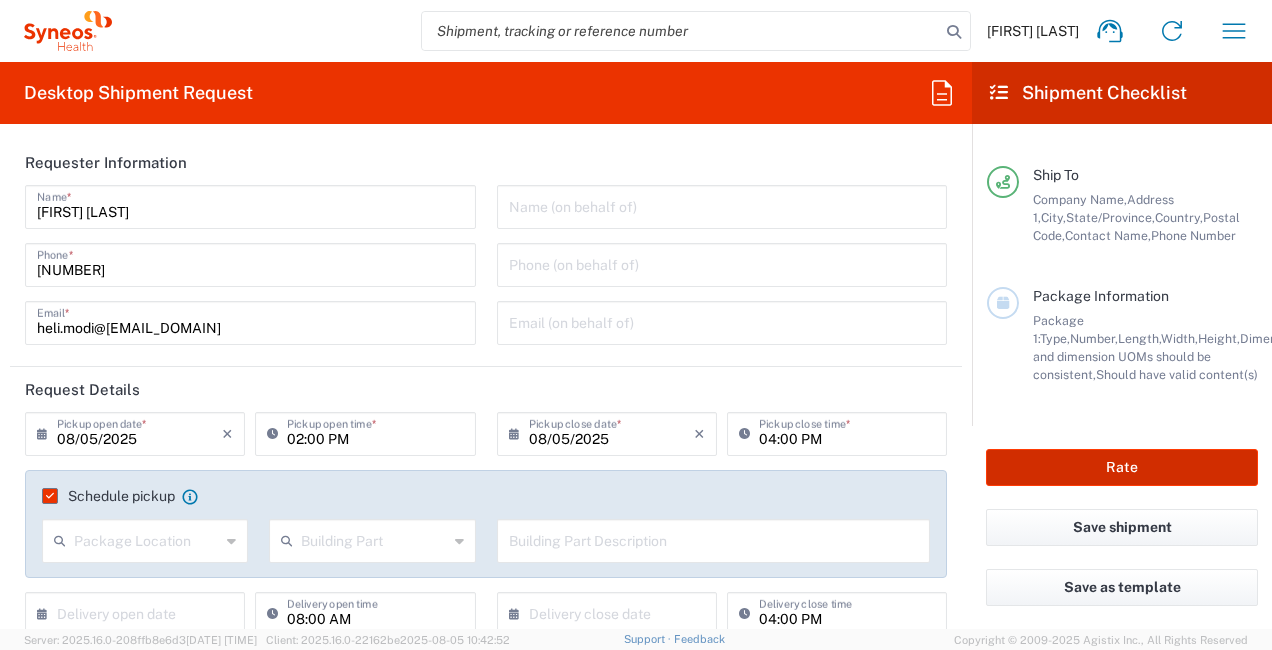click on "Rate" 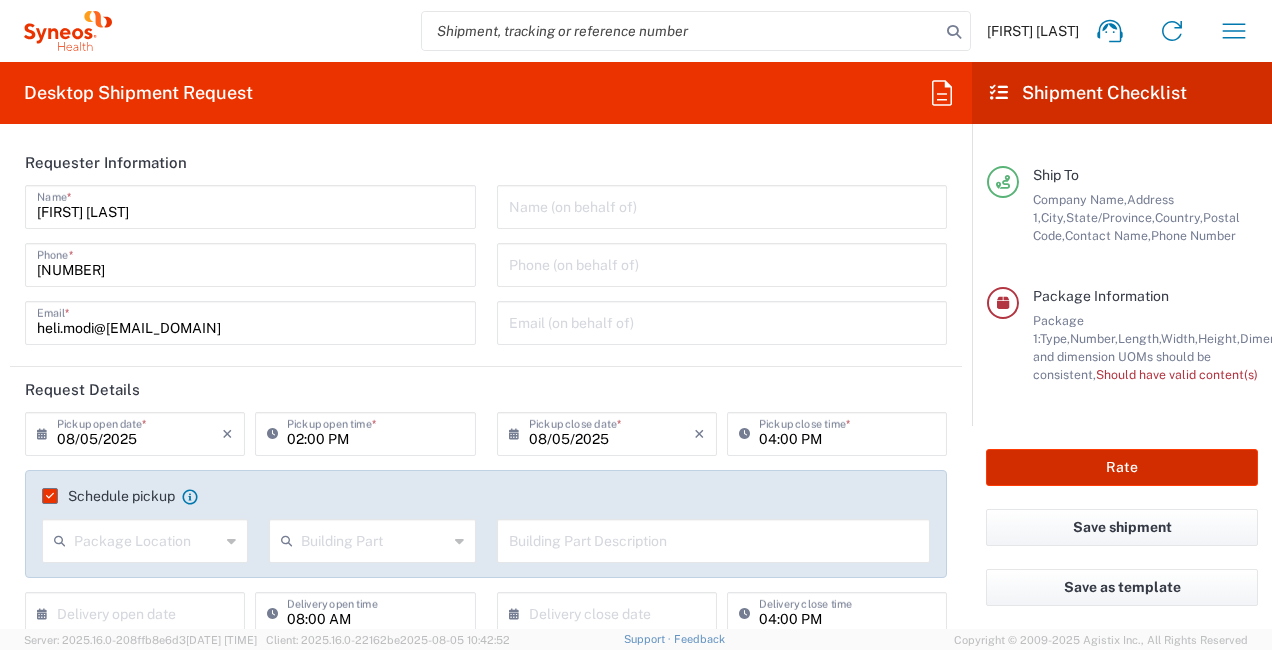 type on "MPP-2540" 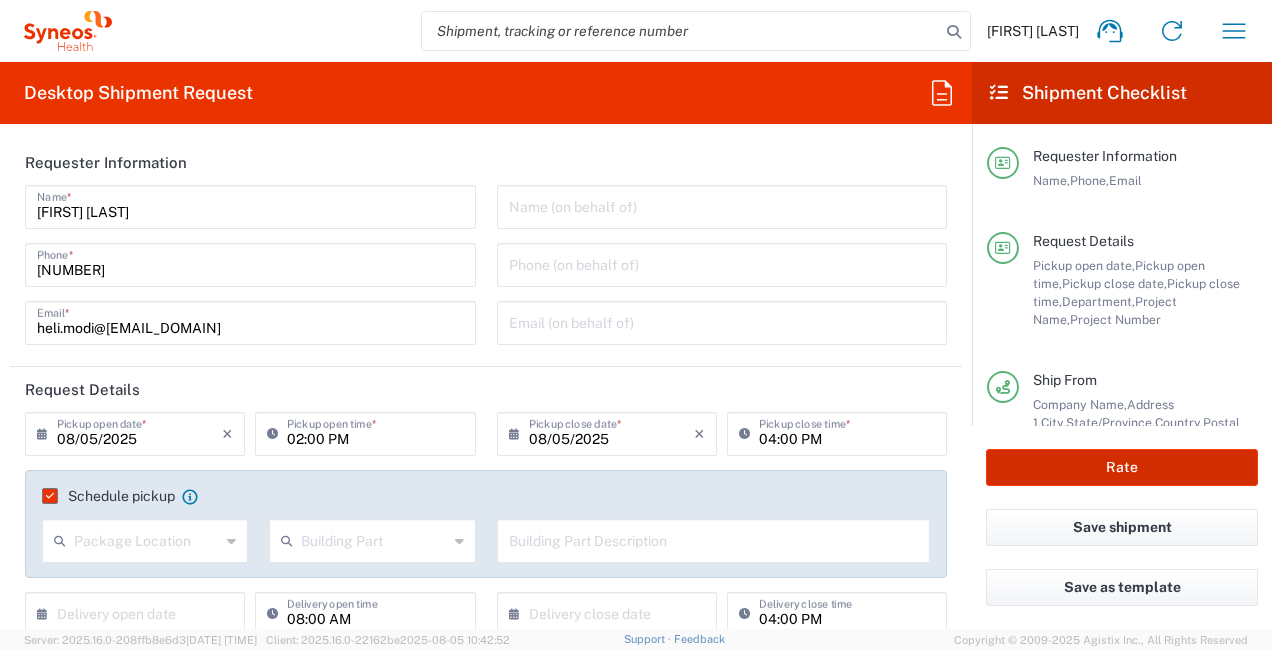 scroll, scrollTop: 342, scrollLeft: 0, axis: vertical 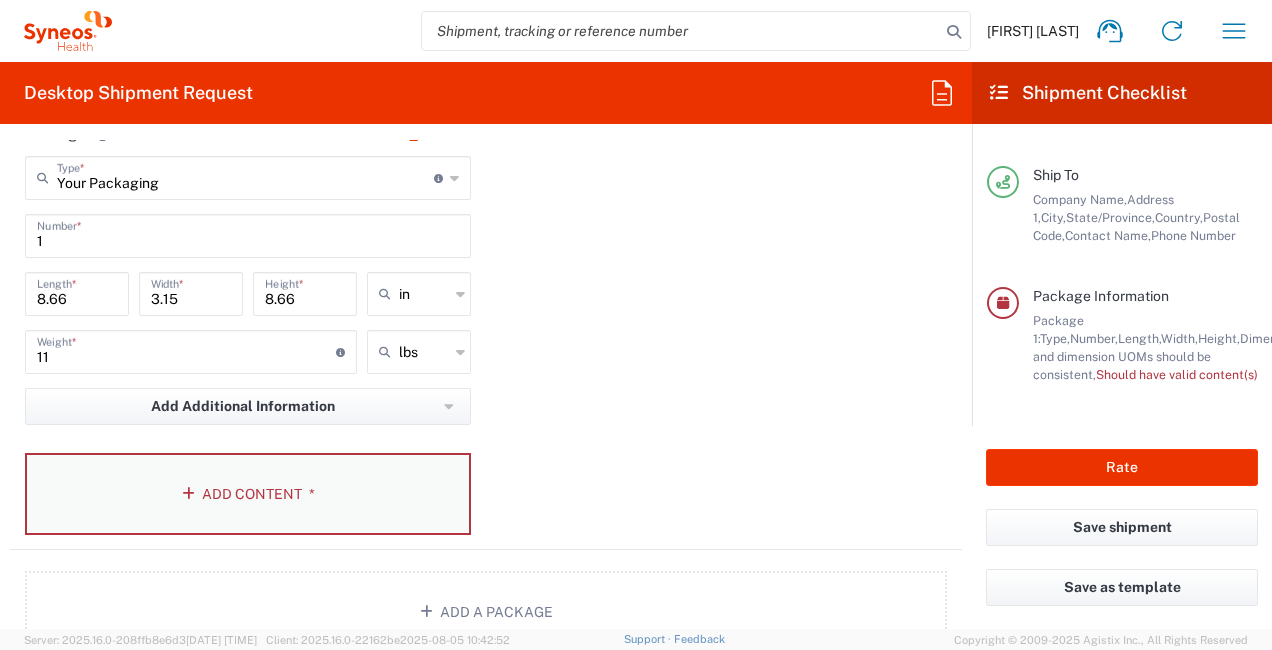 click on "Add Content *" 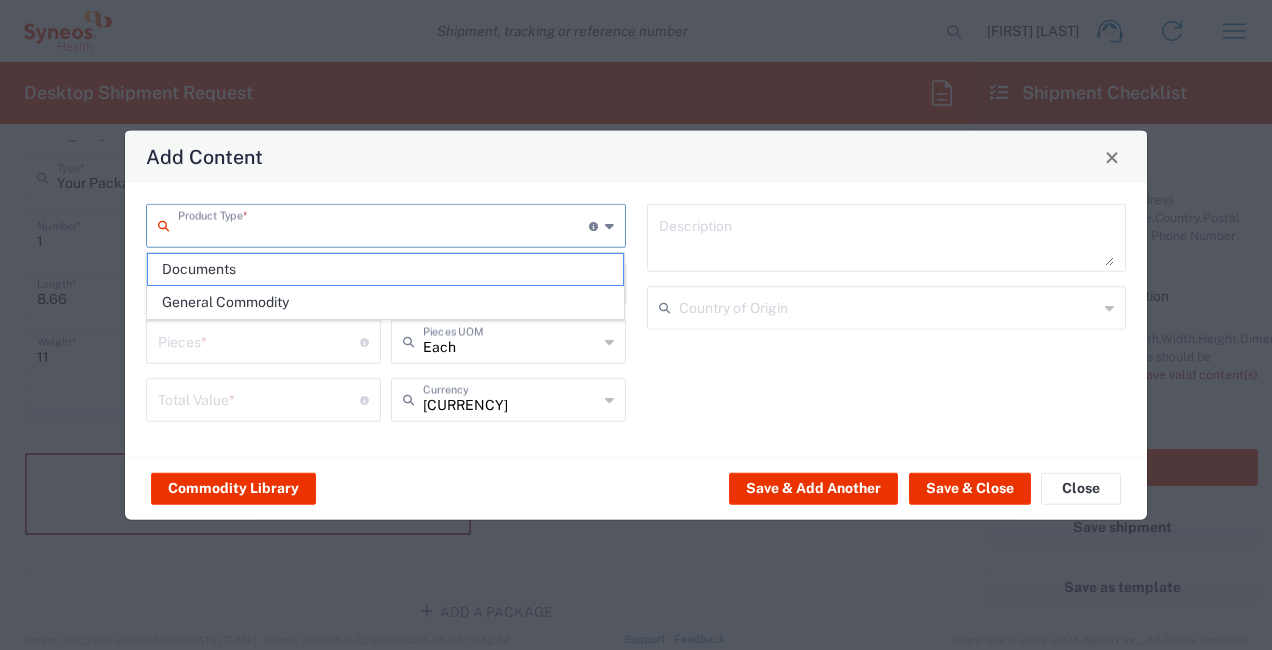 click at bounding box center (383, 224) 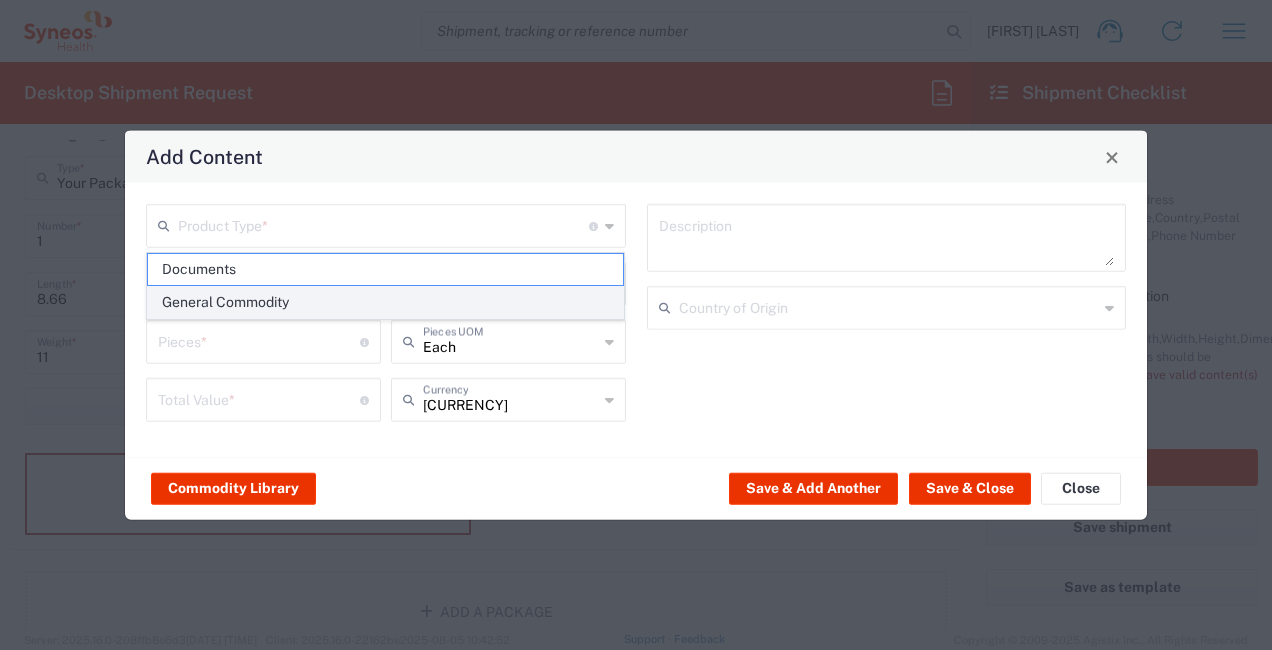 click on "General Commodity" 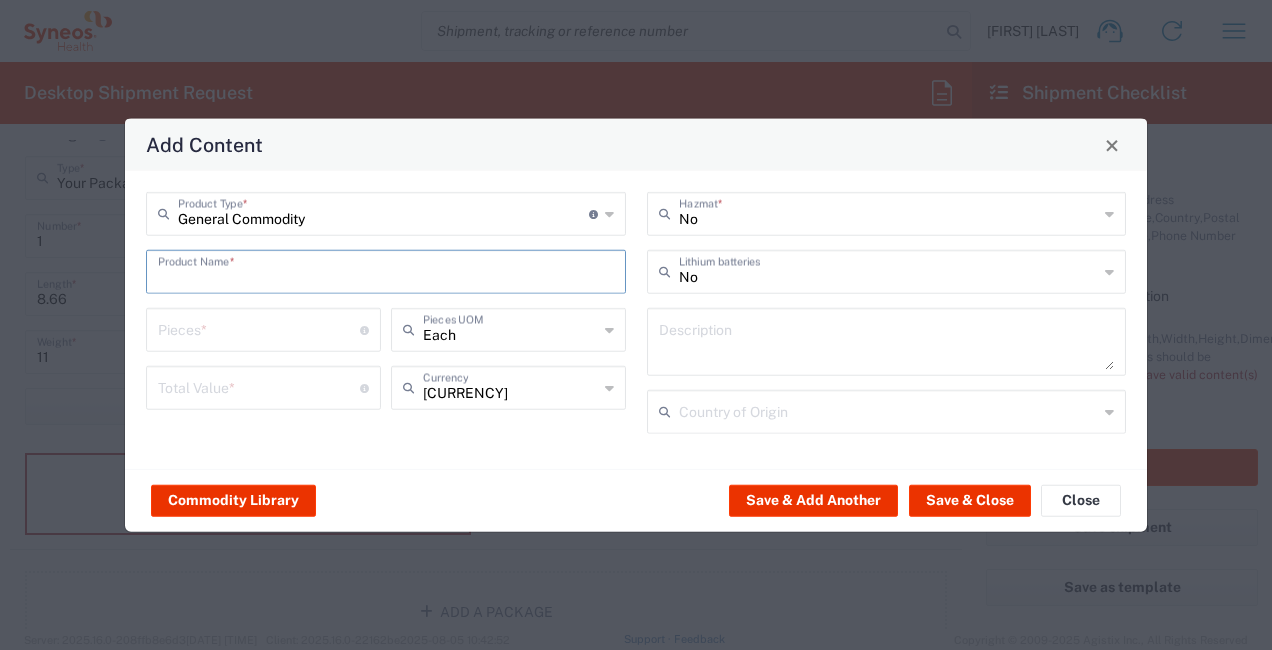 click at bounding box center [386, 270] 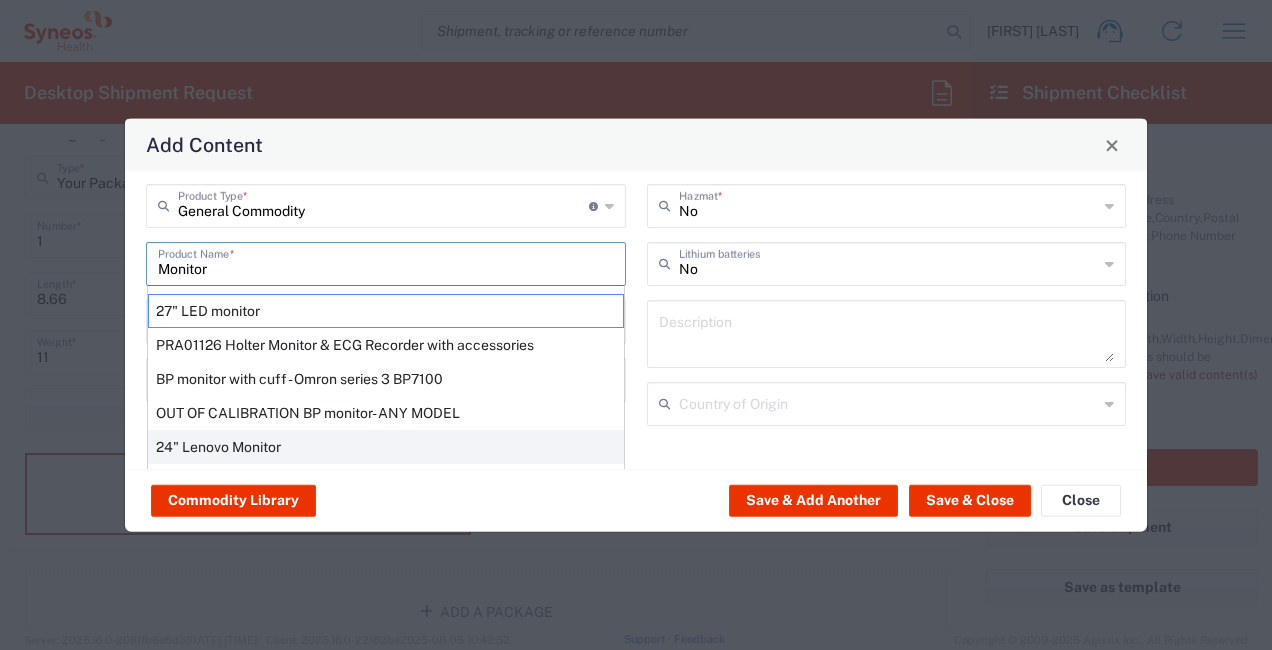 scroll, scrollTop: 0, scrollLeft: 0, axis: both 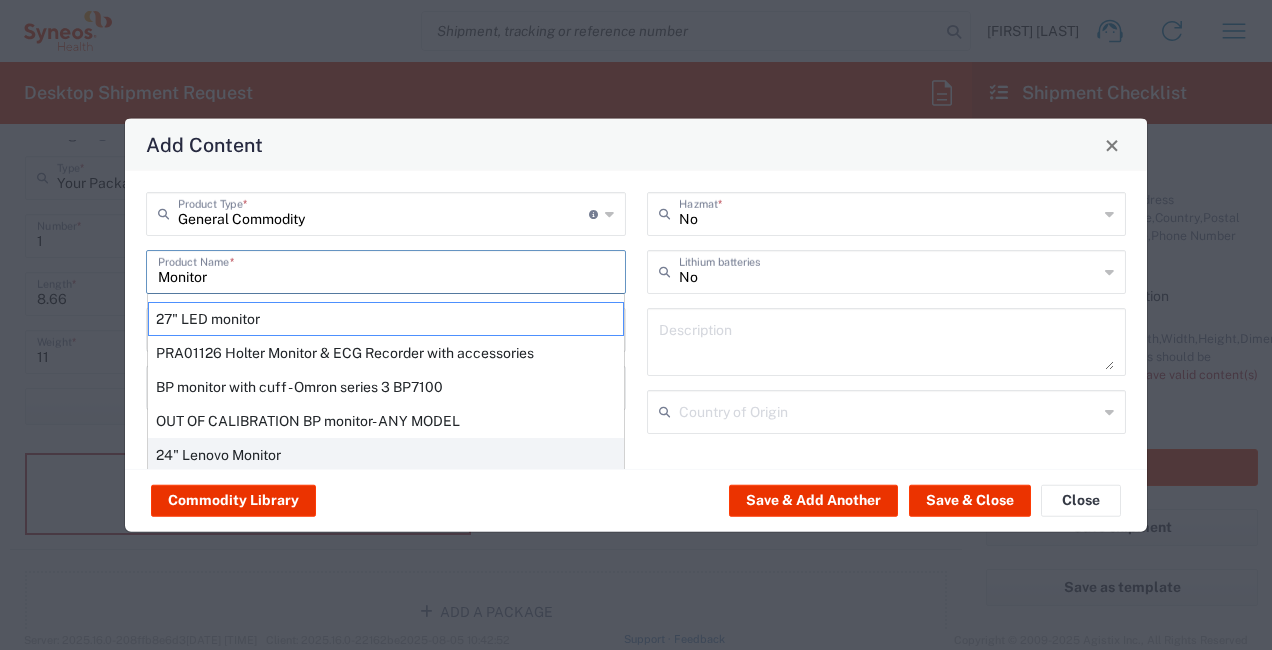 click on "24" Lenovo Monitor" at bounding box center [386, 455] 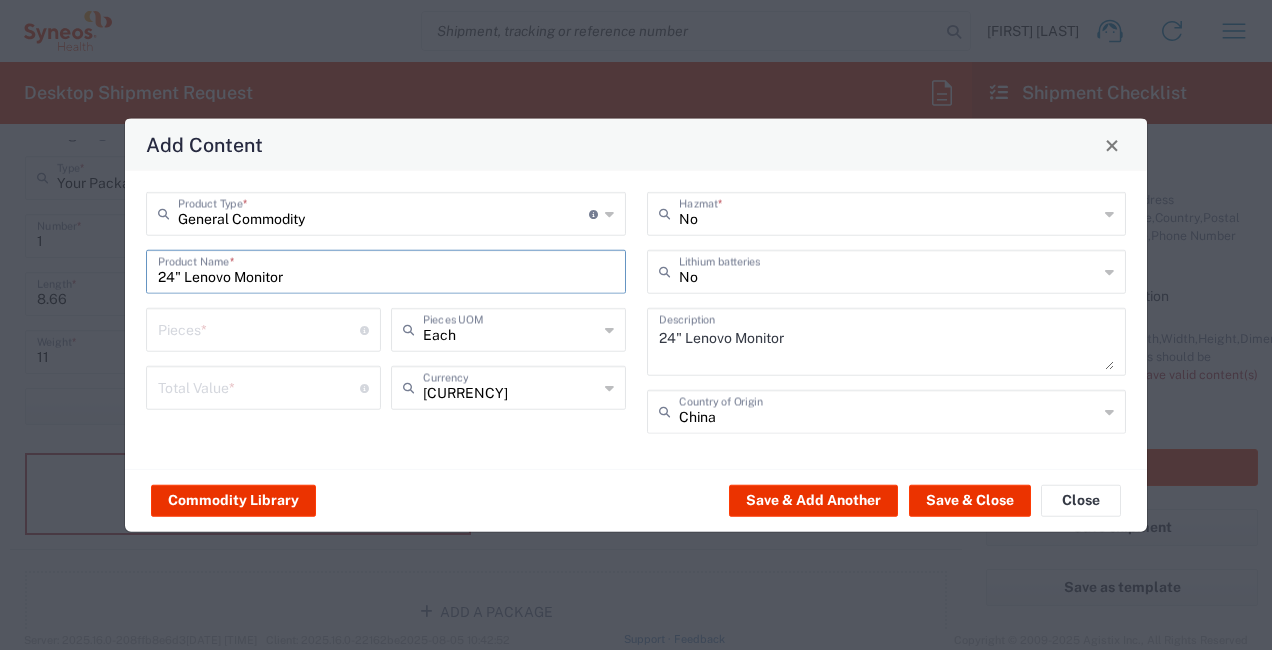 click on "24" Lenovo Monitor" at bounding box center [386, 270] 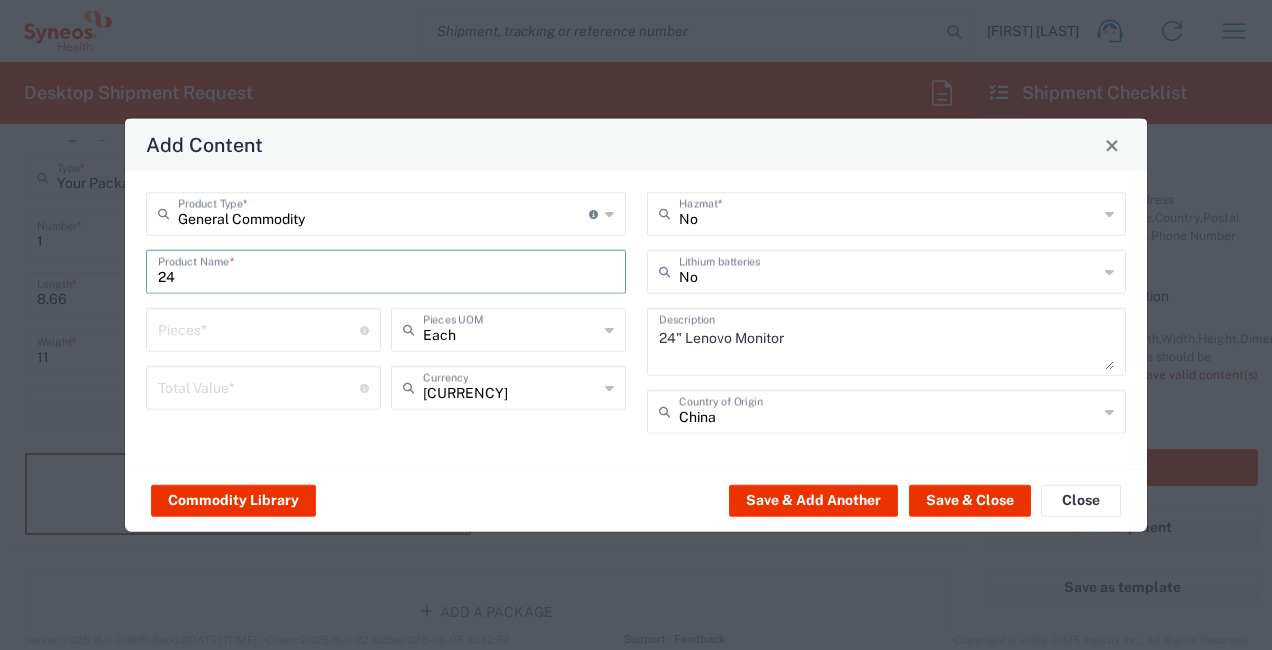 type on "2" 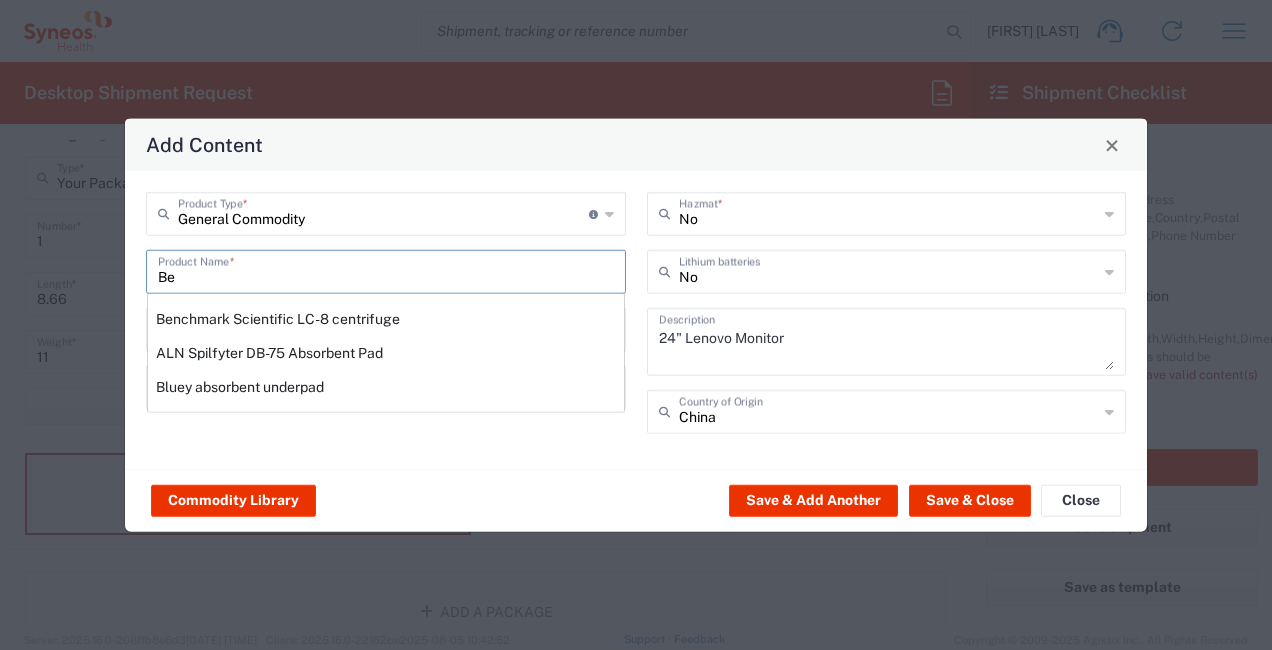 type on "B" 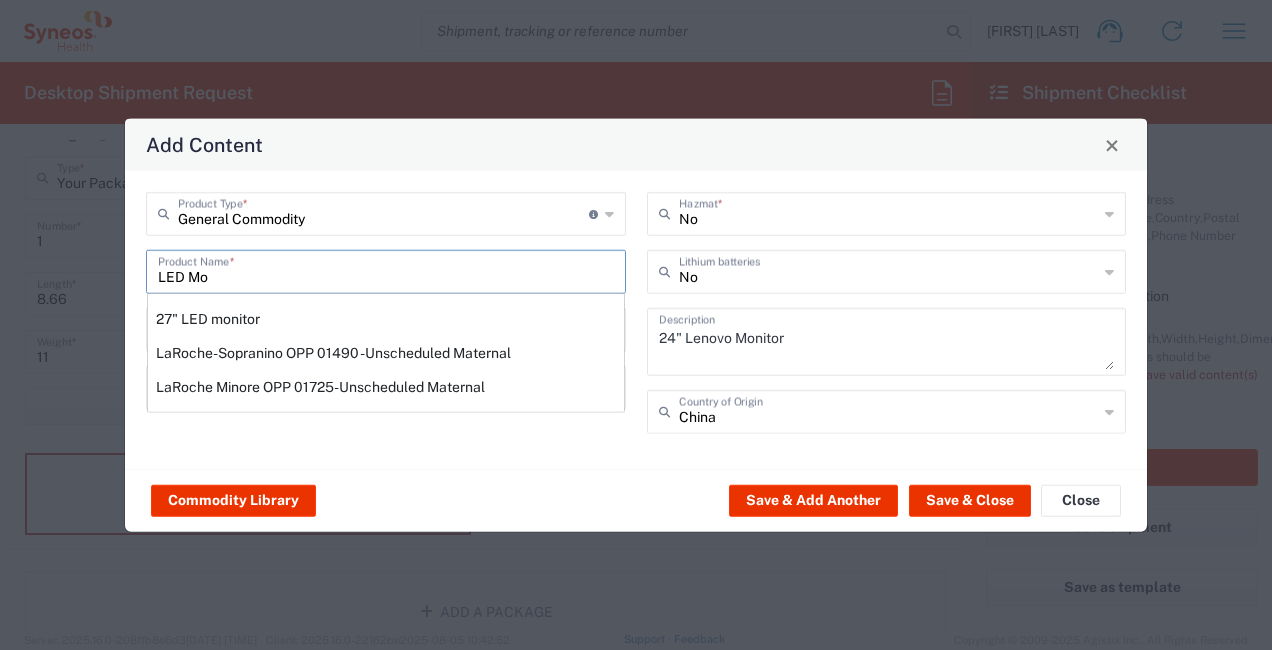 scroll, scrollTop: 0, scrollLeft: 0, axis: both 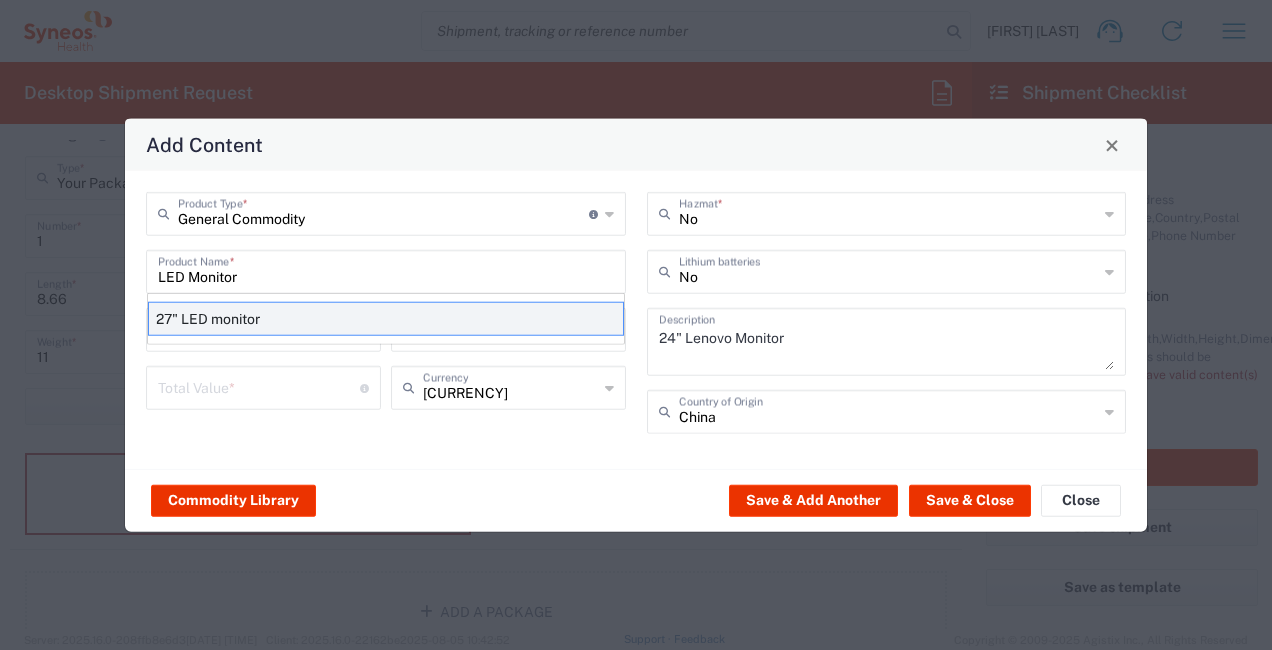 click on "27" LED monitor" at bounding box center [386, 319] 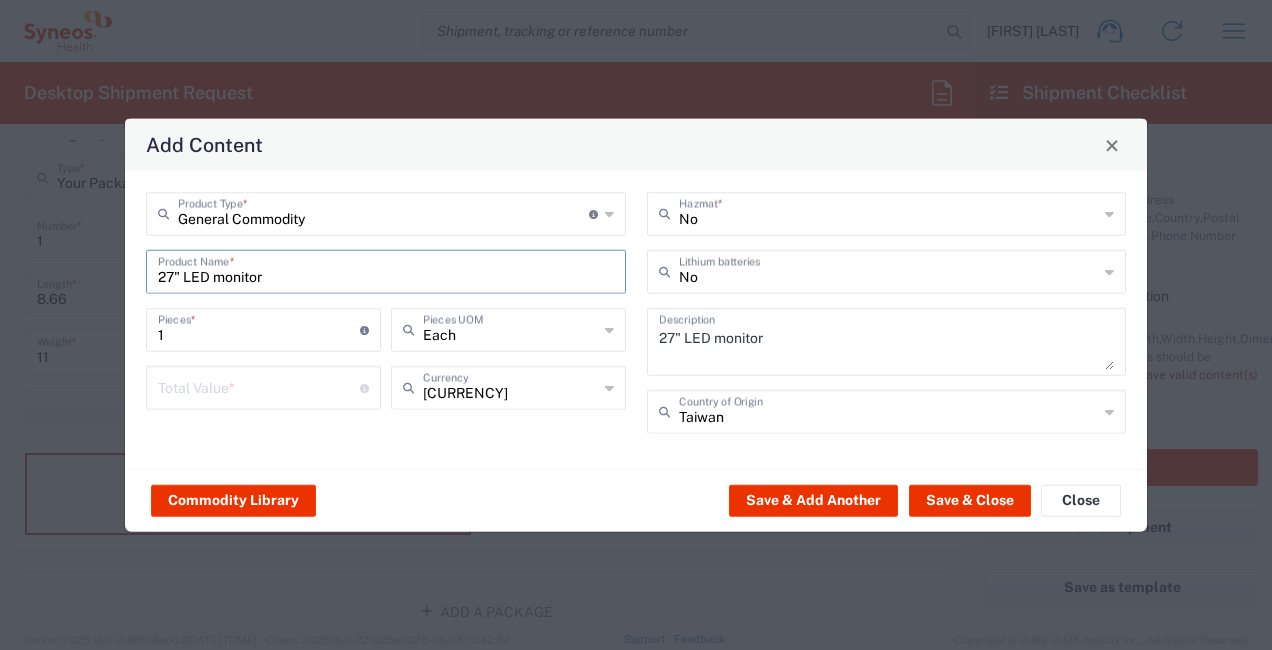 click on "1" at bounding box center [259, 328] 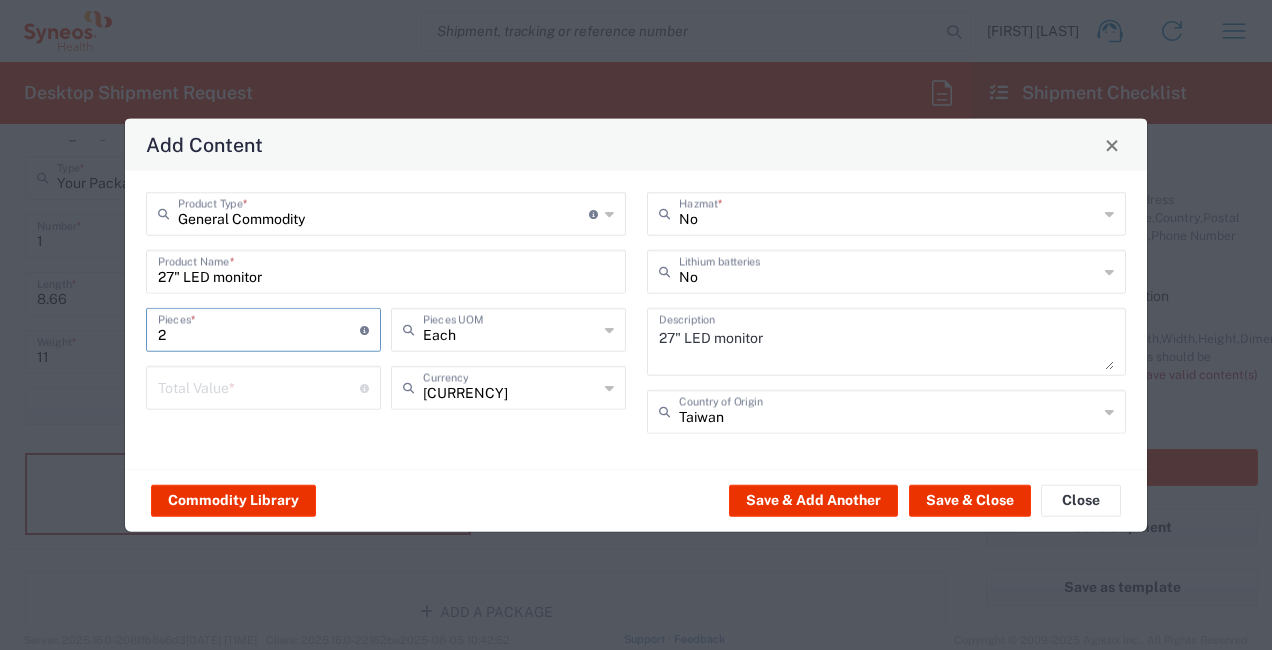 type on "2" 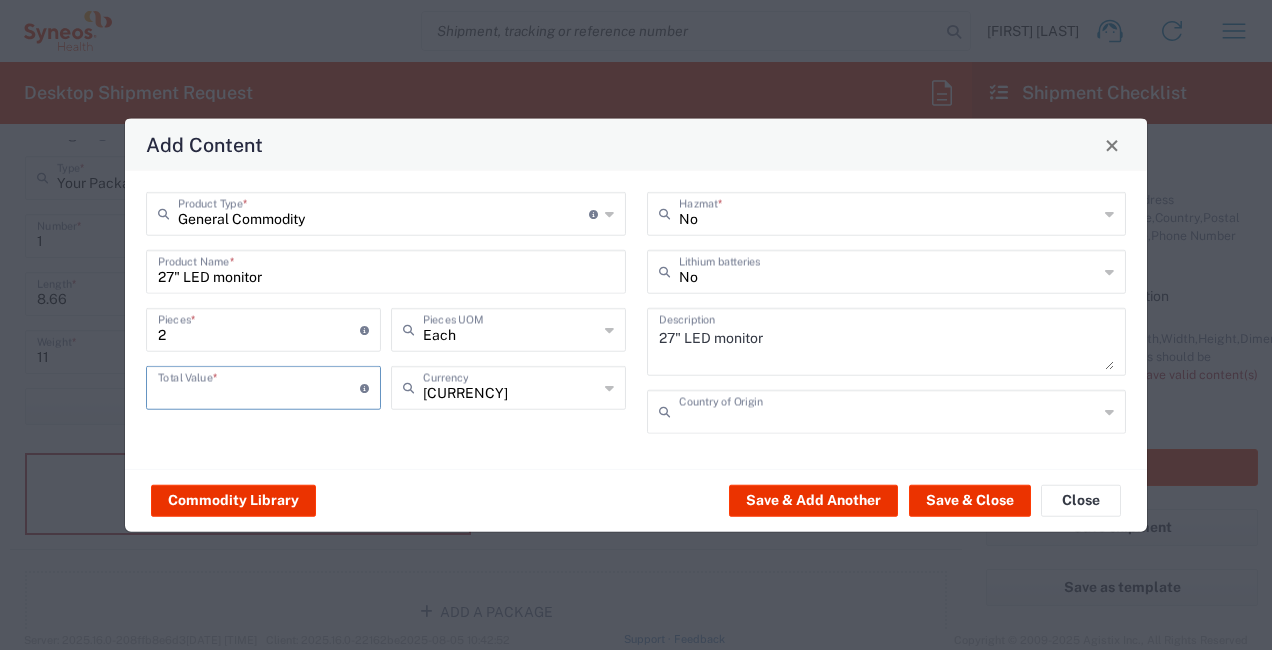 click at bounding box center [889, 410] 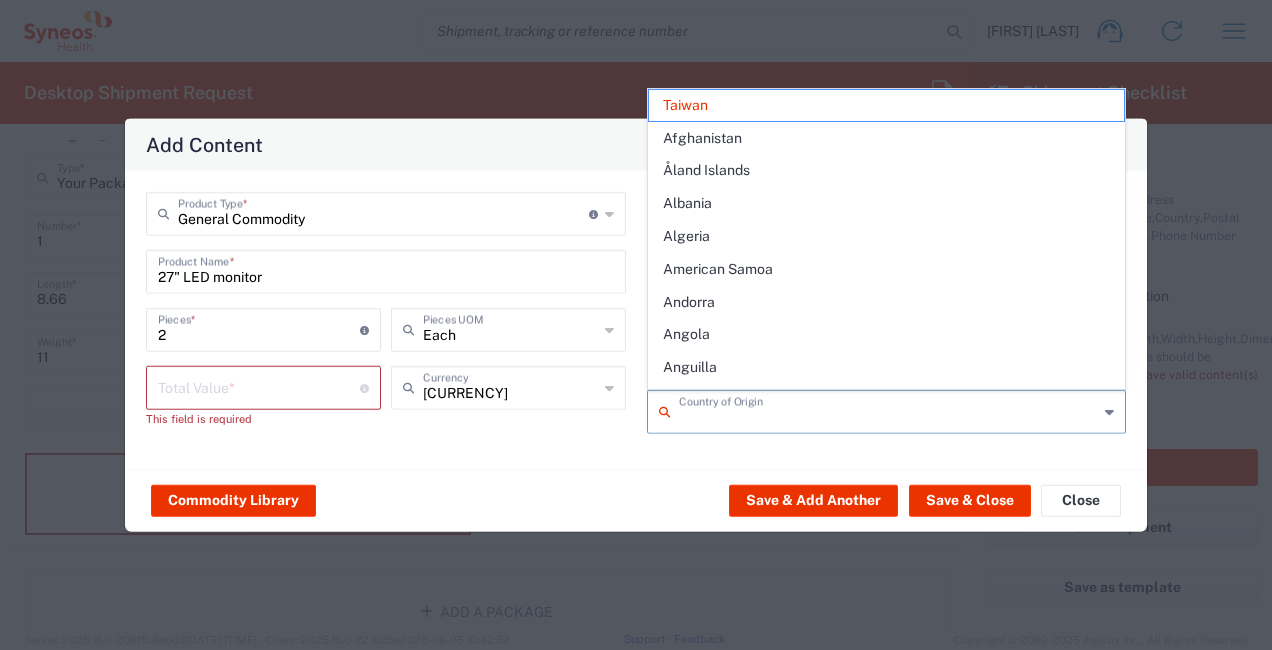 click on "Commodity Library   Save & Add Another   Save & Close   Close" 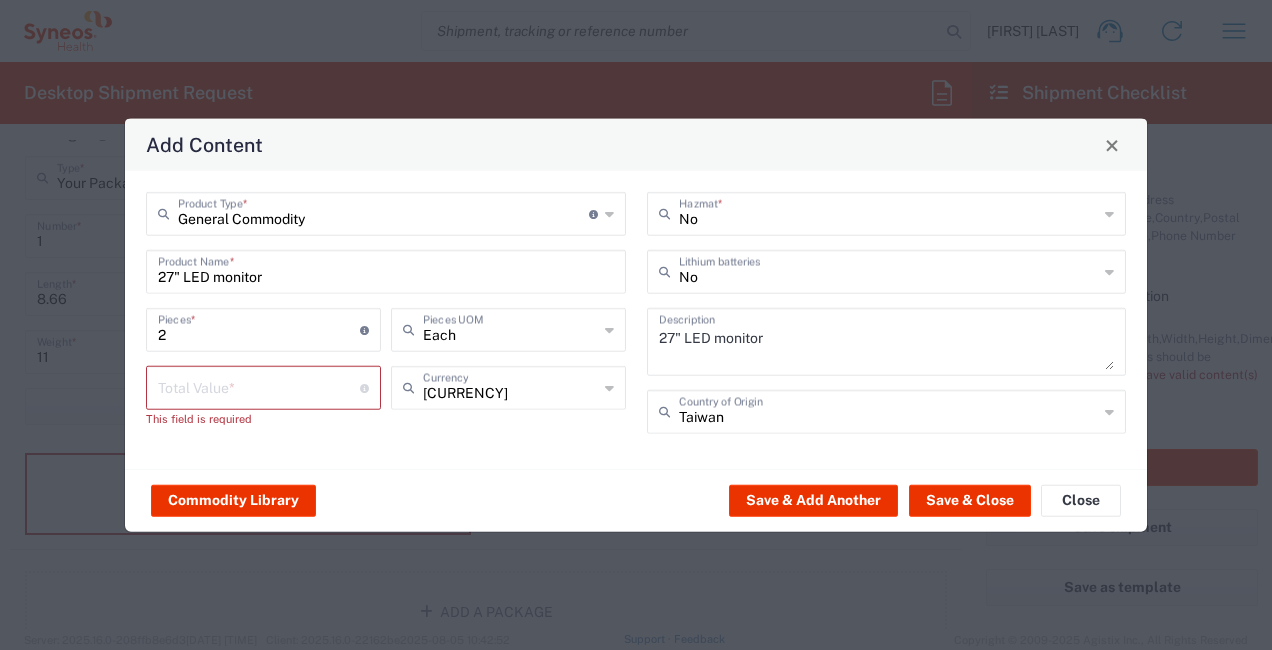 click at bounding box center [259, 386] 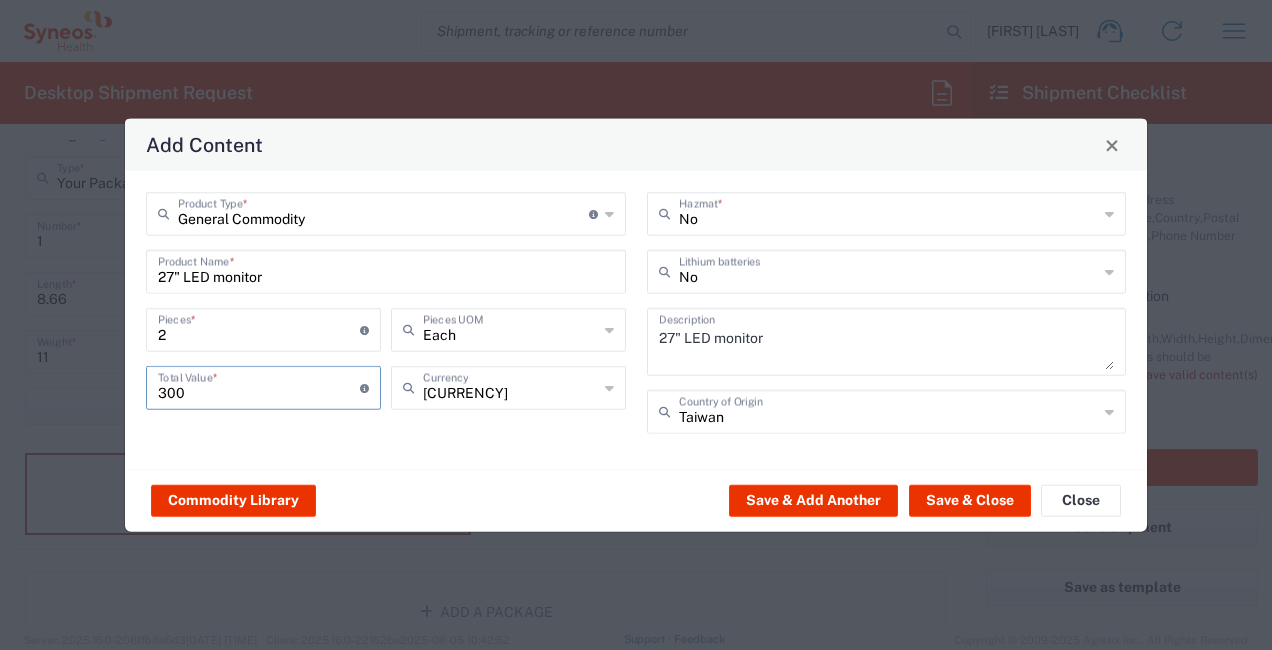 type on "300" 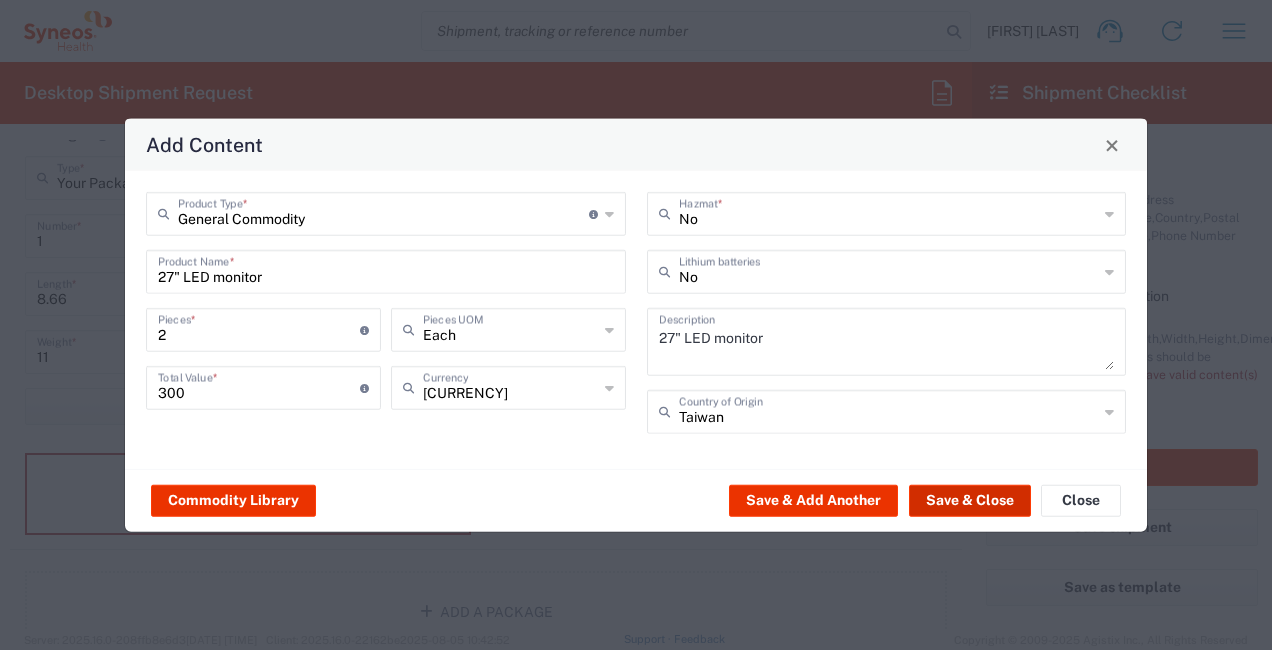 click on "Save & Close" 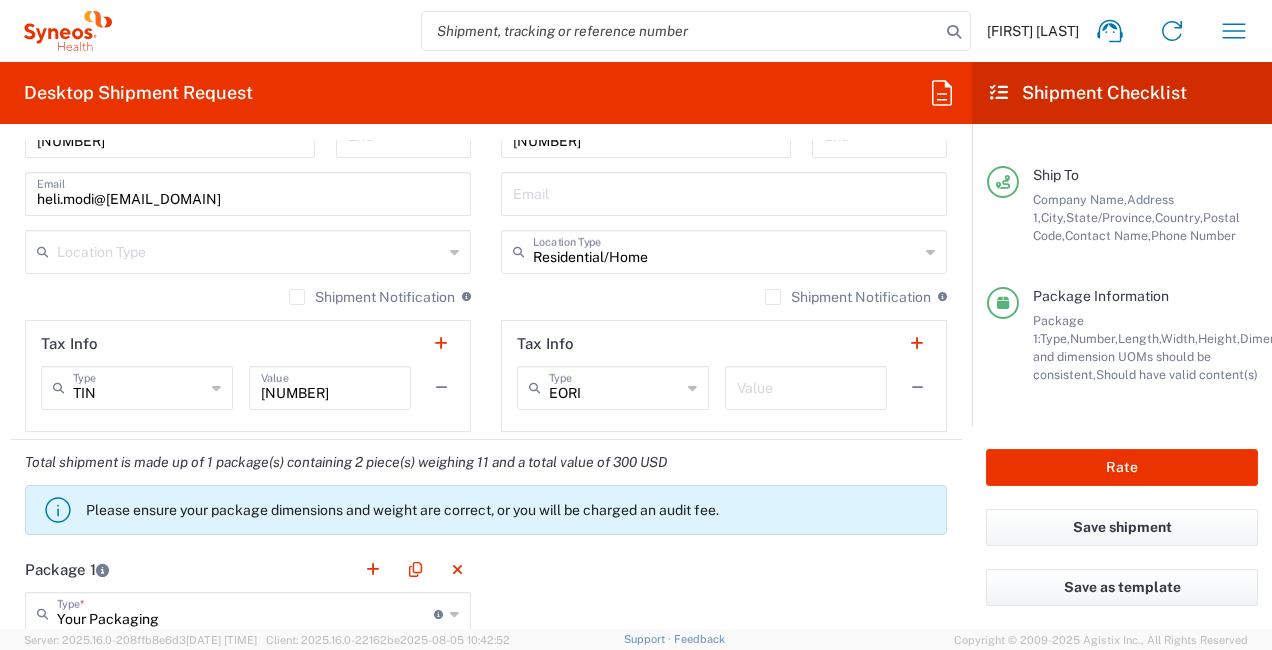 scroll, scrollTop: 1403, scrollLeft: 0, axis: vertical 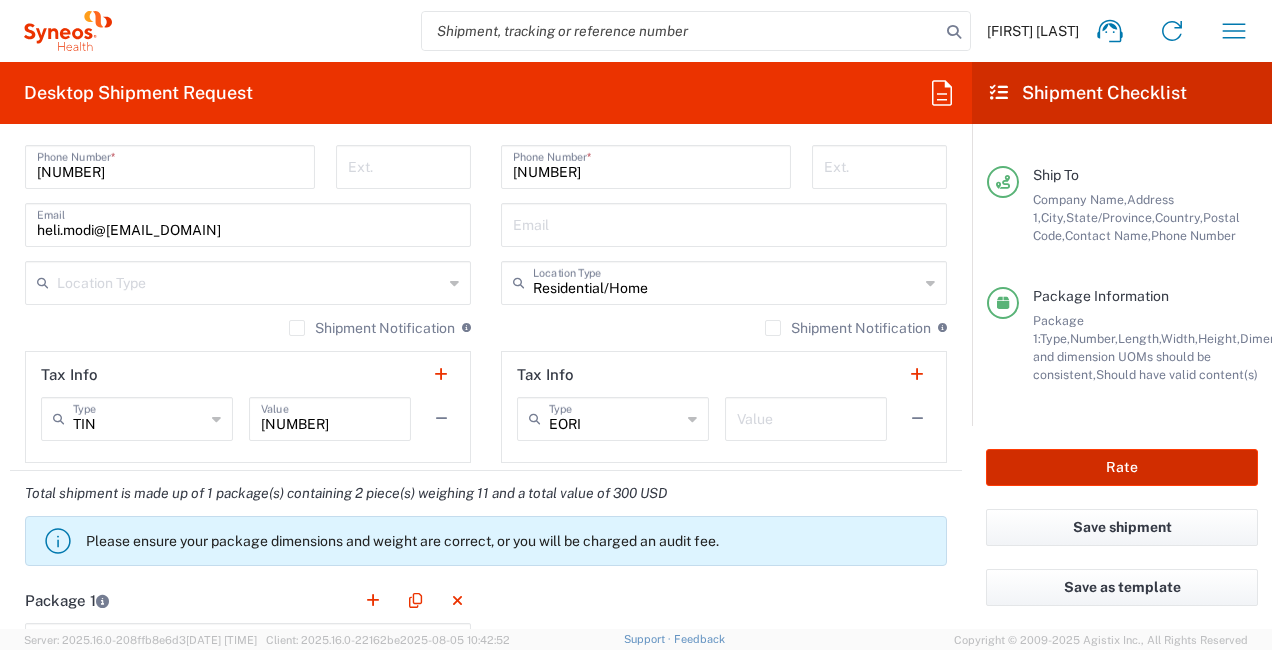 click on "Rate" 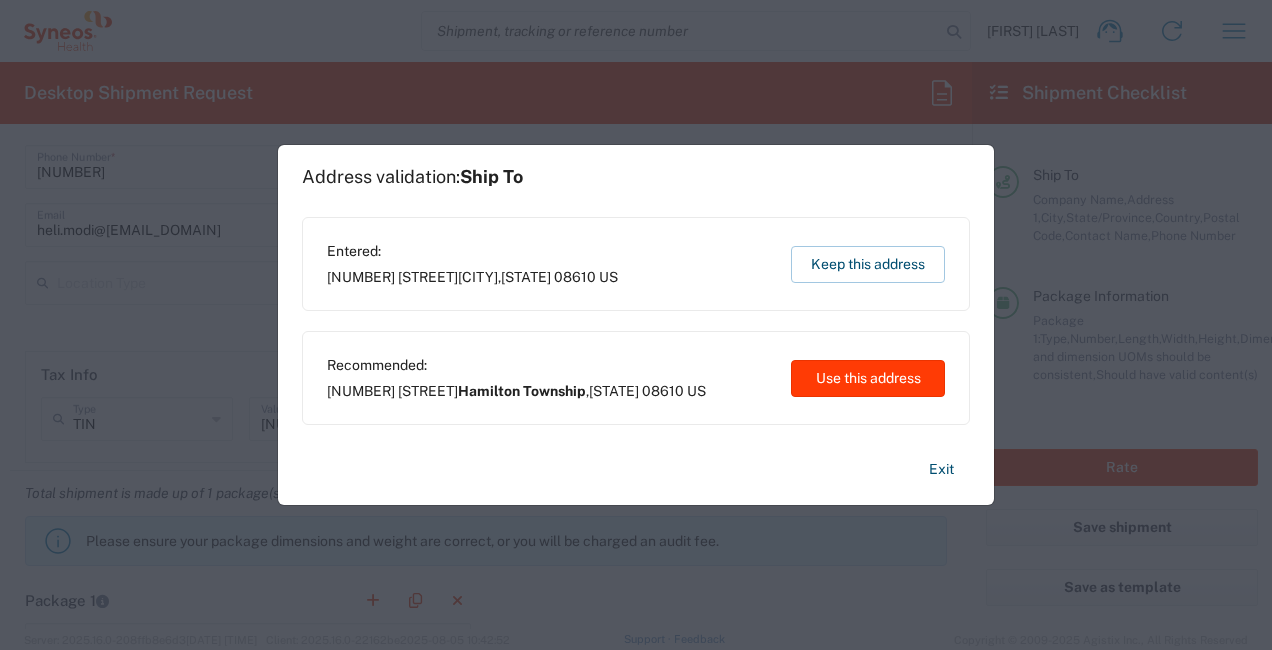 click on "Use this address" 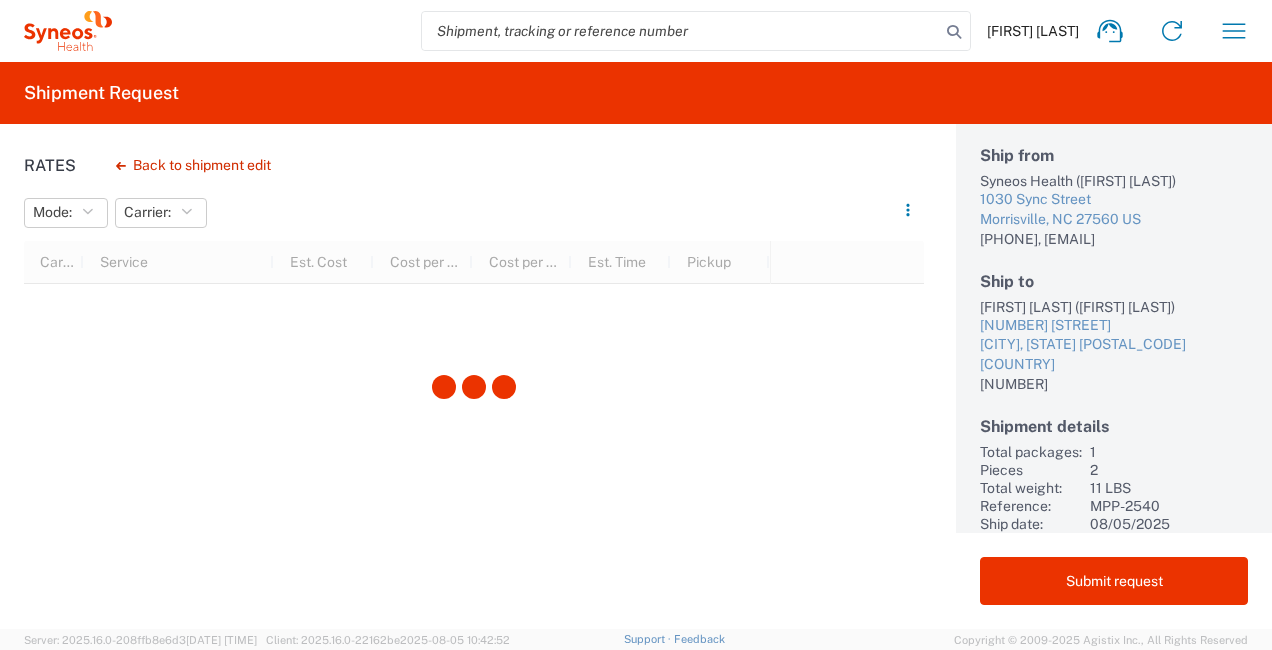 scroll, scrollTop: 102, scrollLeft: 0, axis: vertical 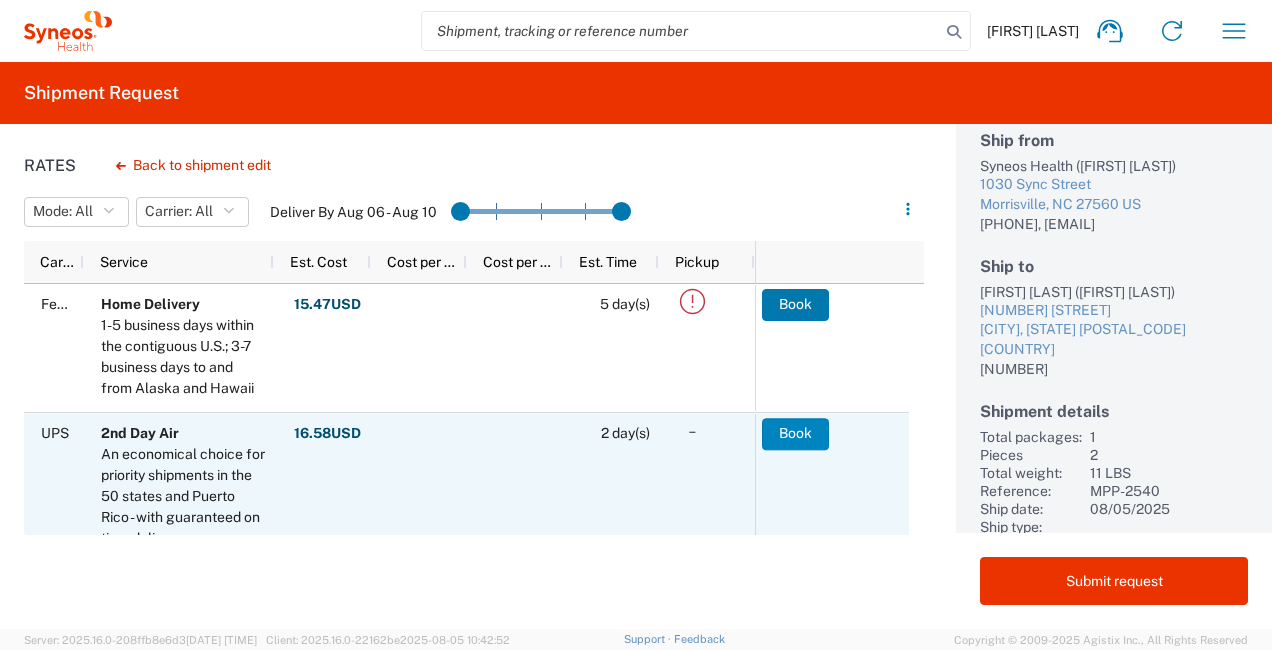 click on "Book" 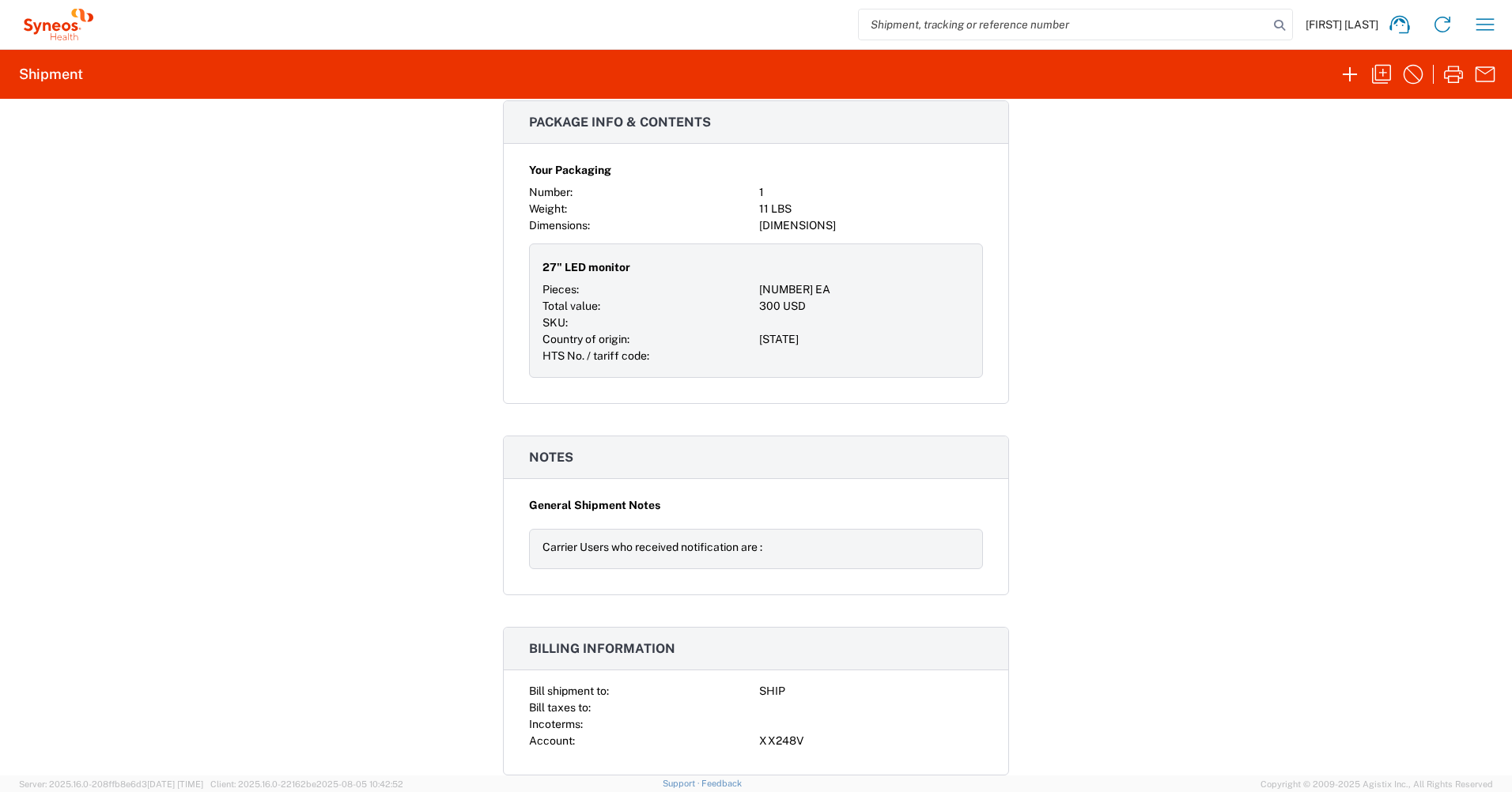scroll, scrollTop: 1432, scrollLeft: 0, axis: vertical 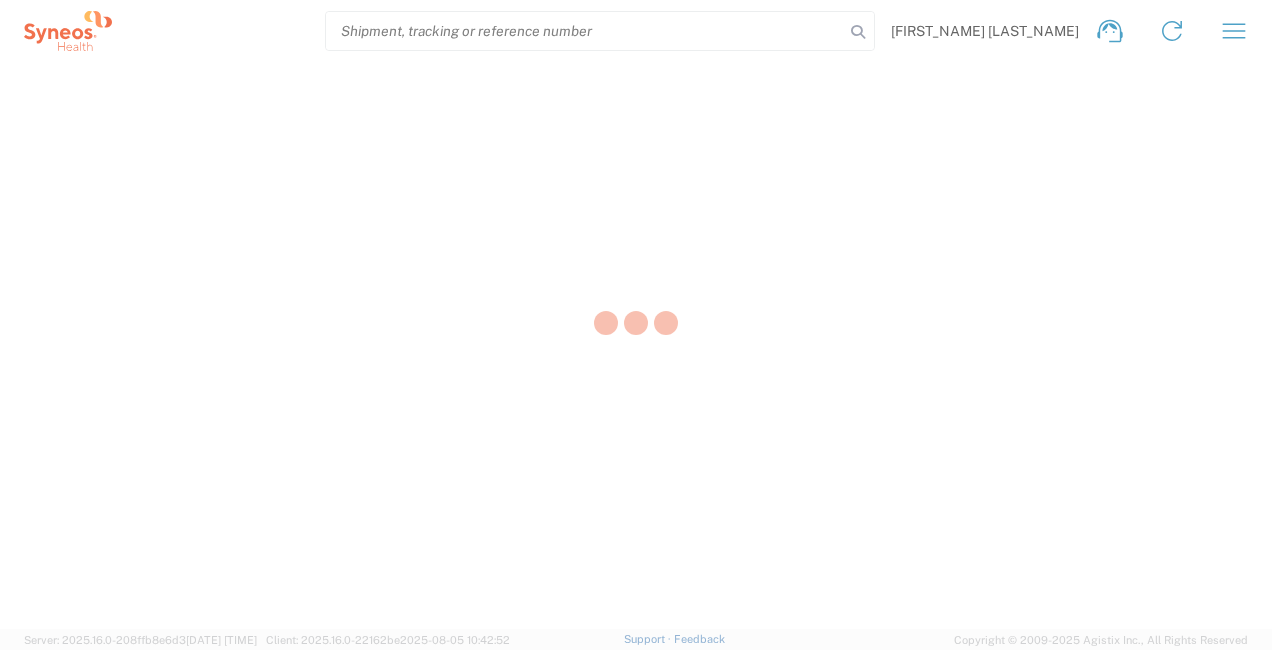 select on "NC" 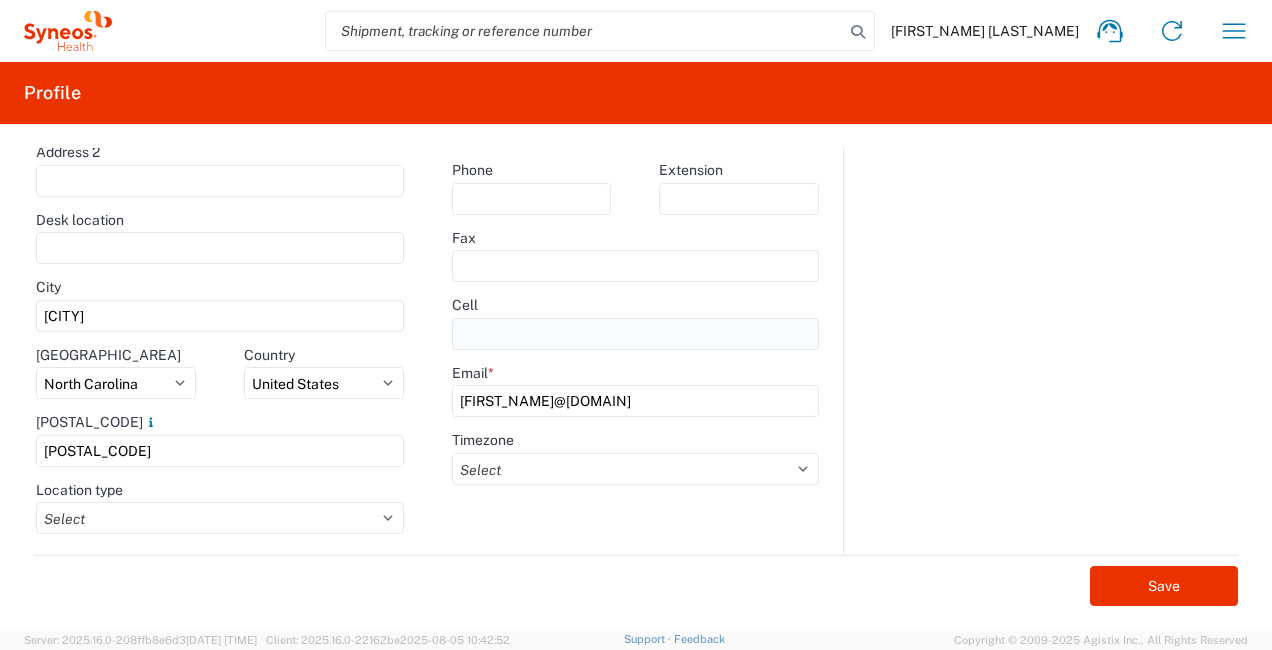 scroll, scrollTop: 0, scrollLeft: 0, axis: both 